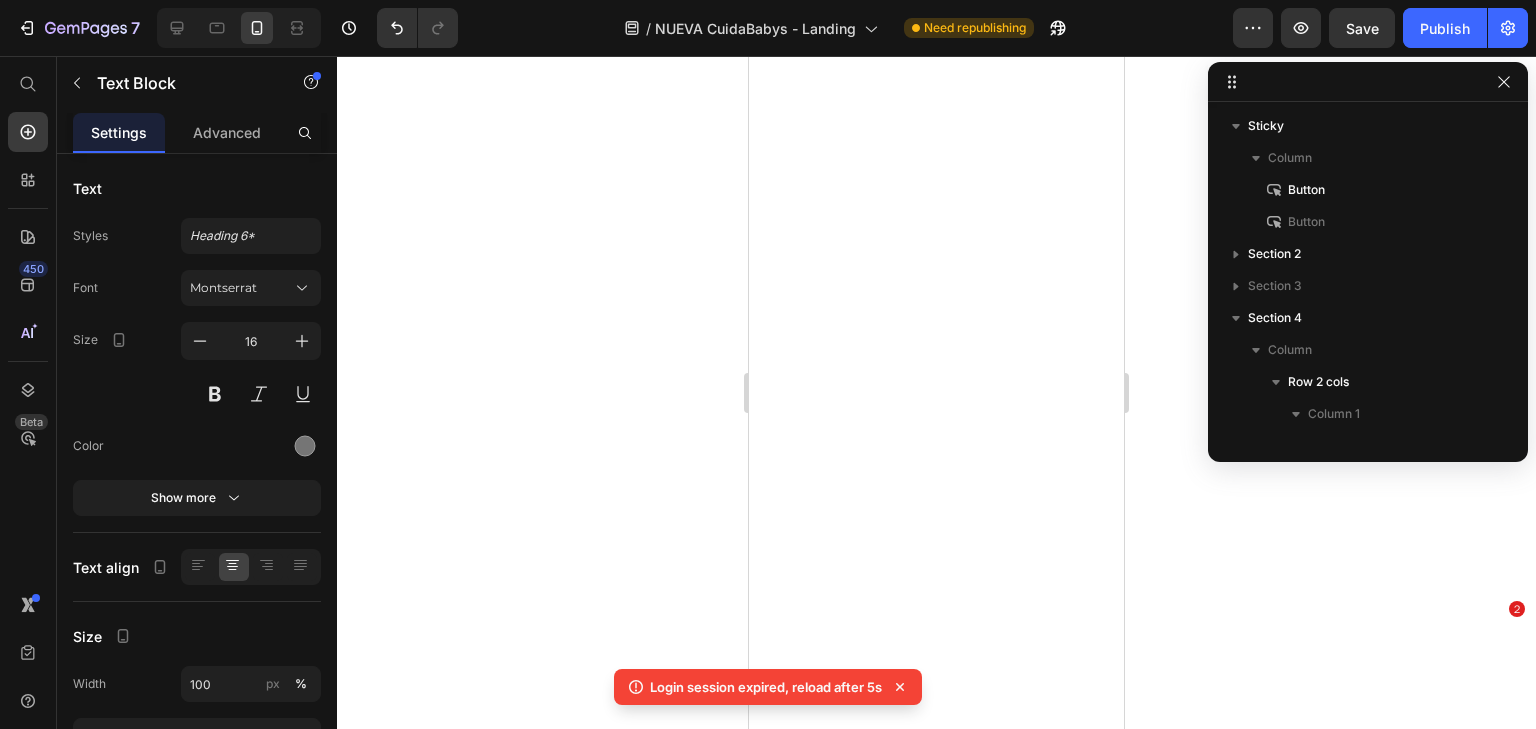 scroll, scrollTop: 0, scrollLeft: 0, axis: both 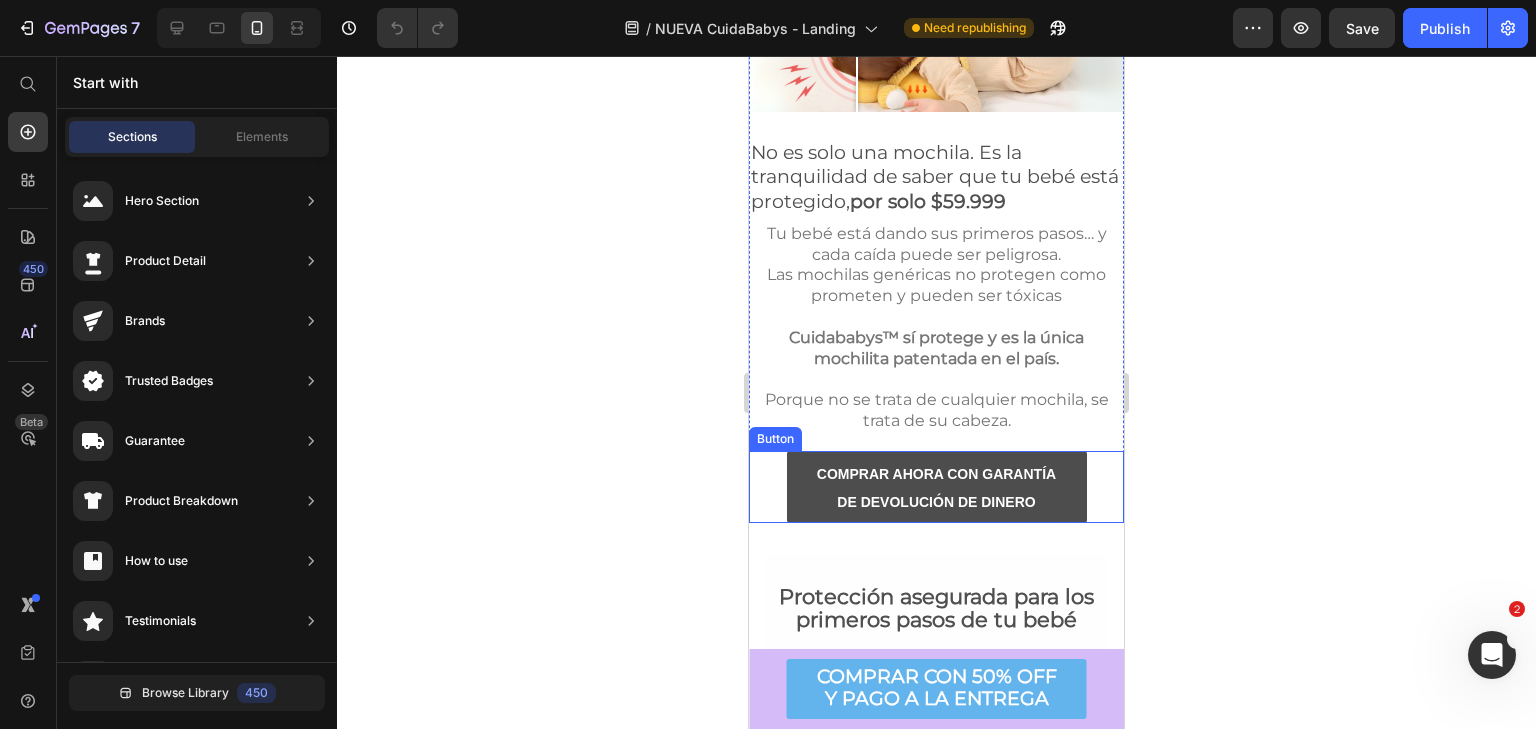click on "COMPRAR AHORA CON GARANTÍA DE DEVOLUCIÓN DE DINERO" at bounding box center [937, 487] 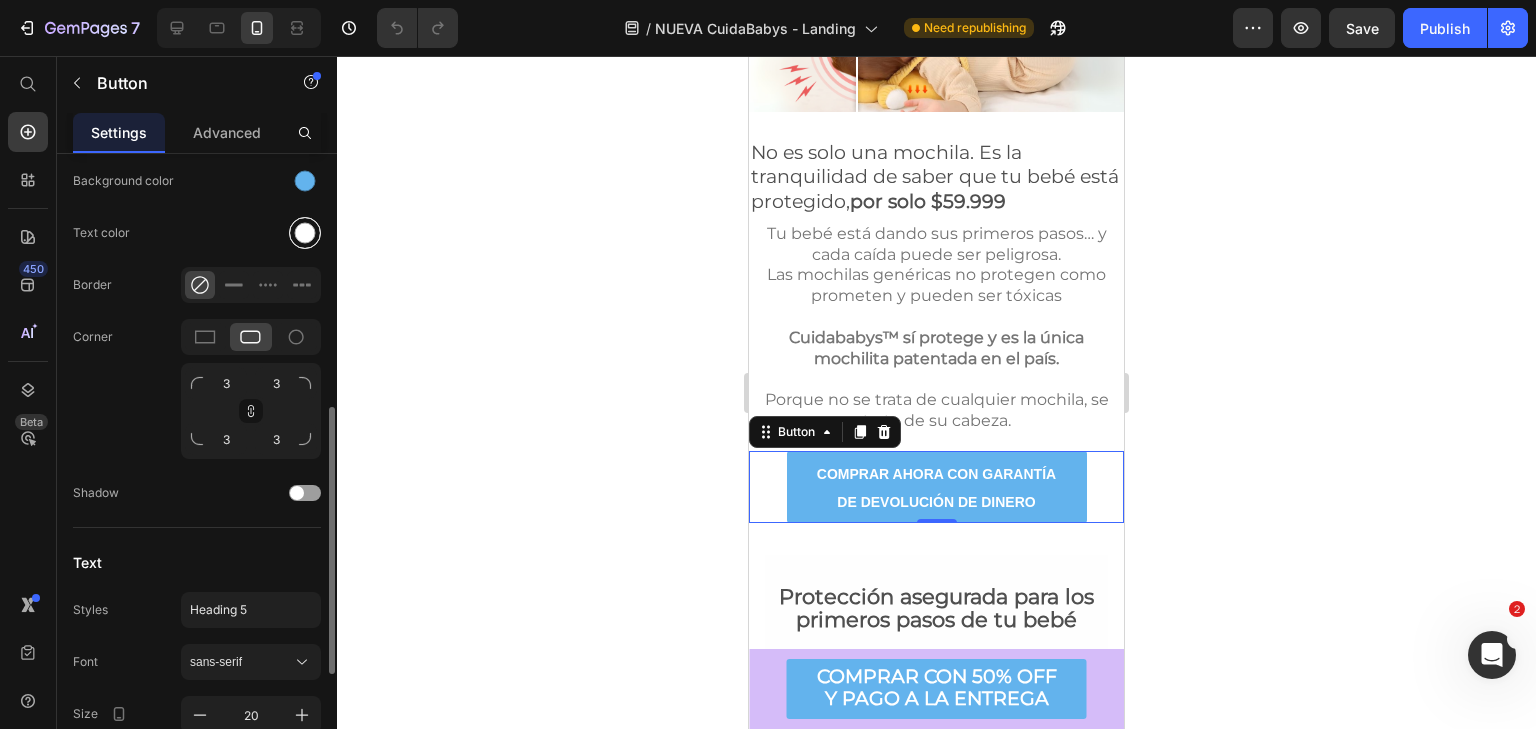scroll, scrollTop: 500, scrollLeft: 0, axis: vertical 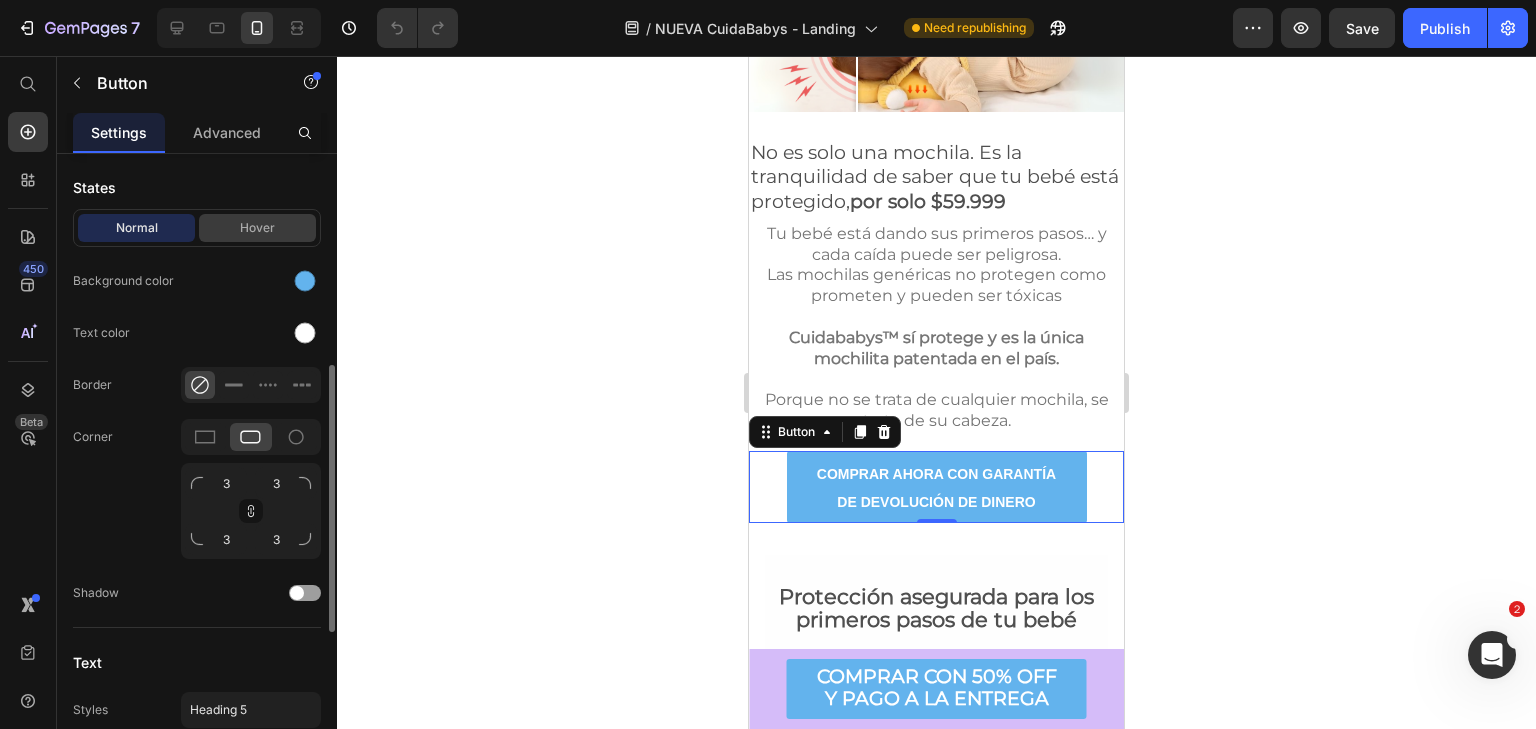 click on "Hover" at bounding box center [257, 228] 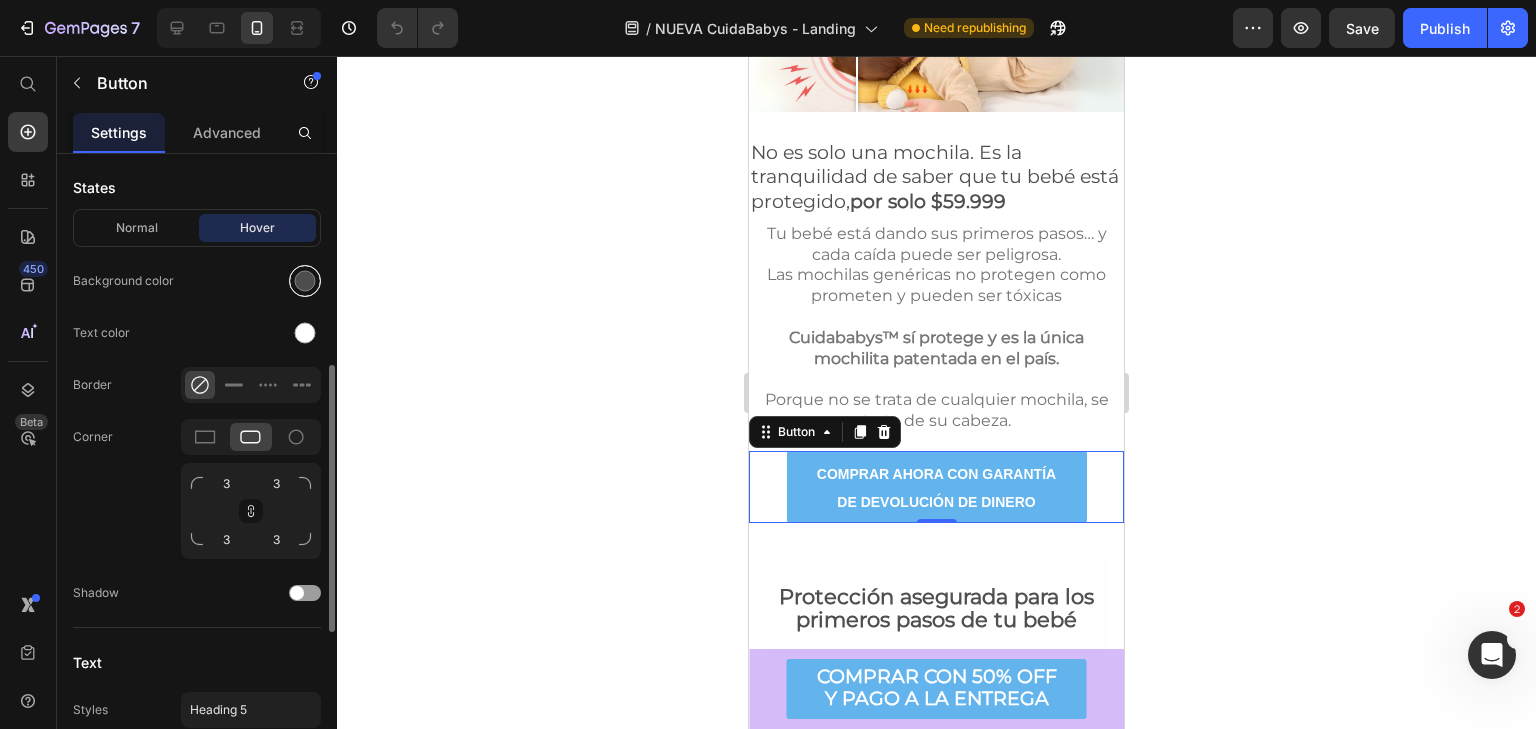 click at bounding box center (305, 281) 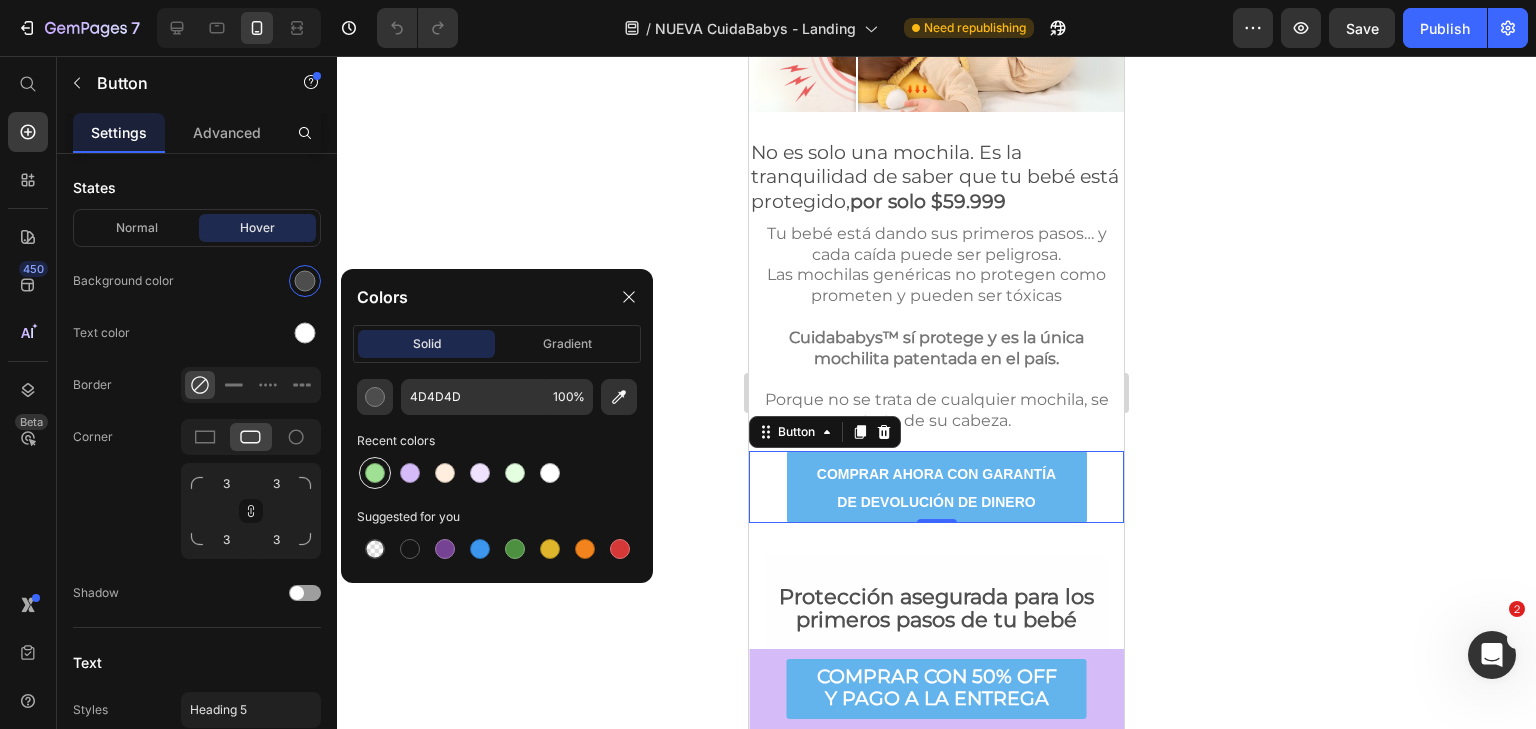 click at bounding box center [375, 473] 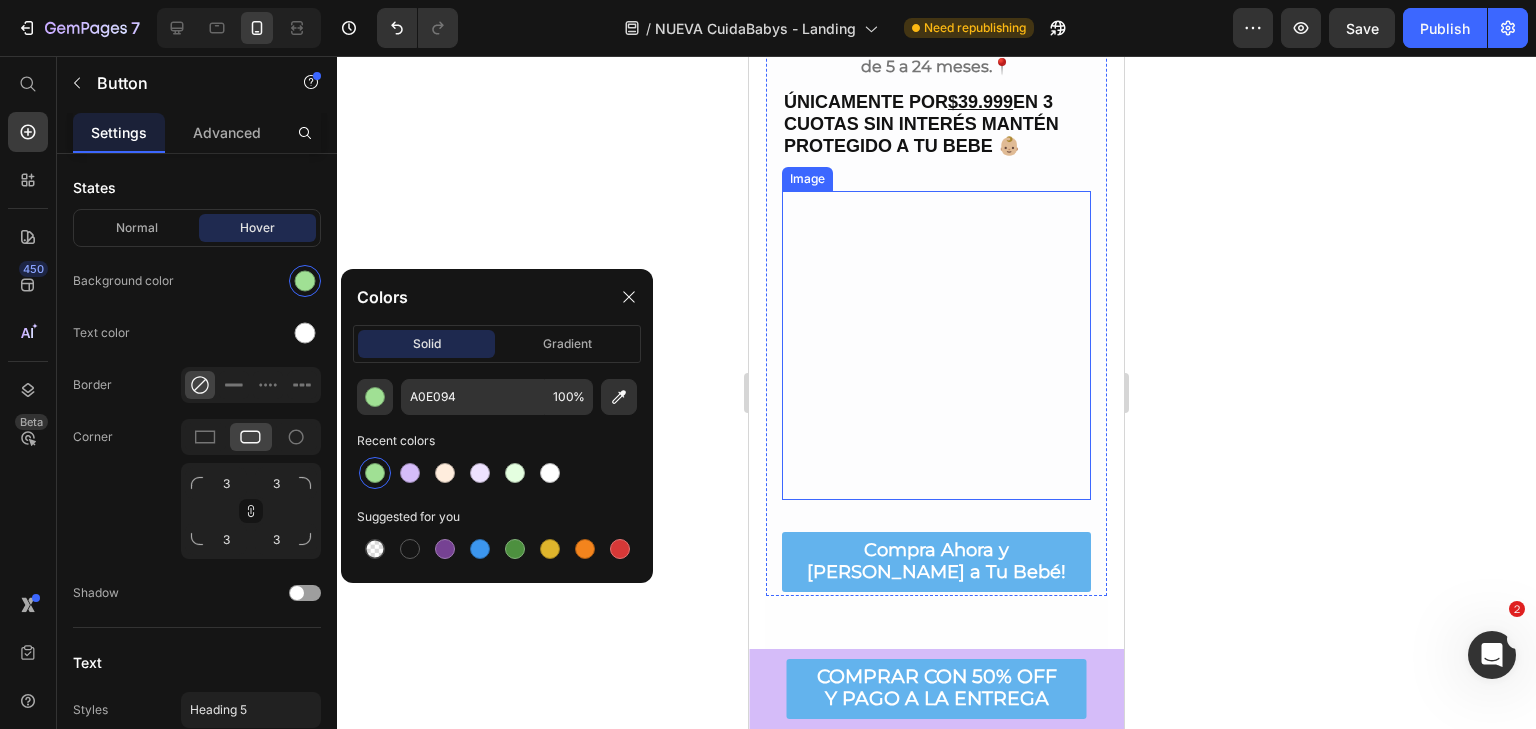 scroll, scrollTop: 1500, scrollLeft: 0, axis: vertical 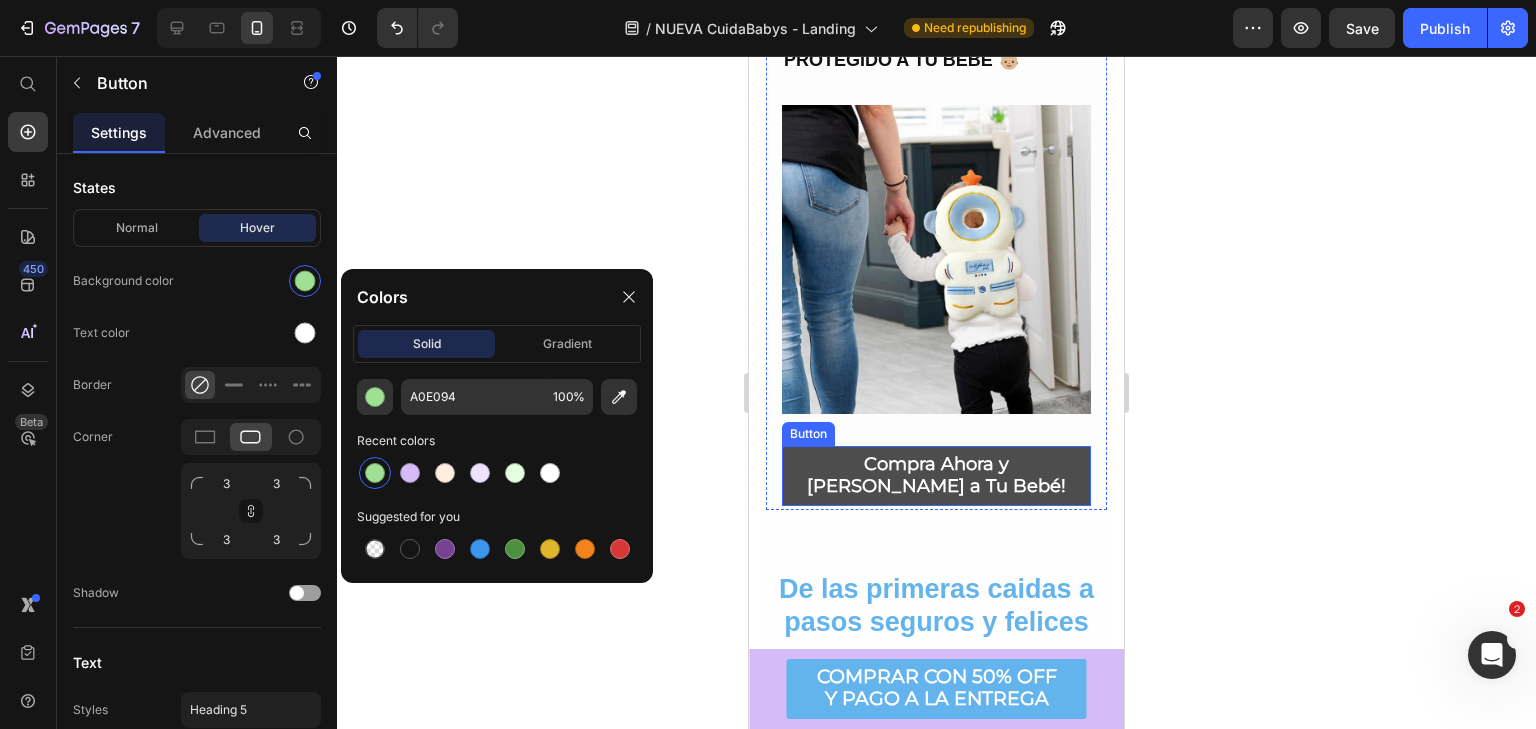click on "Compra Ahora y Brinda Seguridad a Tu Bebé!" at bounding box center (936, 476) 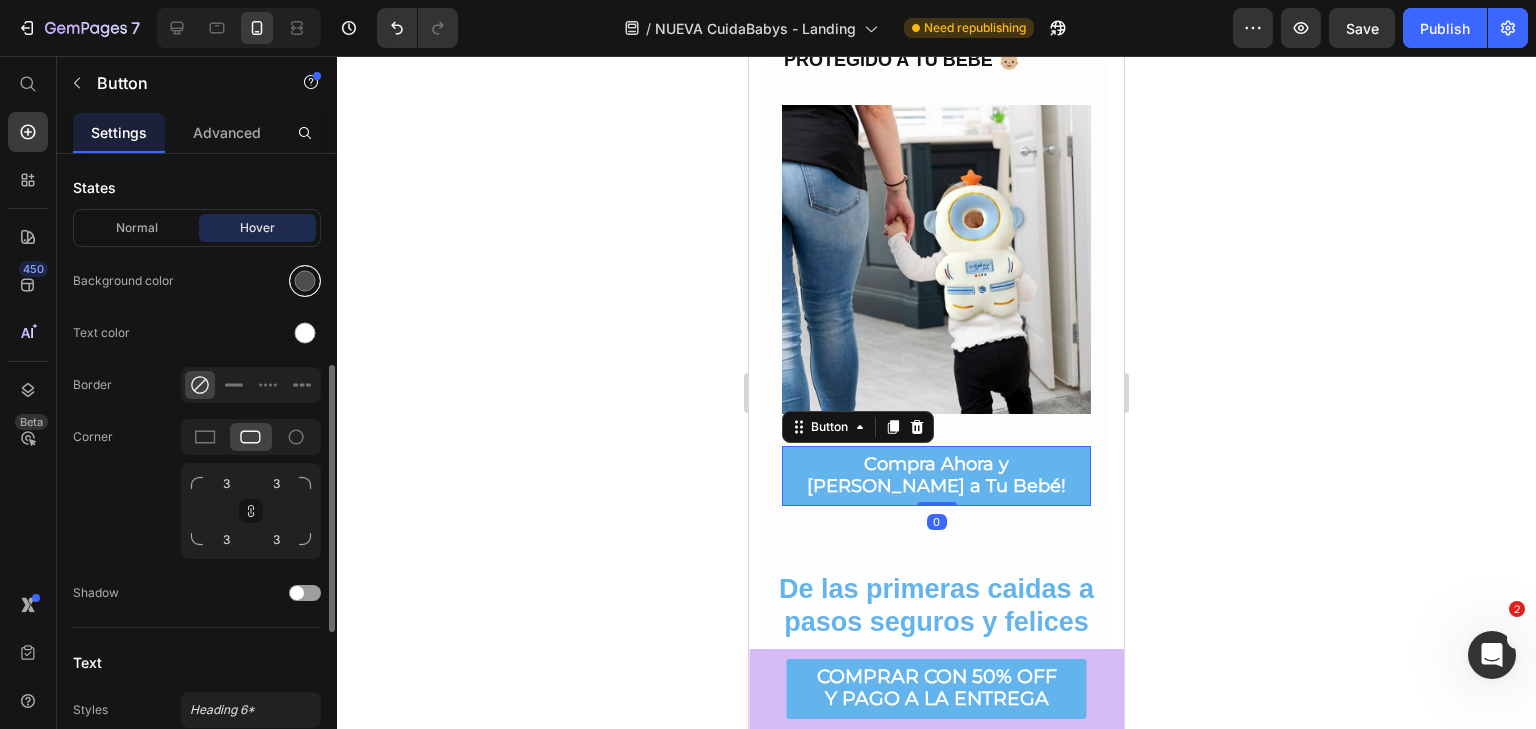 click at bounding box center (305, 281) 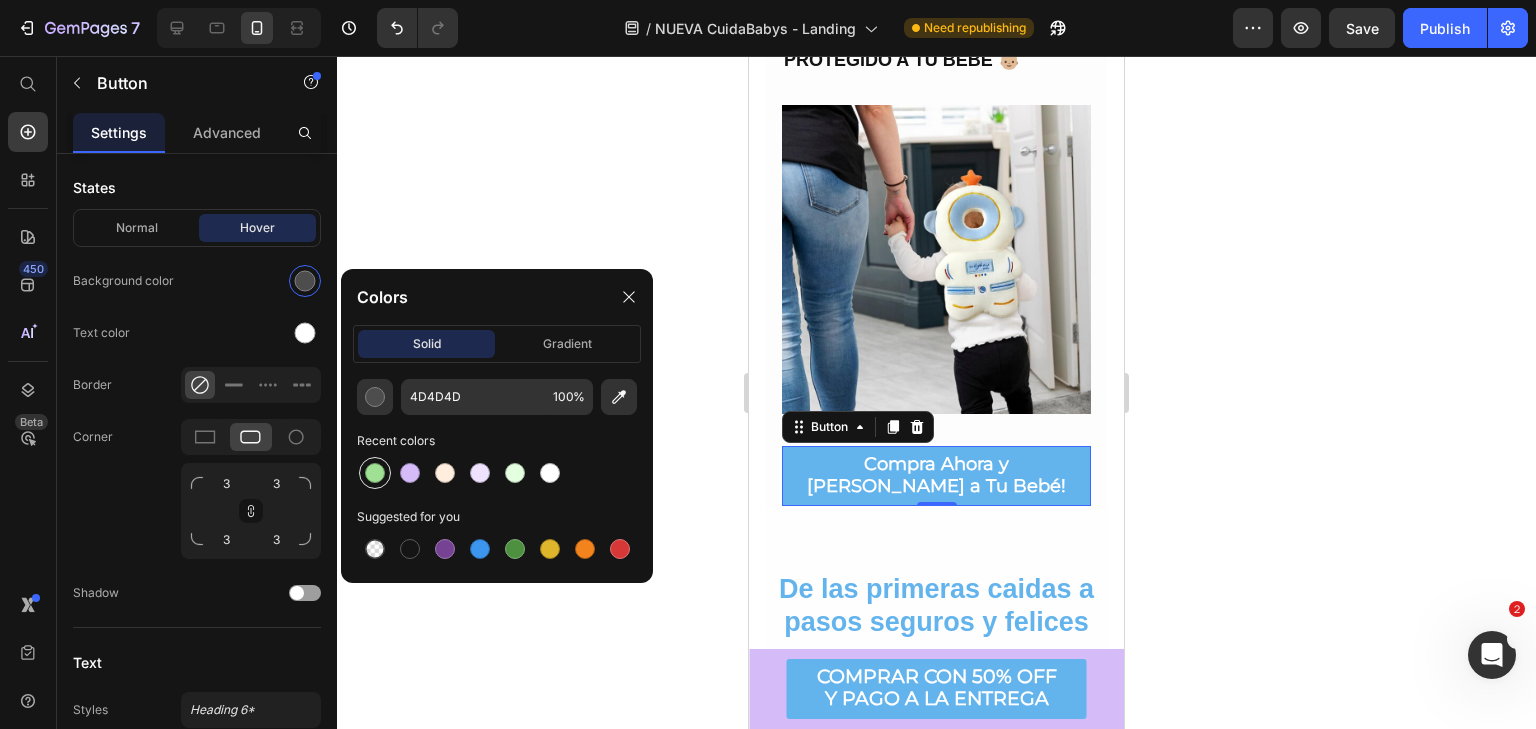 click at bounding box center (375, 473) 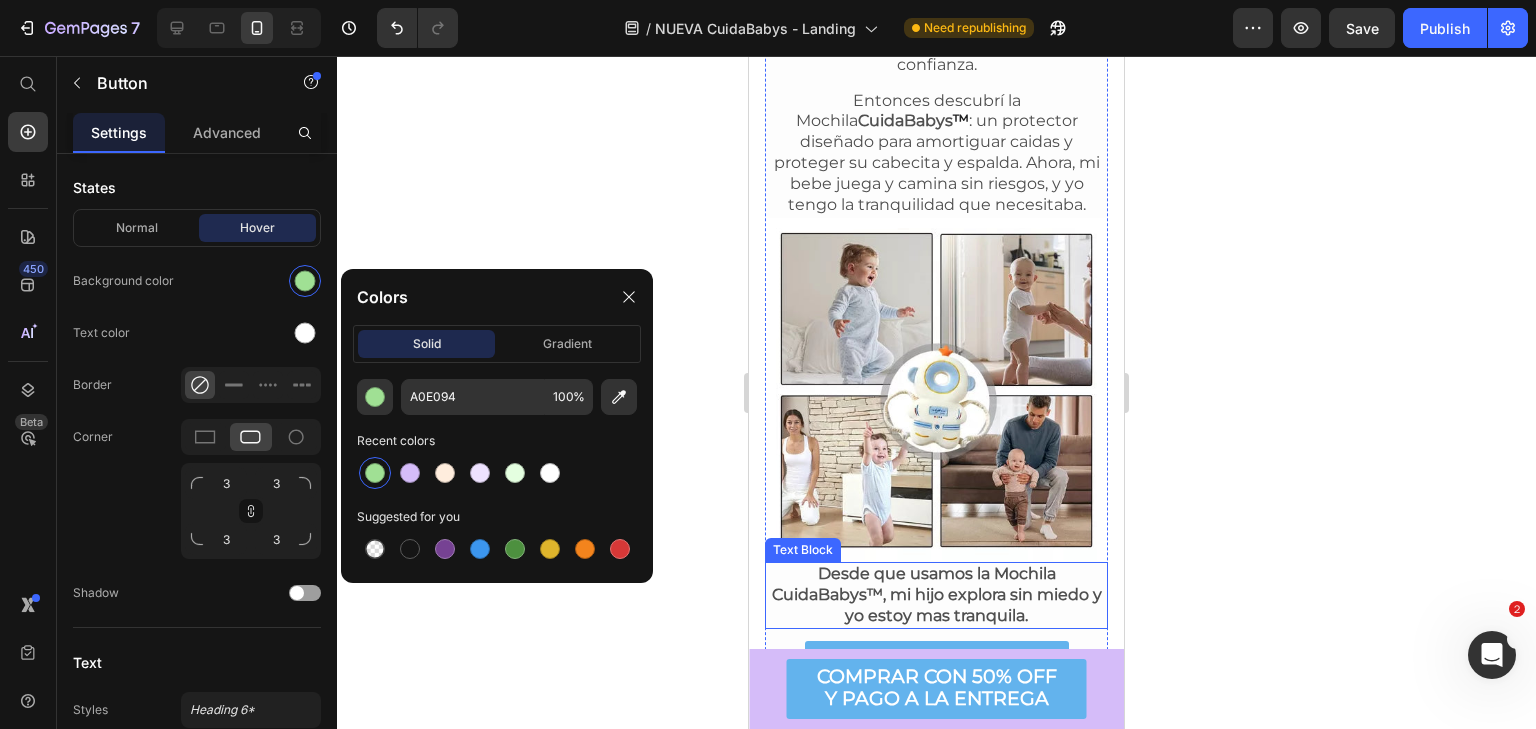 scroll, scrollTop: 2400, scrollLeft: 0, axis: vertical 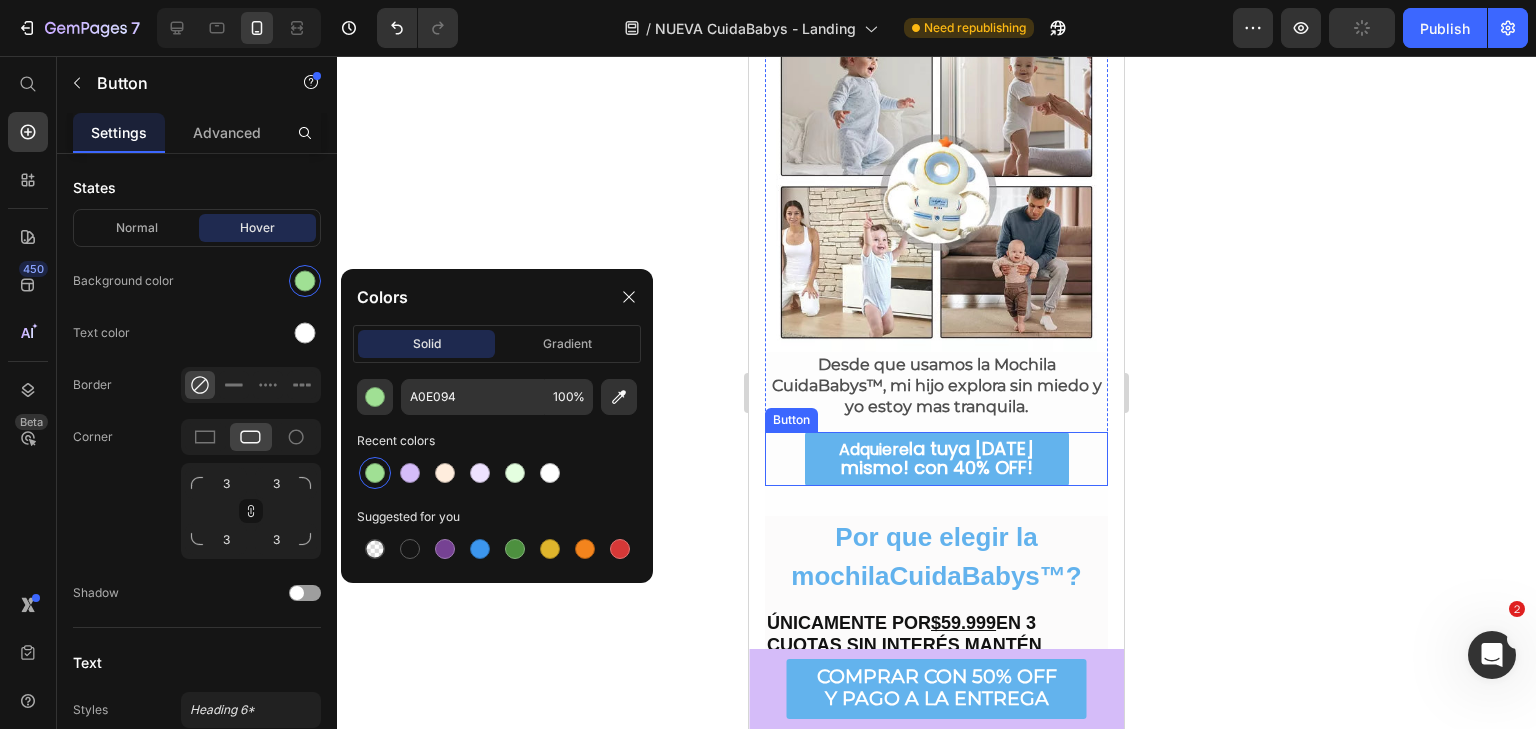click on "Adquiere  la tuya hoy mismo! con 40% OFF! Button" at bounding box center (936, 459) 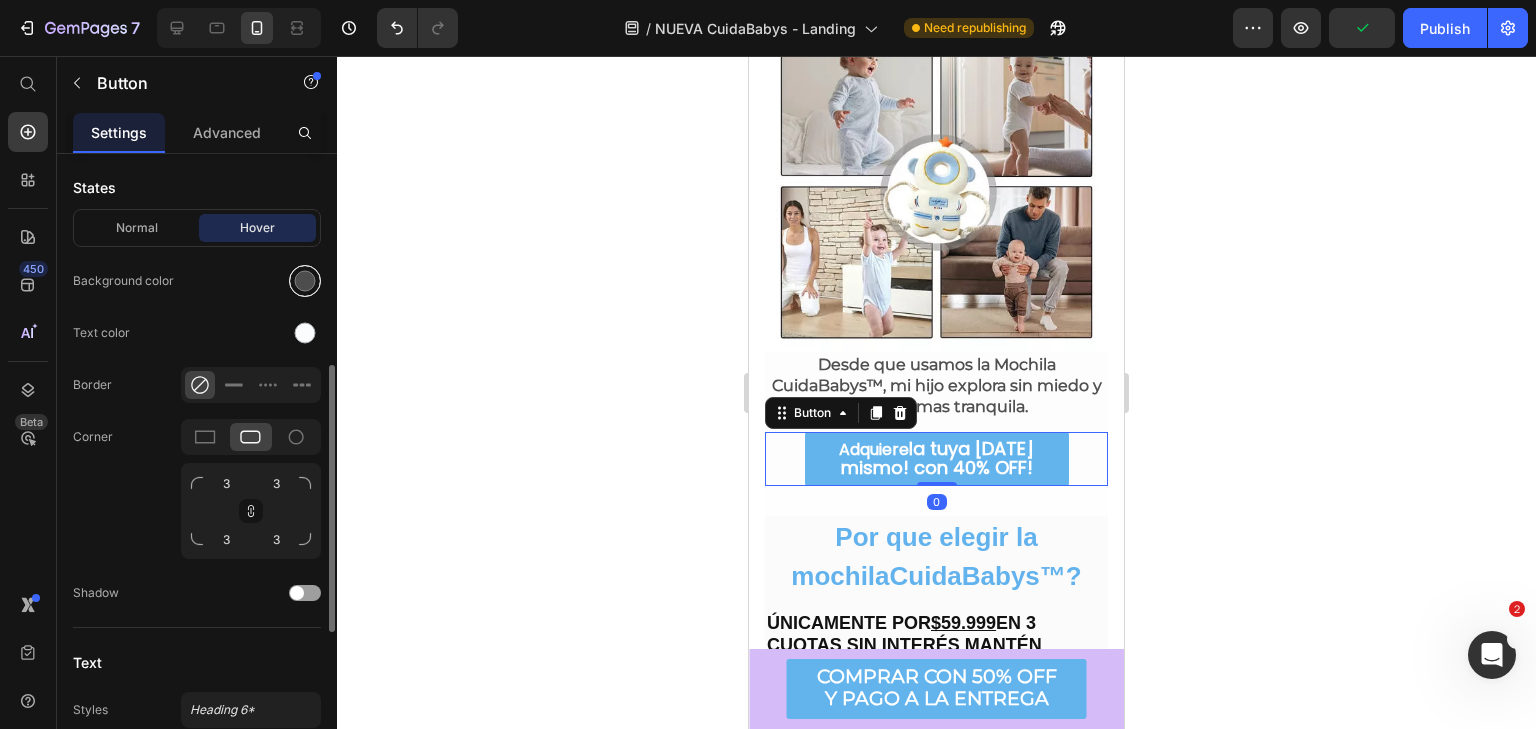 click at bounding box center [305, 281] 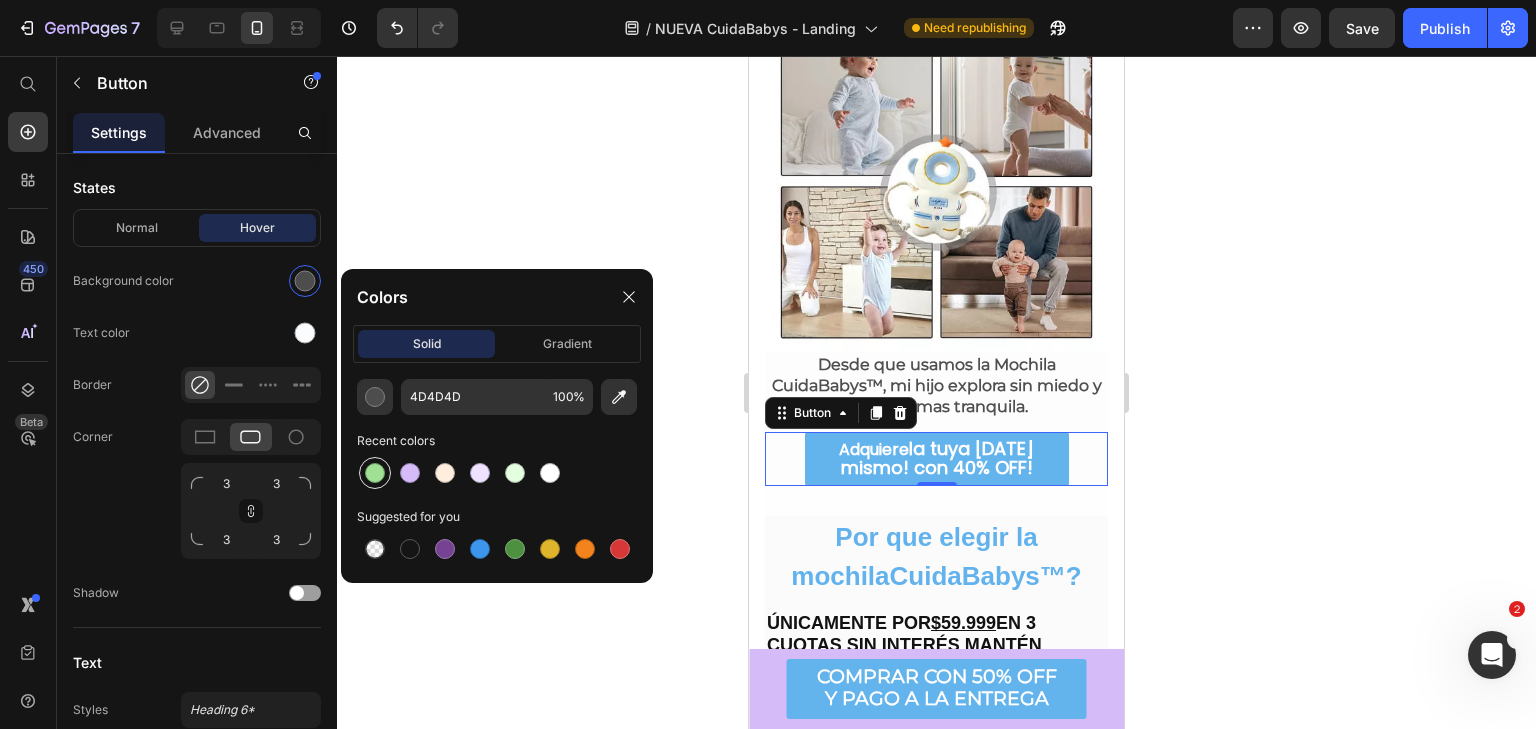 click at bounding box center [375, 473] 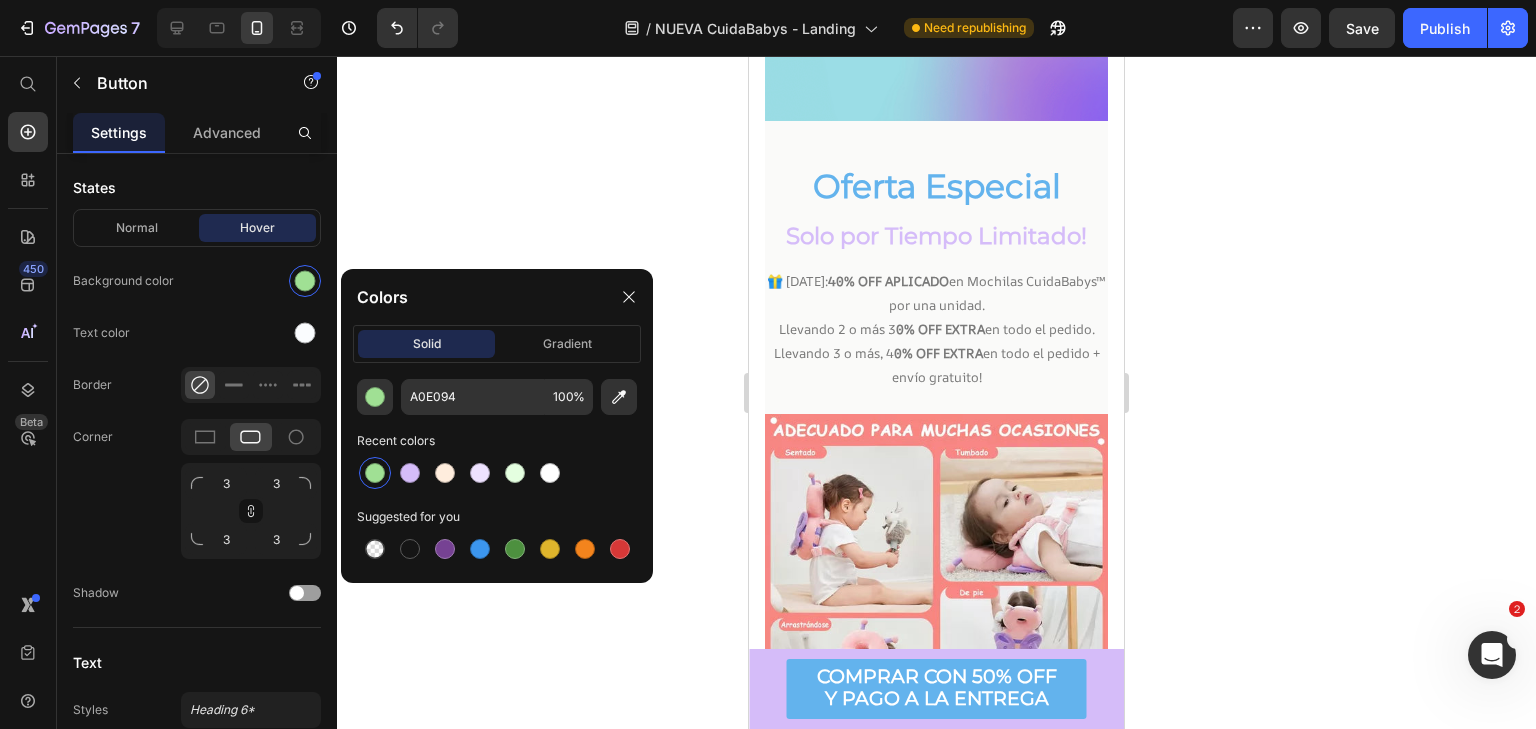 scroll, scrollTop: 5800, scrollLeft: 0, axis: vertical 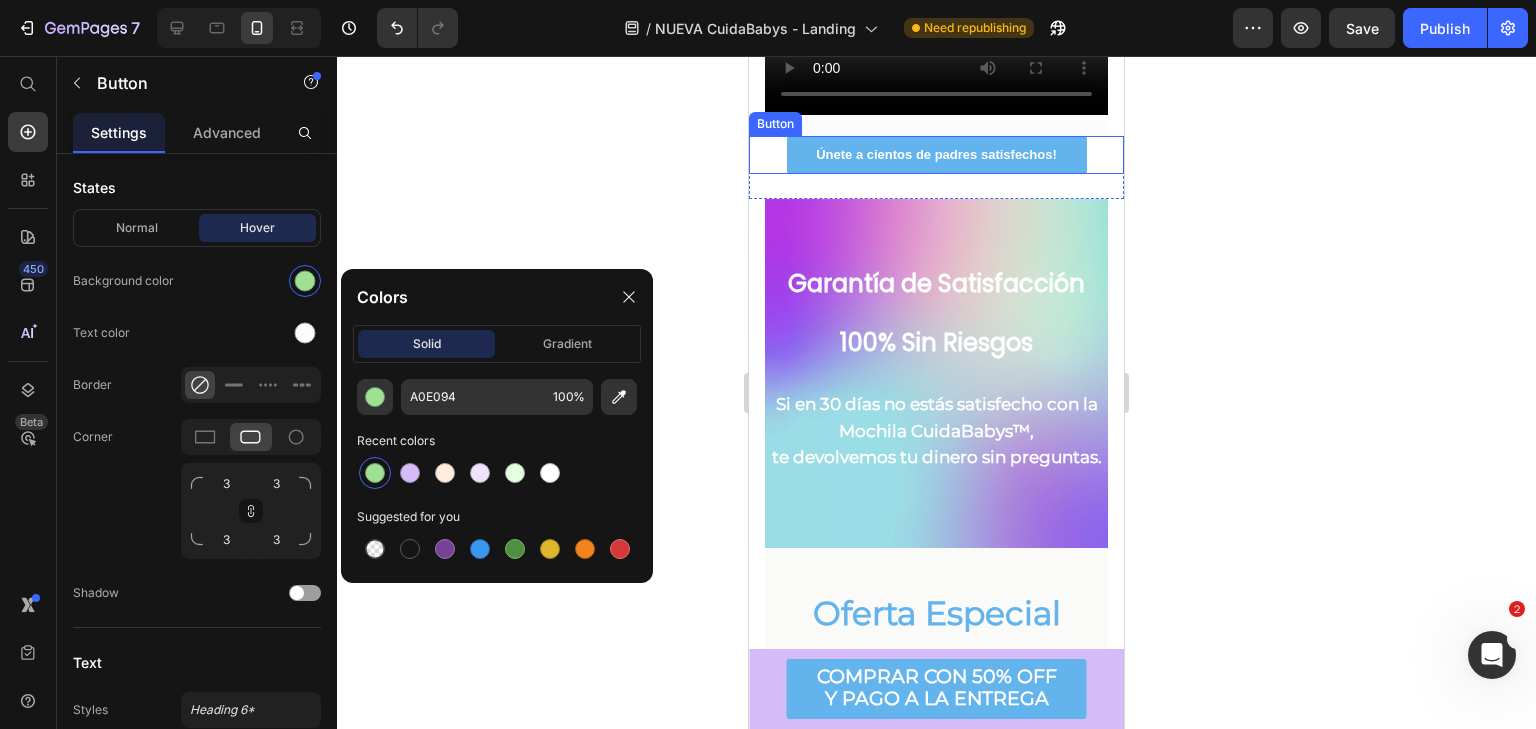 click on "Únete a cientos de padres satisfechos! Button" at bounding box center (936, 155) 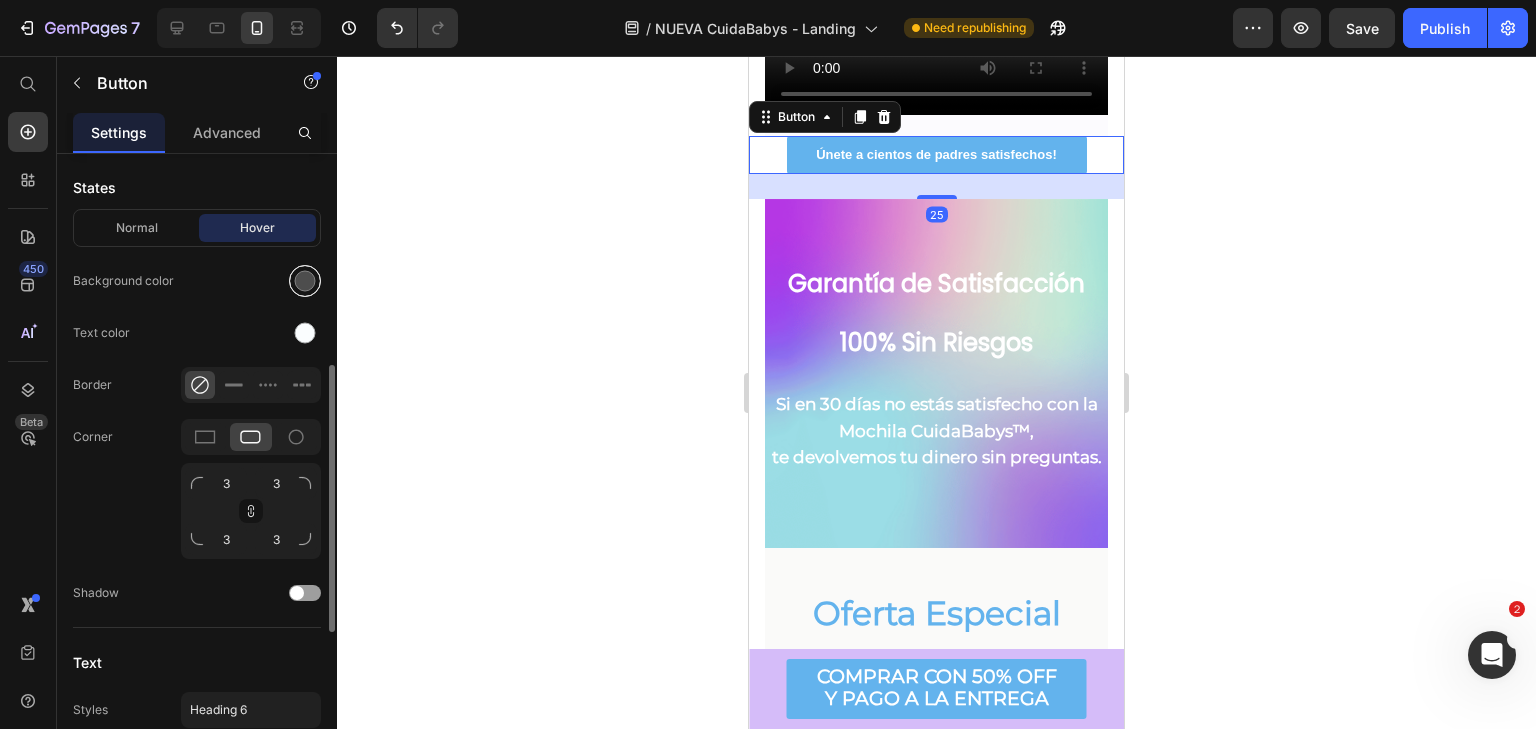 click at bounding box center [305, 281] 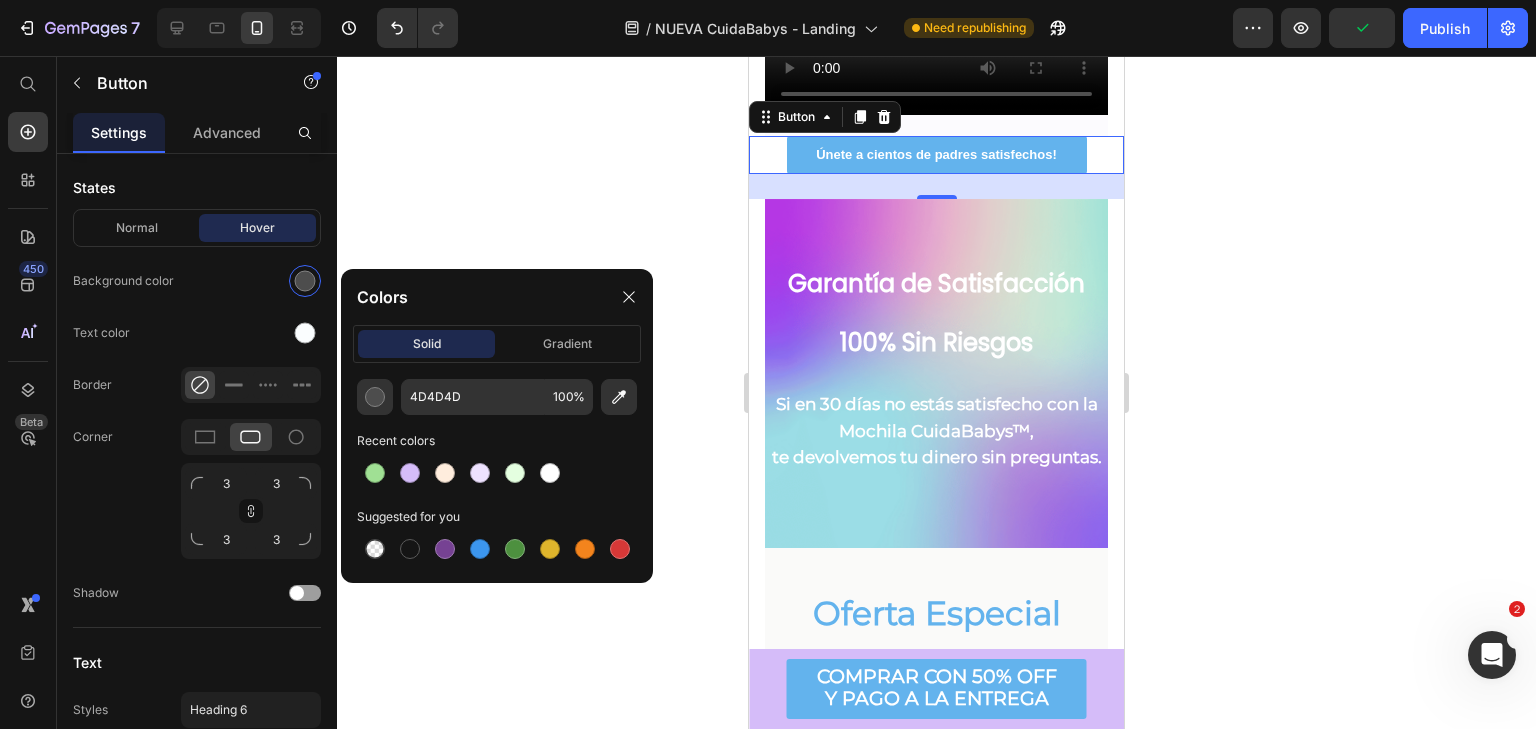 click on "4D4D4D 100 % Recent colors Suggested for you" 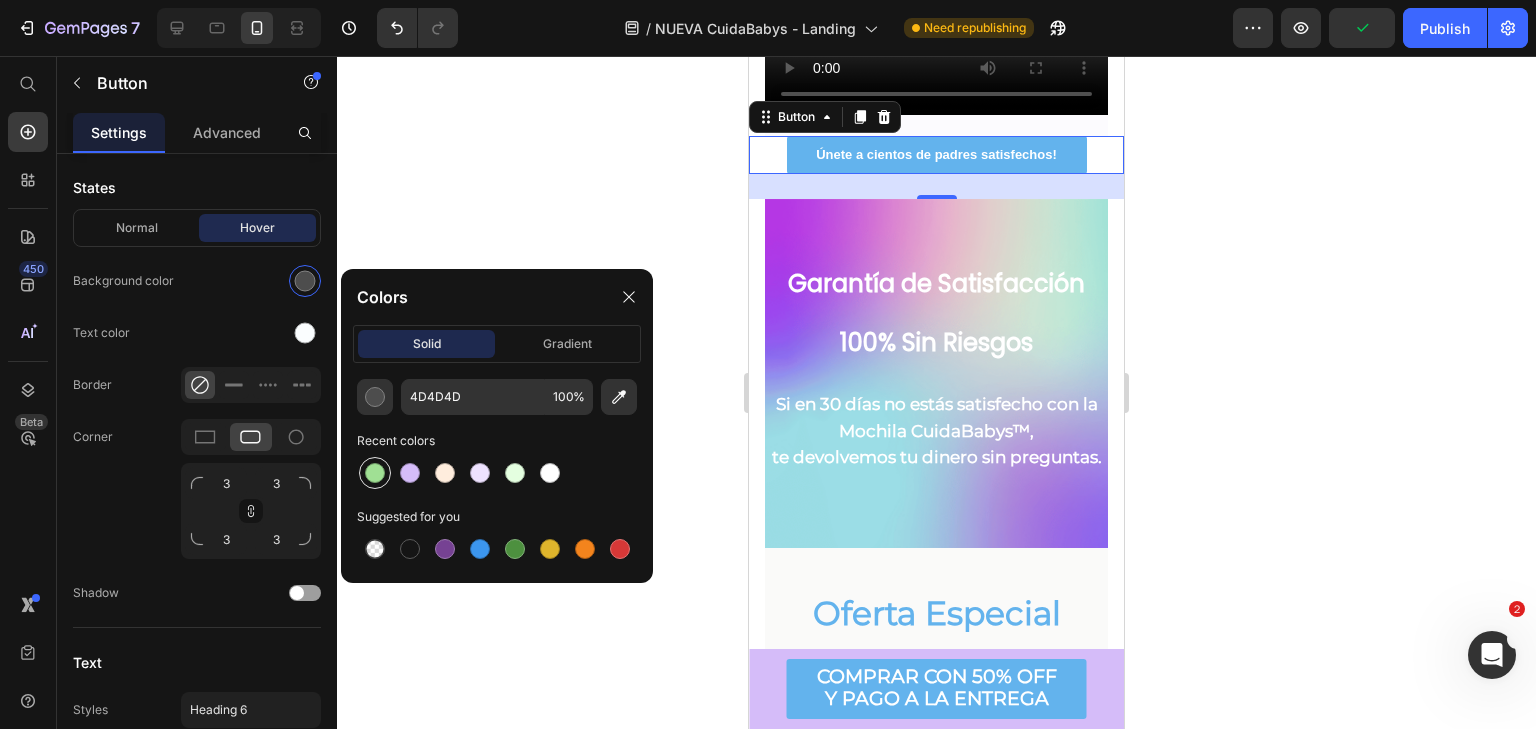 click at bounding box center [375, 473] 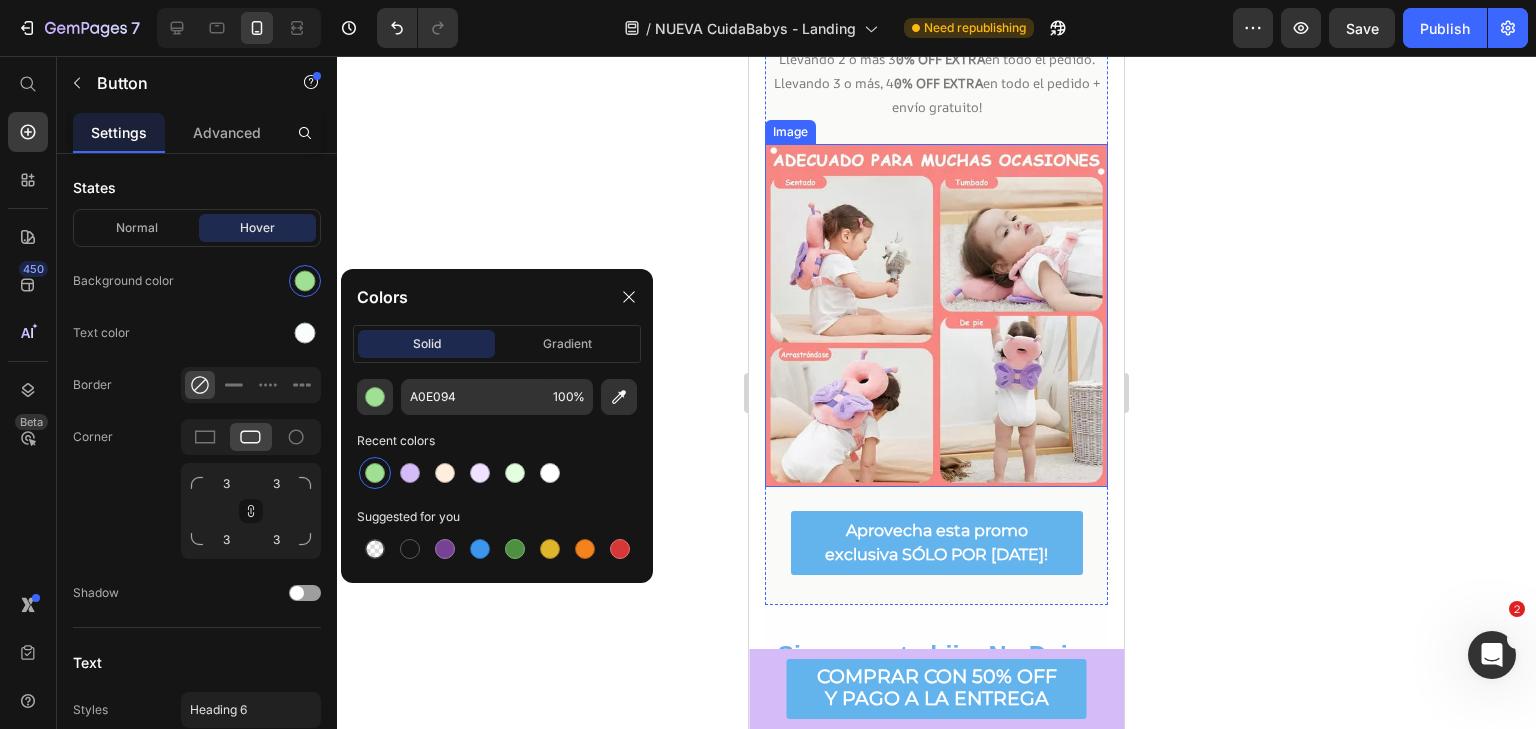 scroll, scrollTop: 7000, scrollLeft: 0, axis: vertical 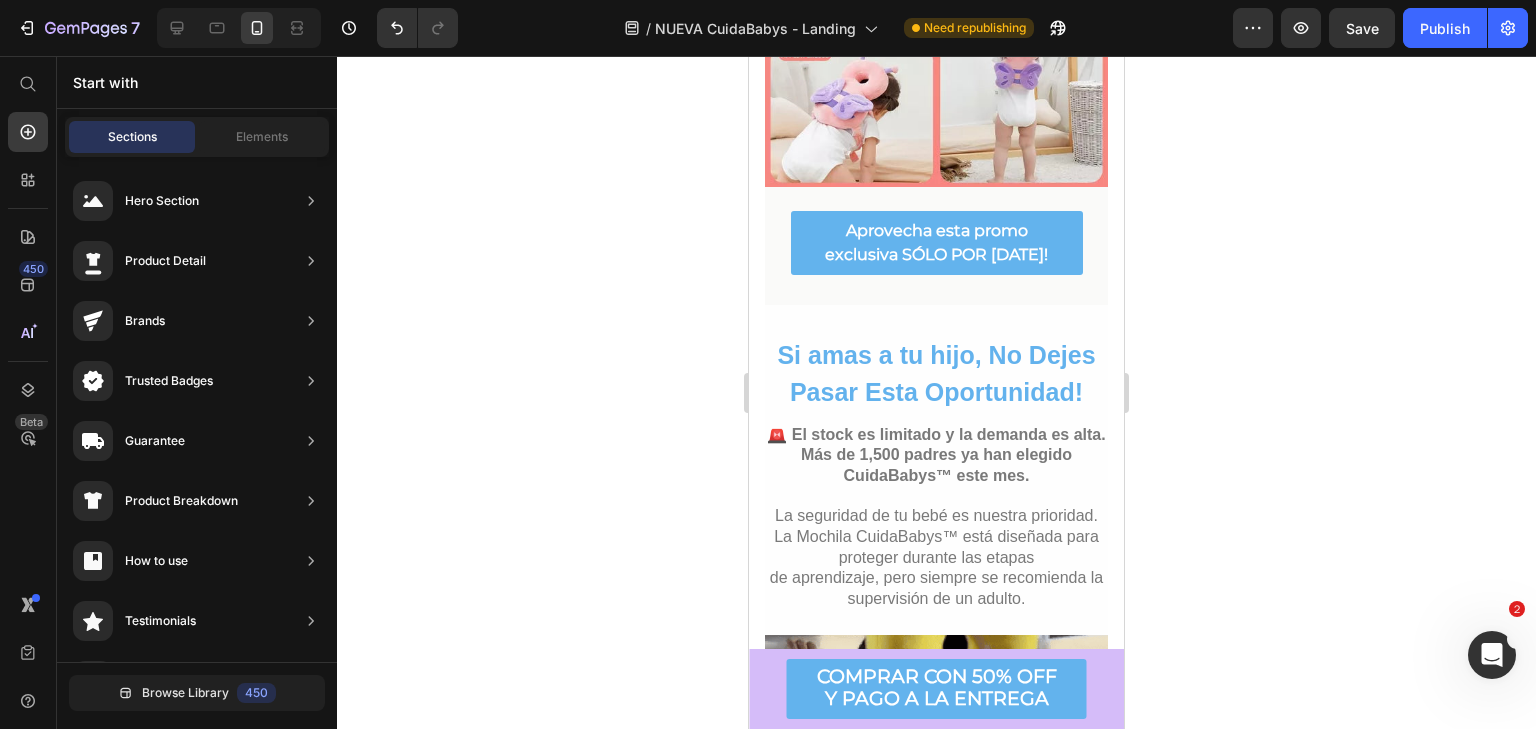 click on "Oferta Especial Heading Solo por Tiempo Limitado! Text Block 🎁 HOY:  40% OFF APLICADO  en Mochilas CuidaBabys™ por una unidad. Llevando 2 o más 3 0% OFF EXTRA  en todo el pedido. Llevando 3 o más, 4 0% OFF EXTRA  en todo el pedido + envío gratuito! Text Block Image Aprovecha esta promo exclusiva SÓLO POR HOY! Button Section 18/25" at bounding box center (936, -72) 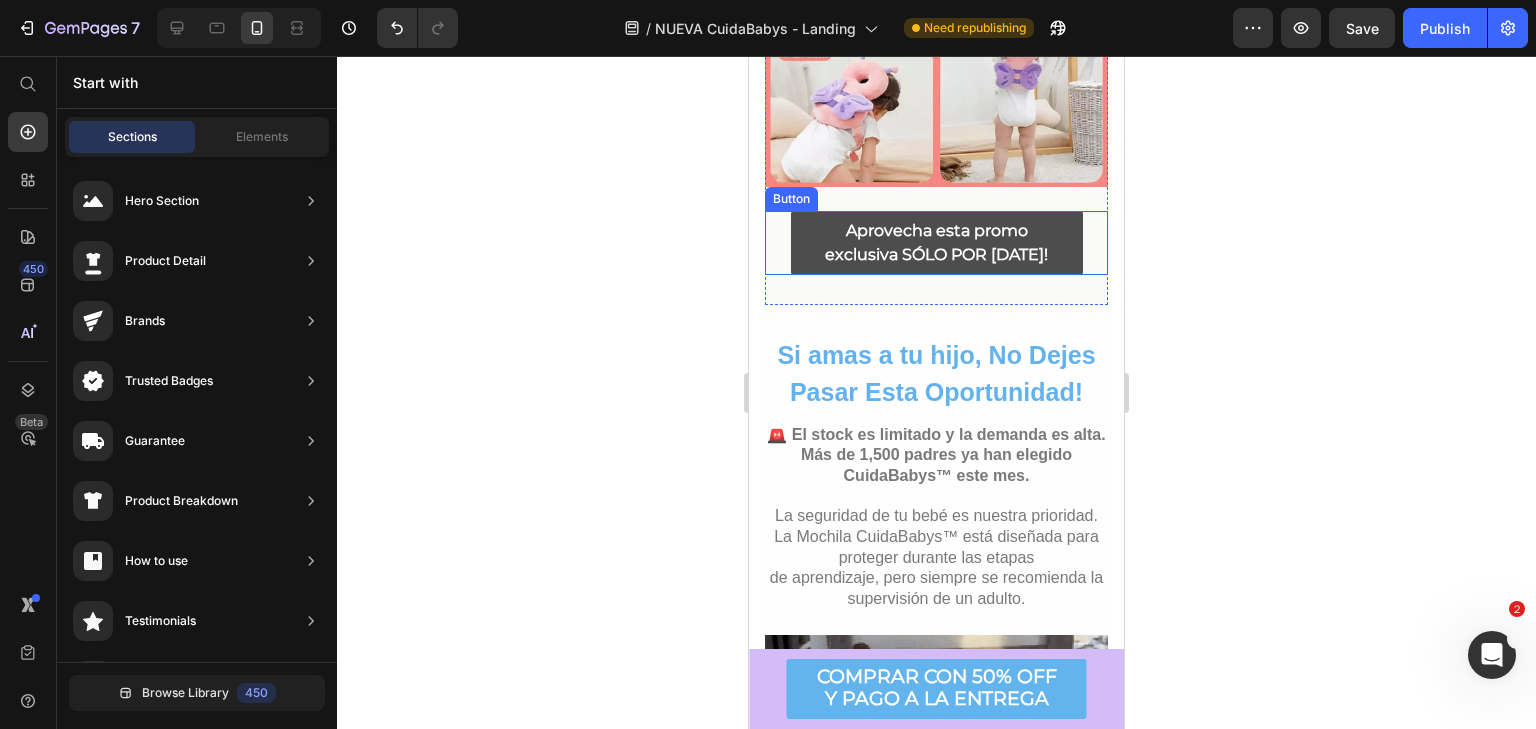 click on "Aprovecha esta promo exclusiva SÓLO POR HOY!" at bounding box center (937, 243) 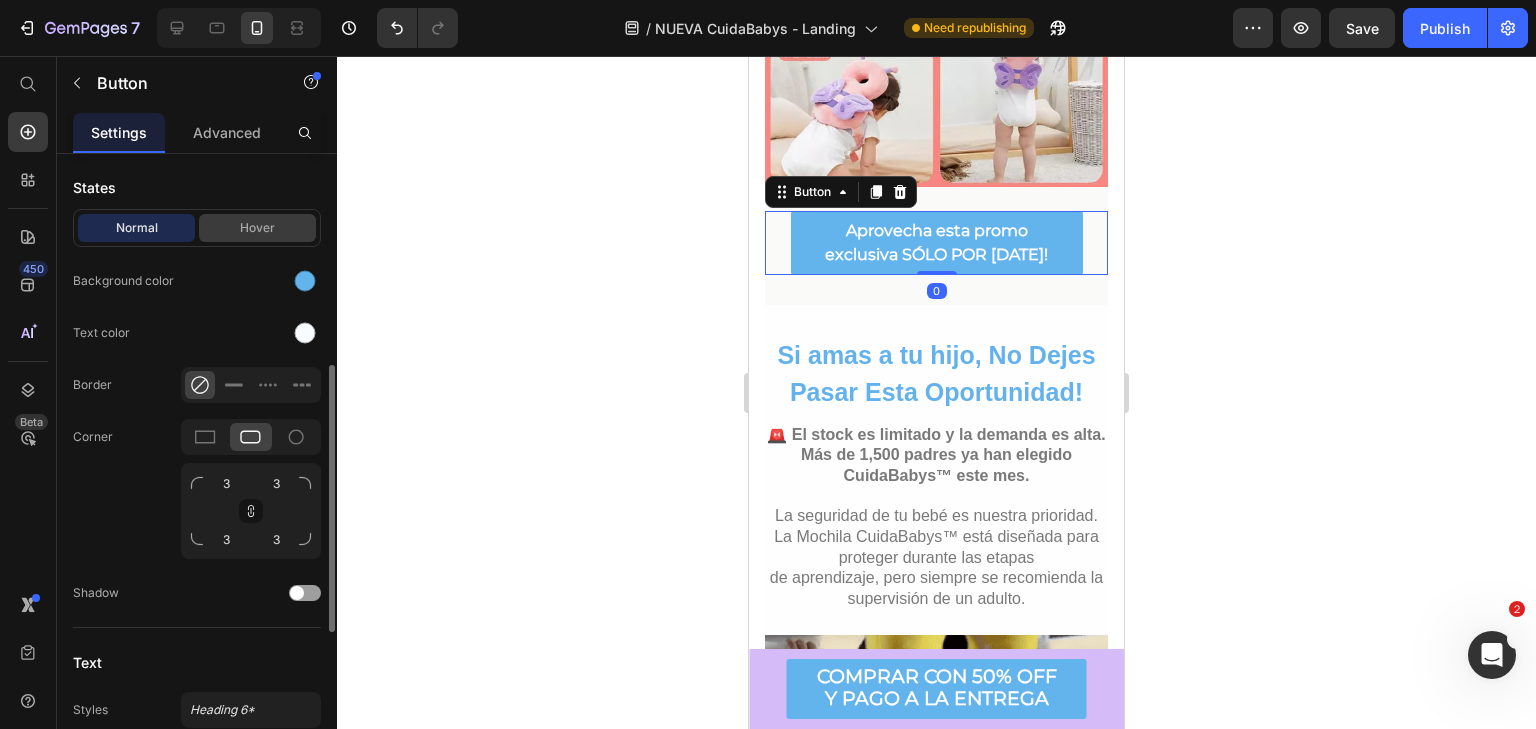 click on "Hover" at bounding box center (257, 228) 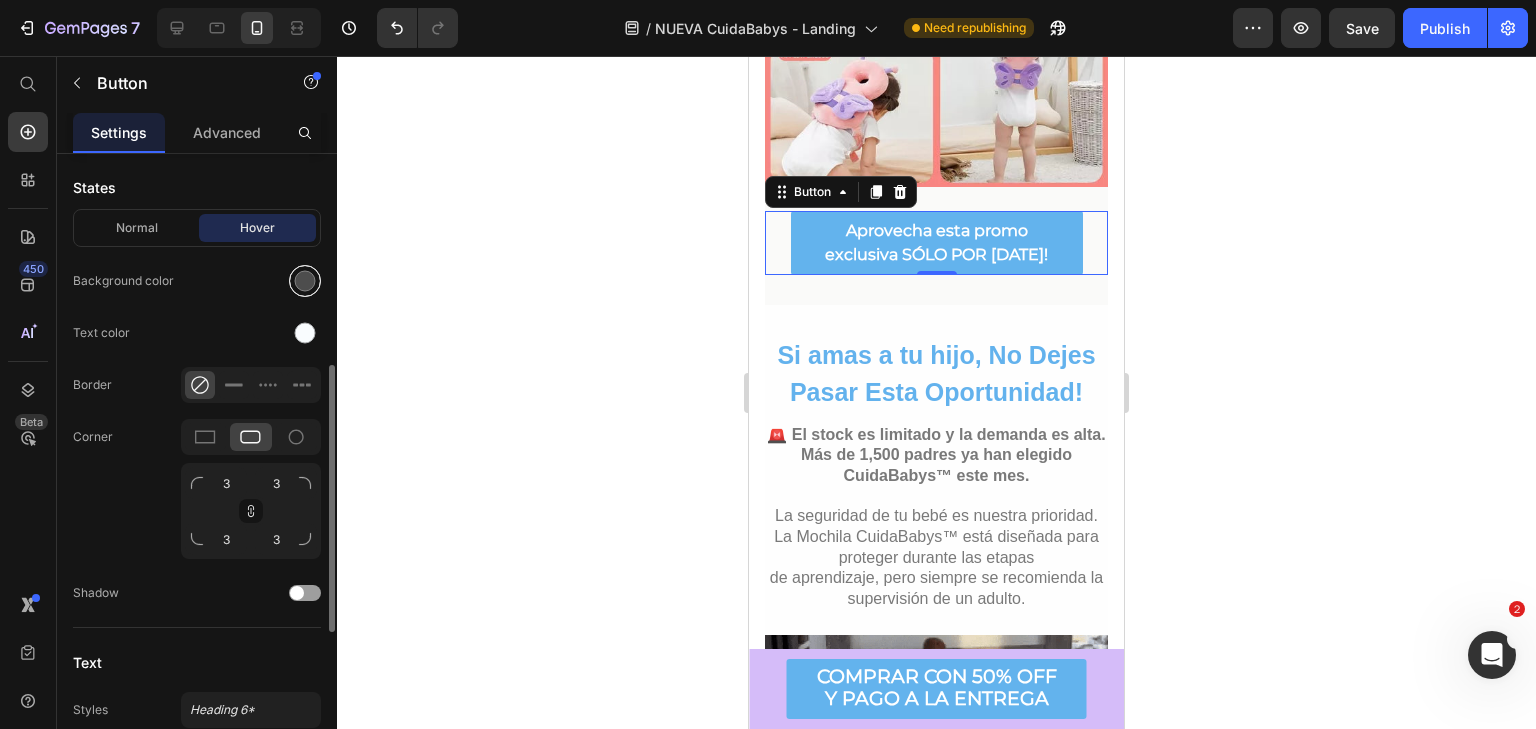 click at bounding box center (305, 281) 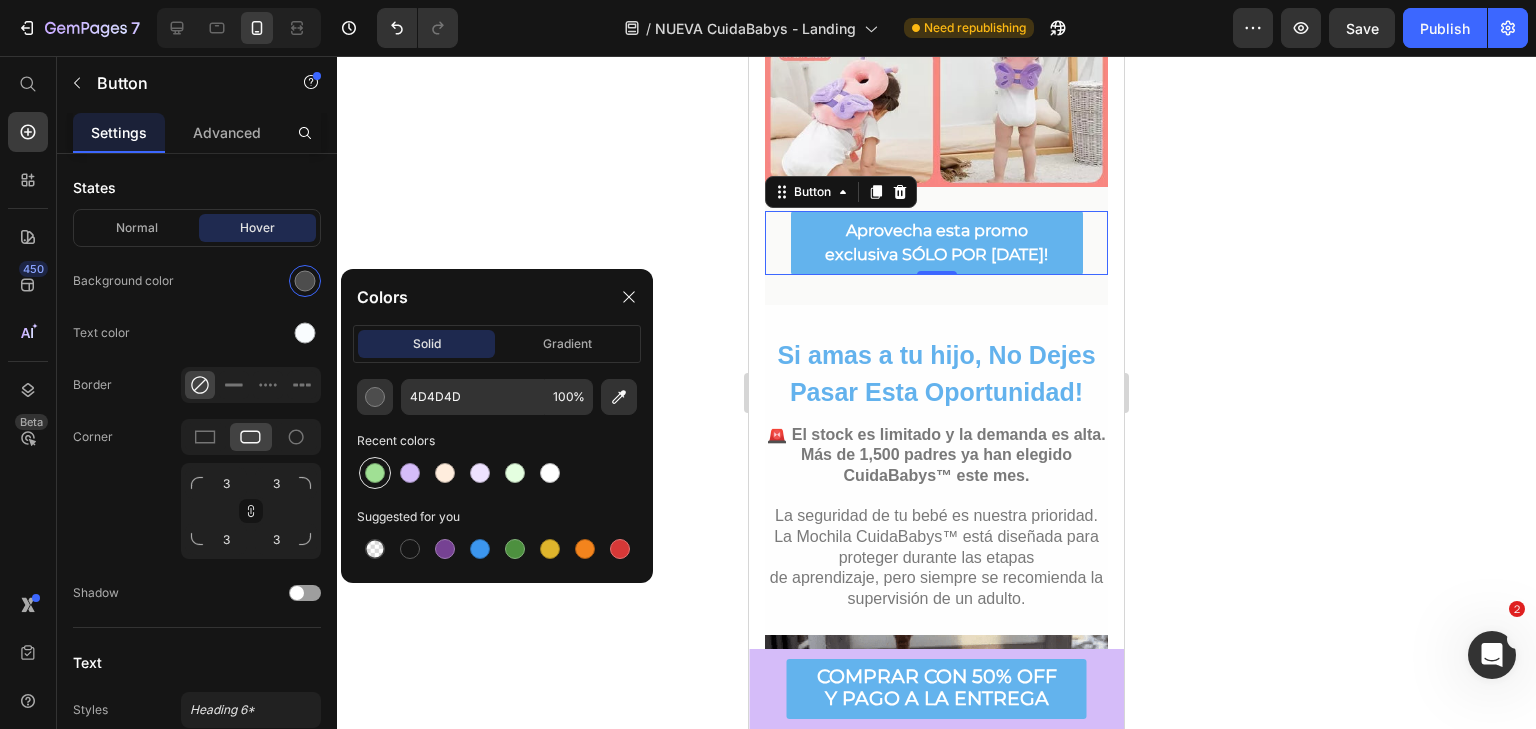 click at bounding box center [375, 473] 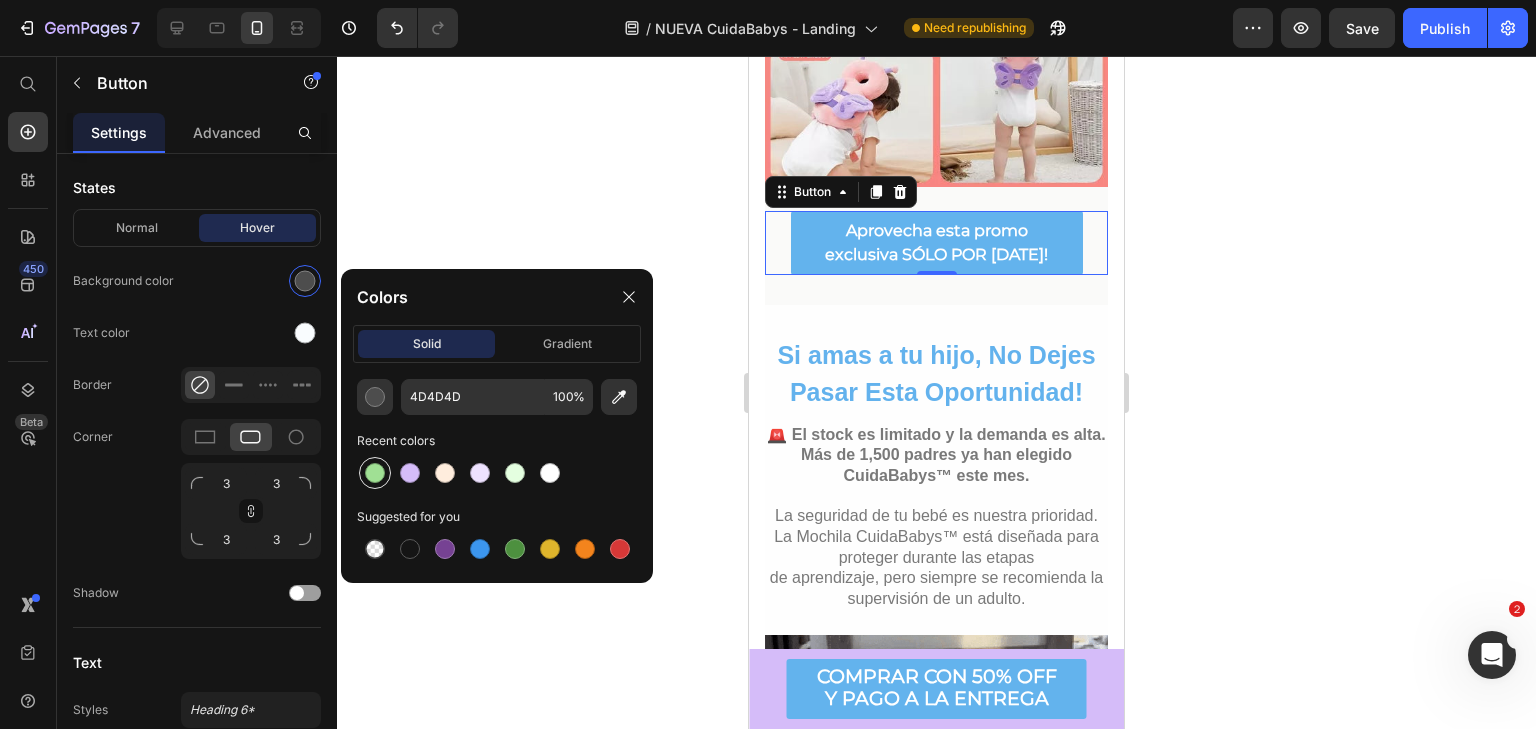 type on "A0E094" 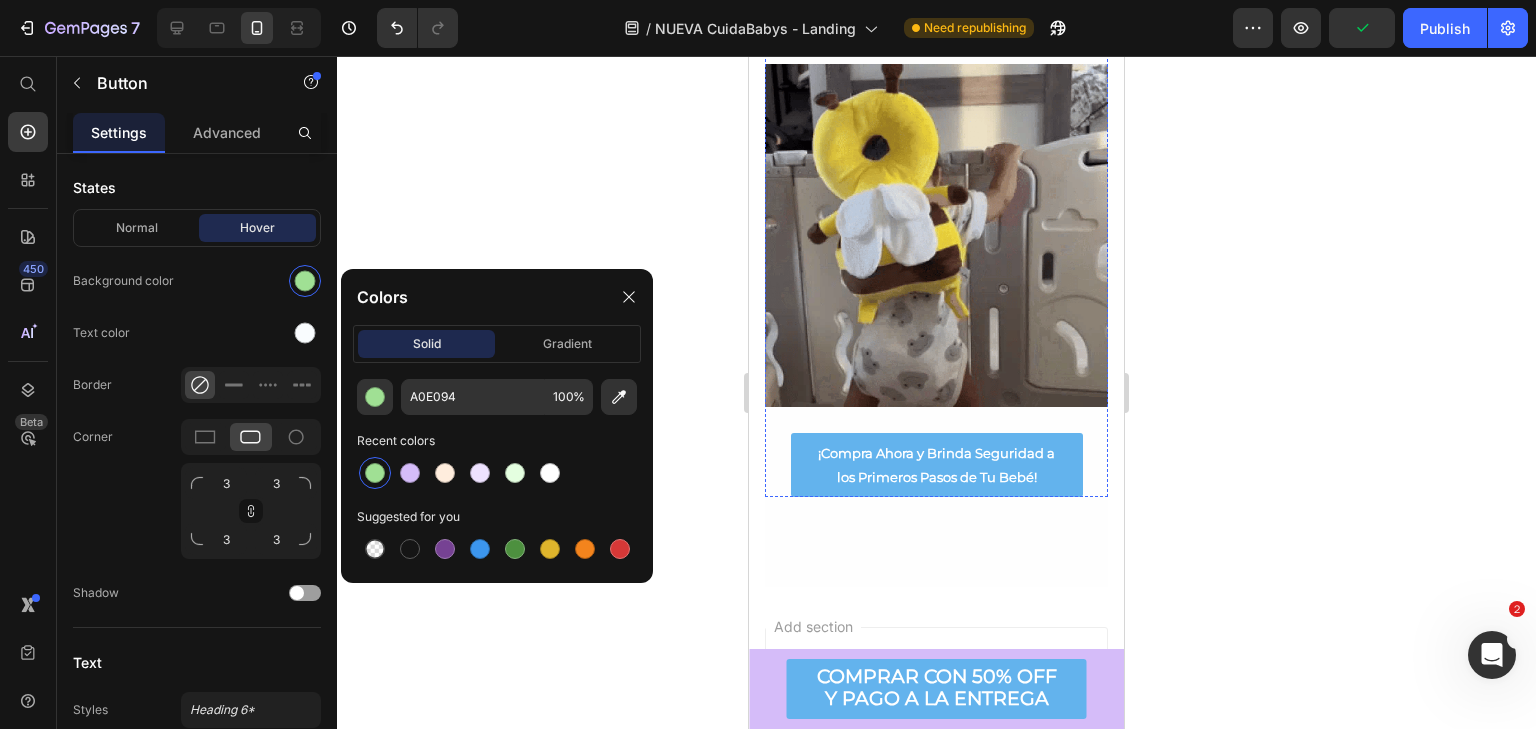 scroll, scrollTop: 7600, scrollLeft: 0, axis: vertical 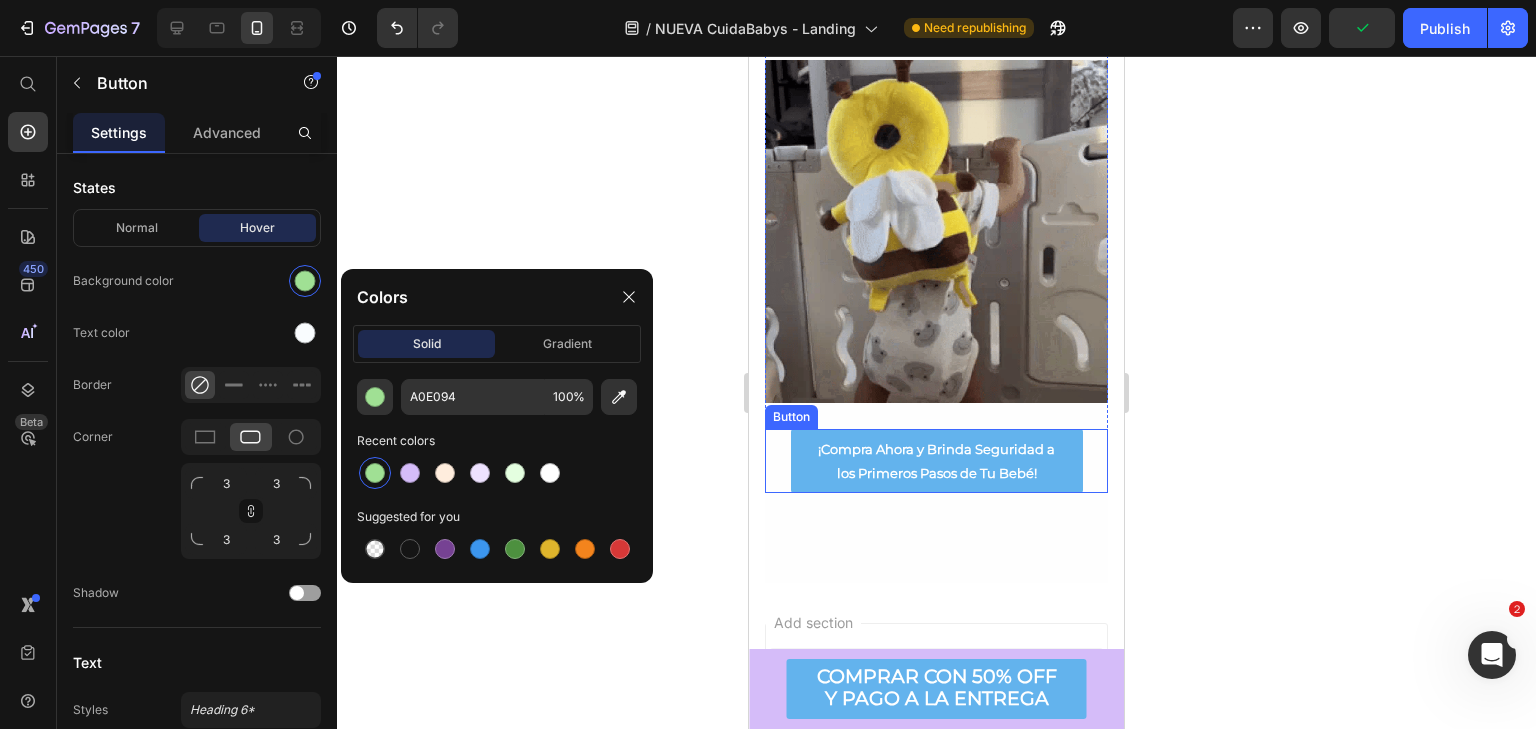 click on "¡Compra Ahora y Brinda Seguridad a los Primeros Pasos de Tu Bebé! Button" at bounding box center [936, 461] 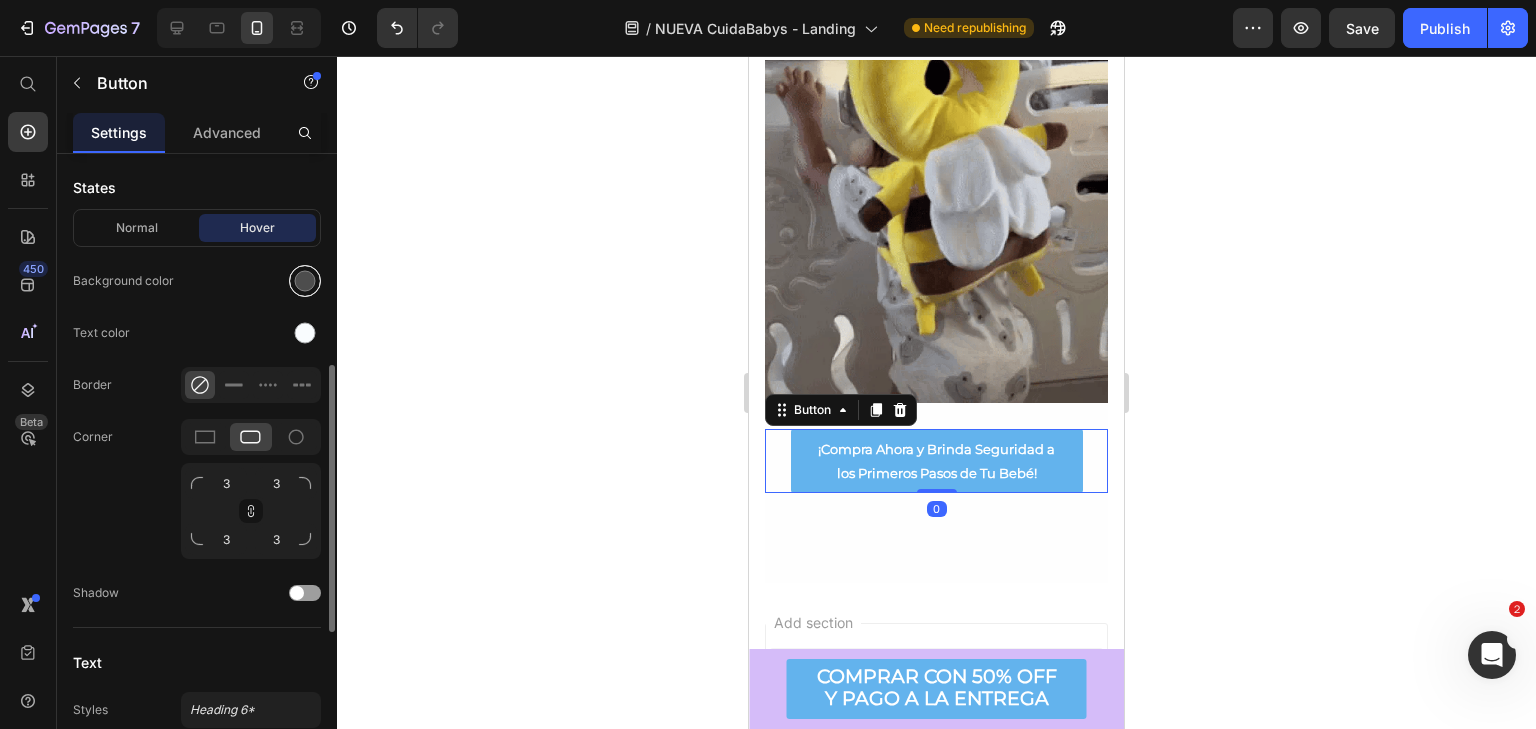 click at bounding box center [305, 281] 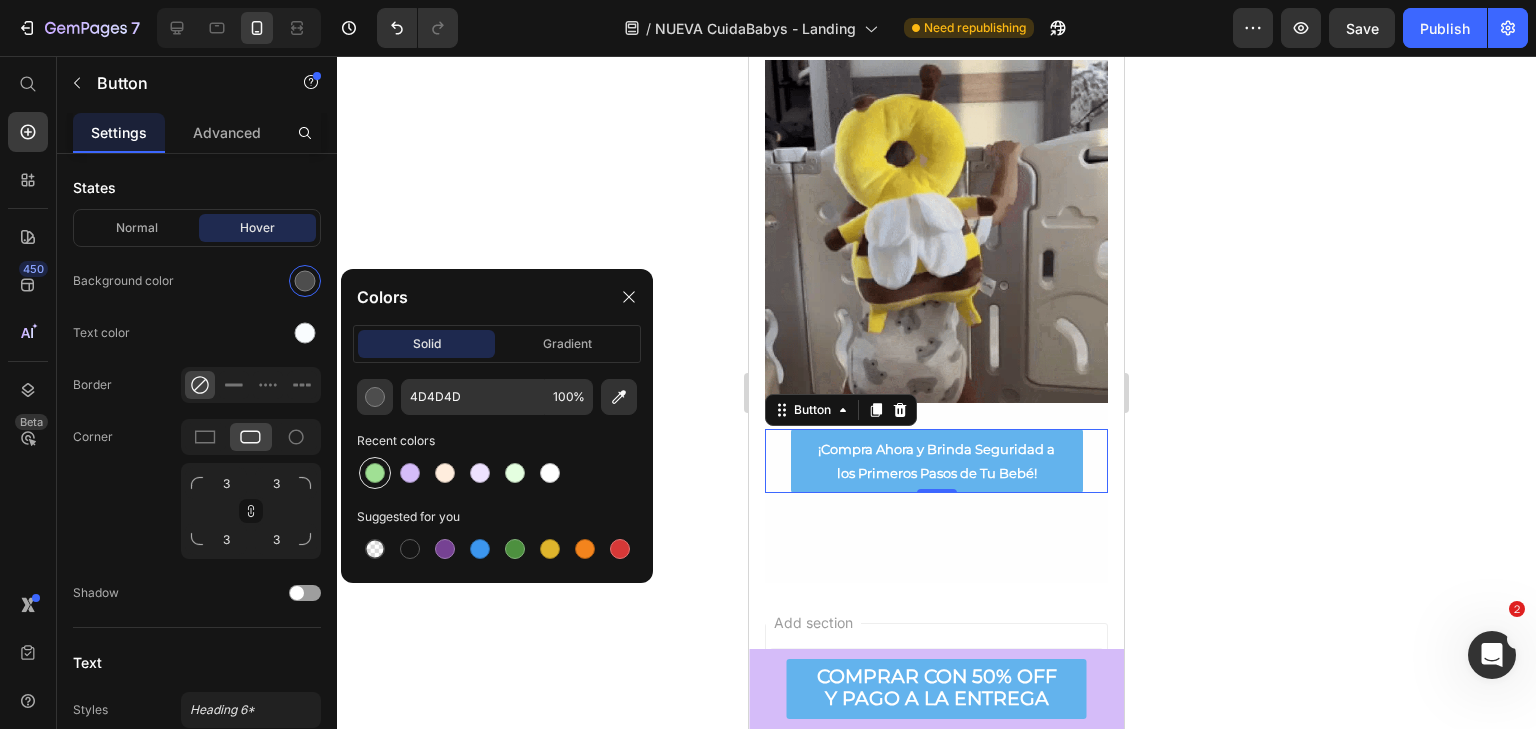 click at bounding box center [375, 473] 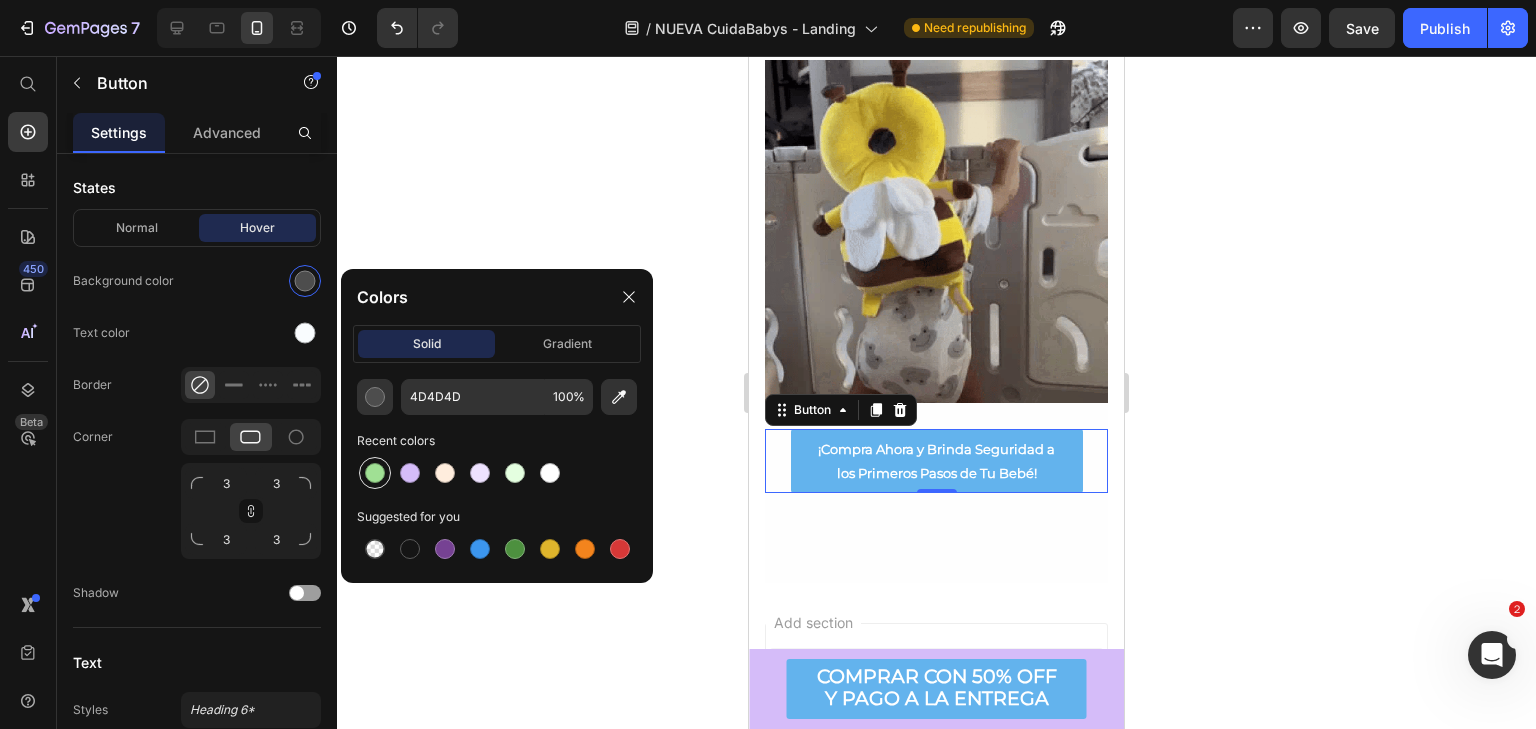 type on "A0E094" 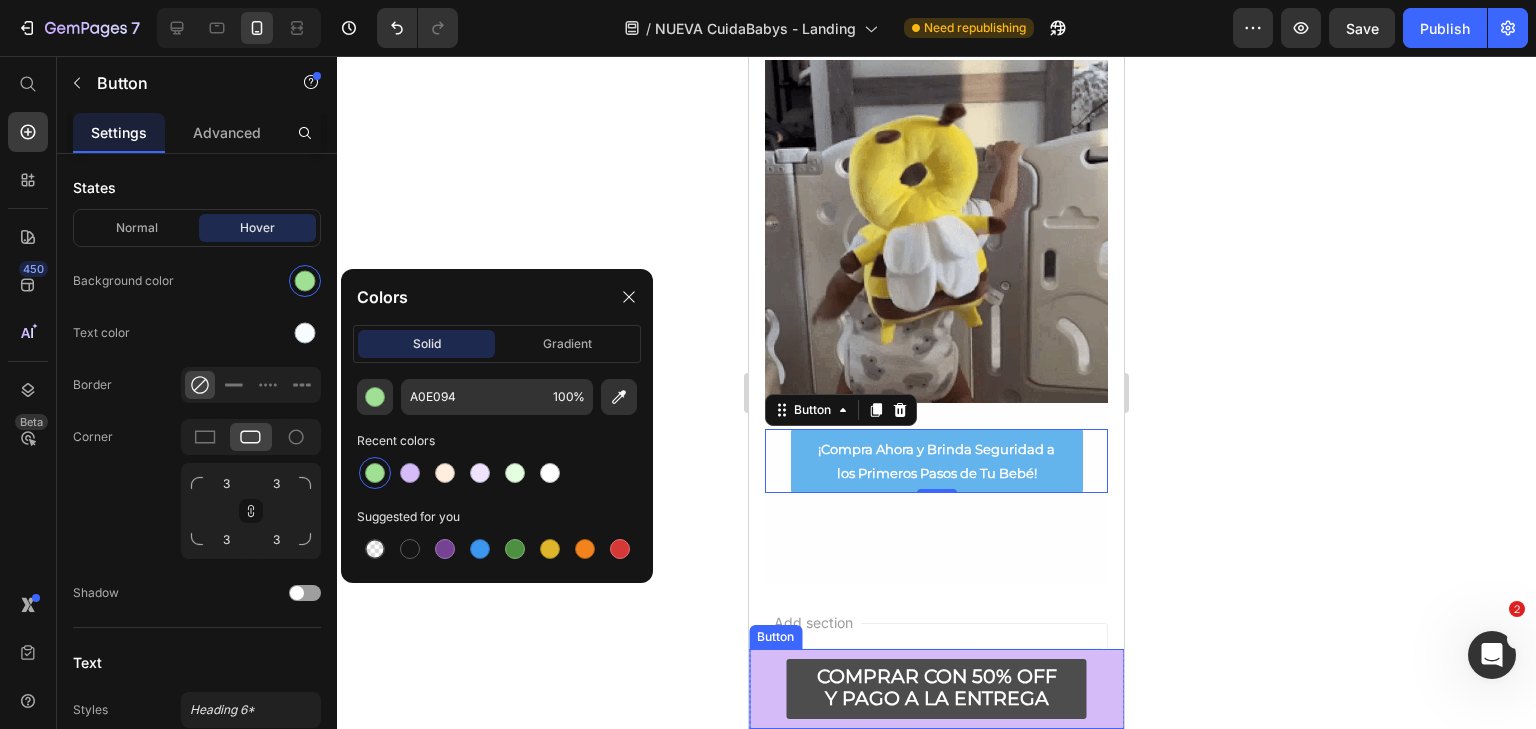click on "COMPRAR CON 50% OFF Y PAGO A LA ENTREGA" at bounding box center [937, 689] 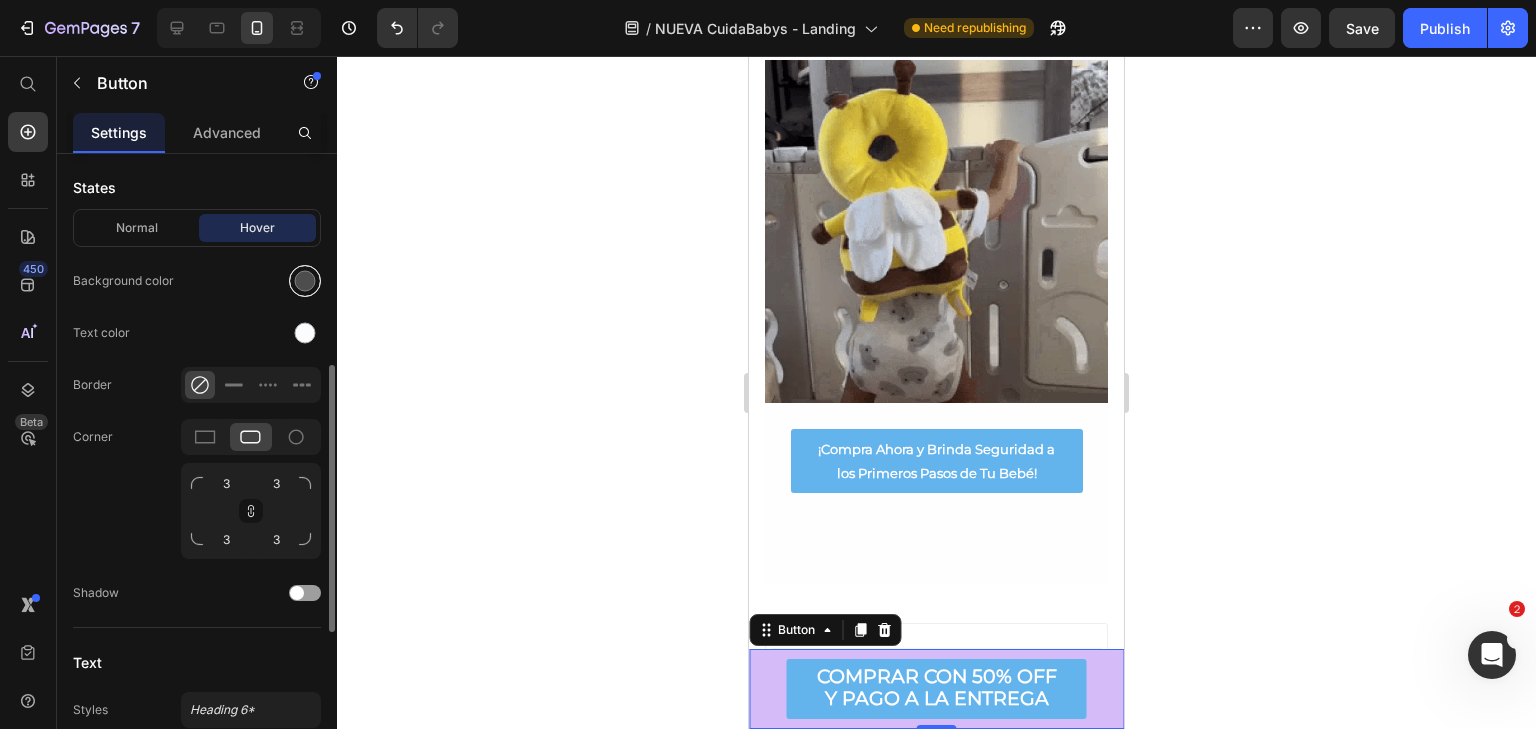 click at bounding box center [305, 281] 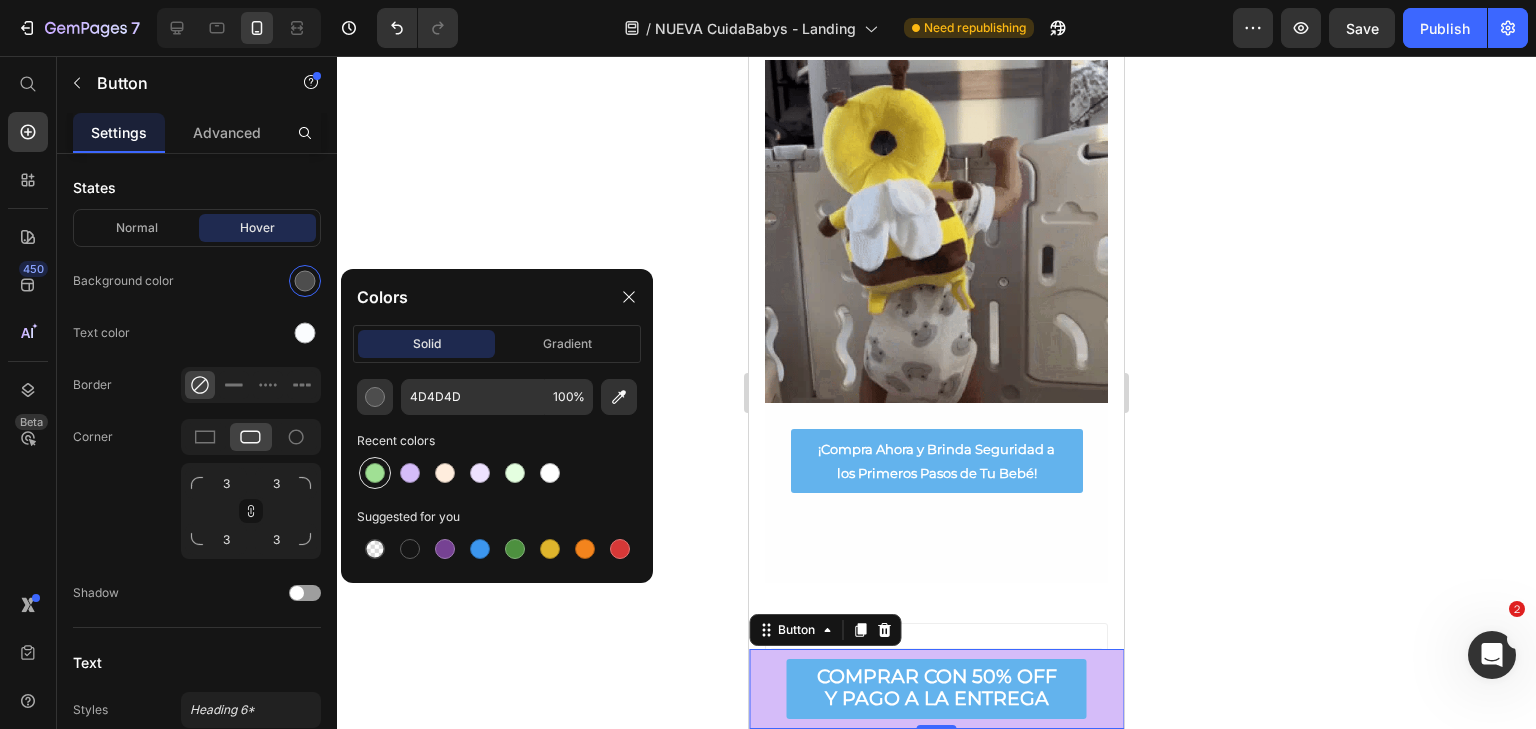 click at bounding box center [375, 473] 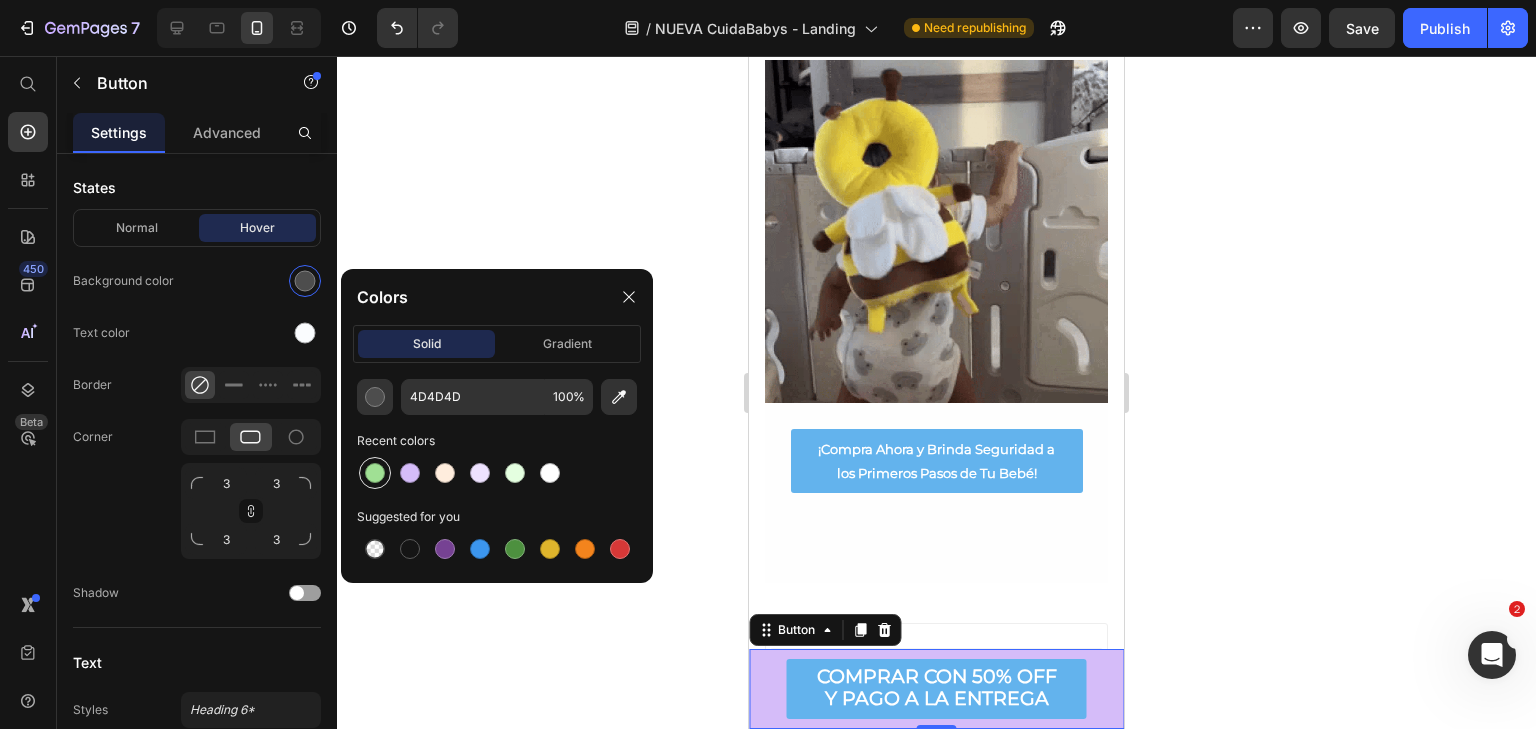 type on "A0E094" 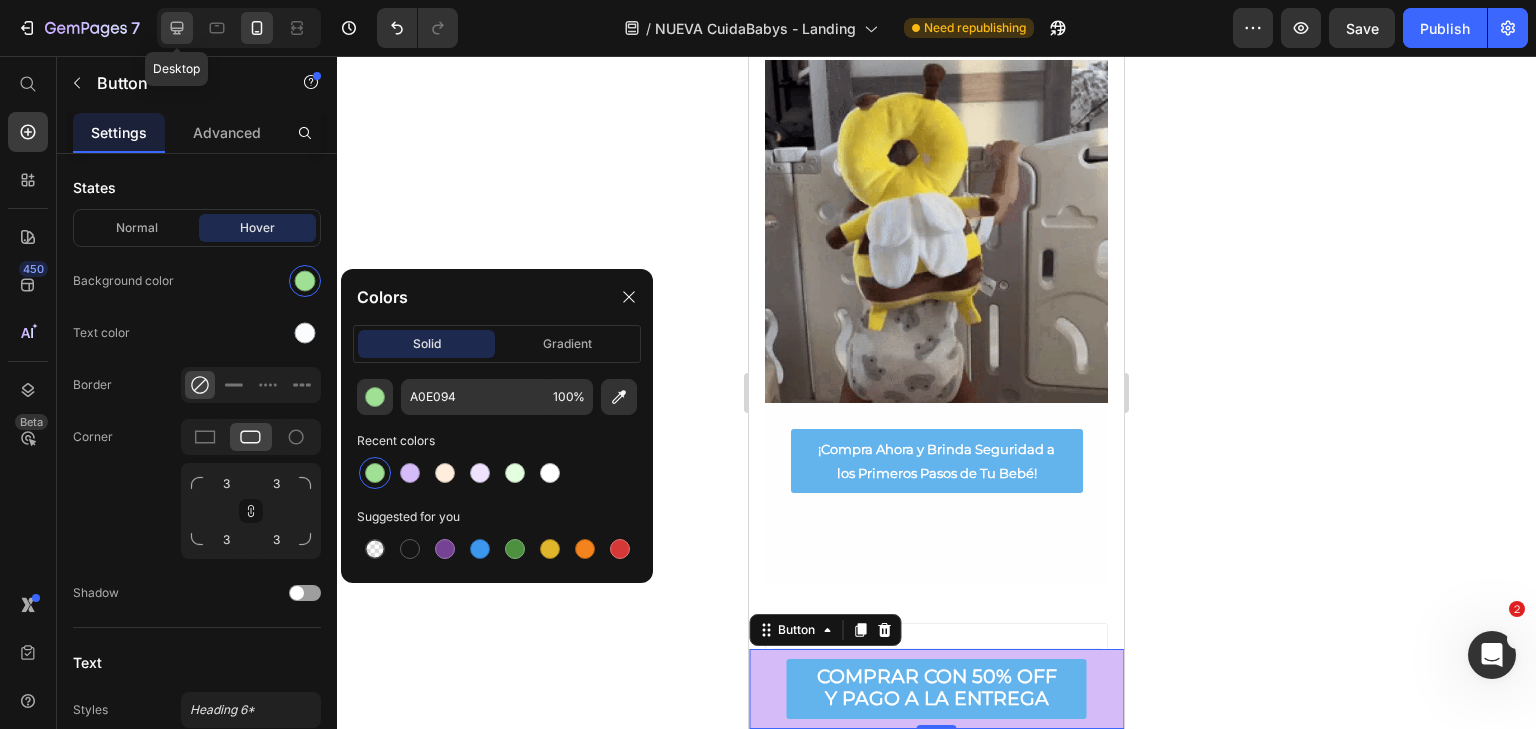 click 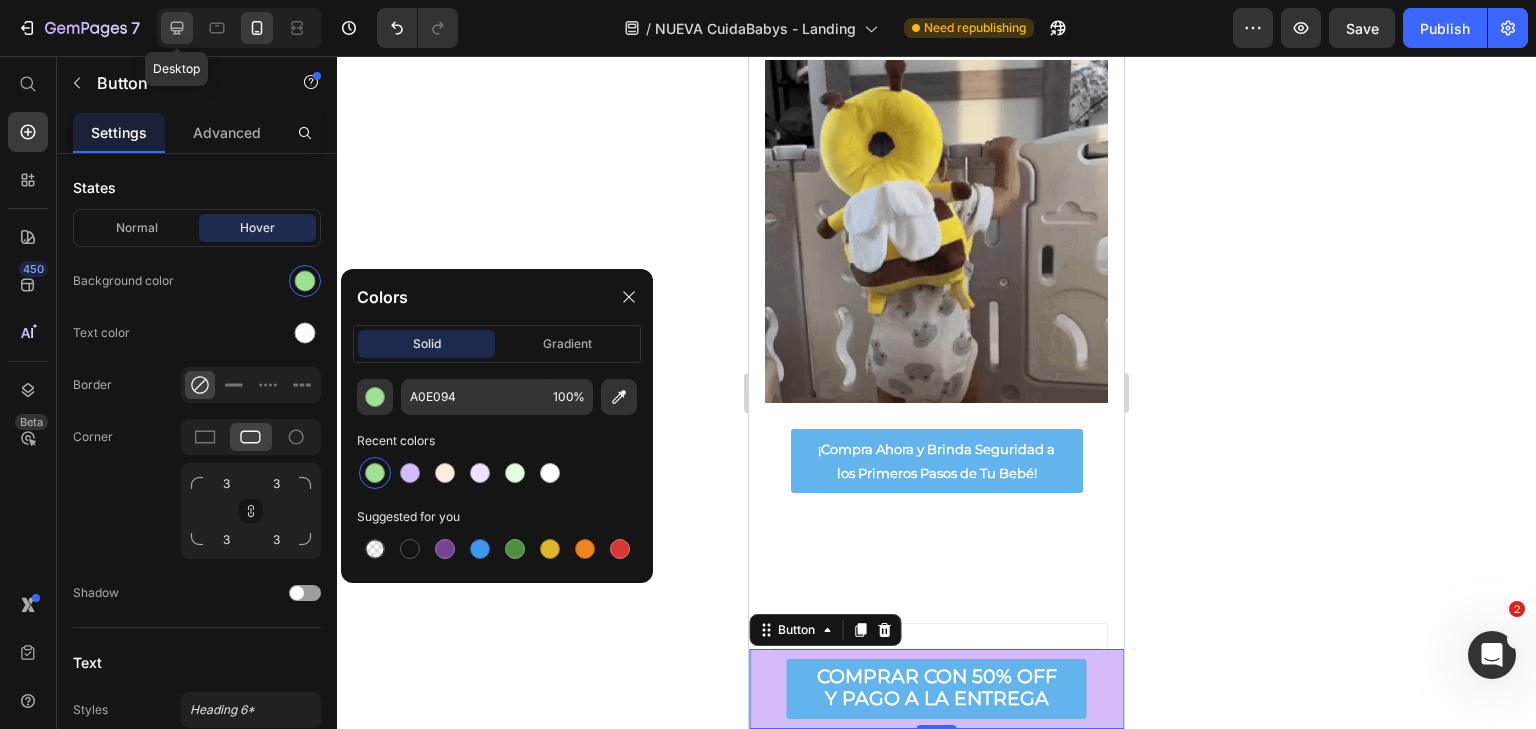 type on "17" 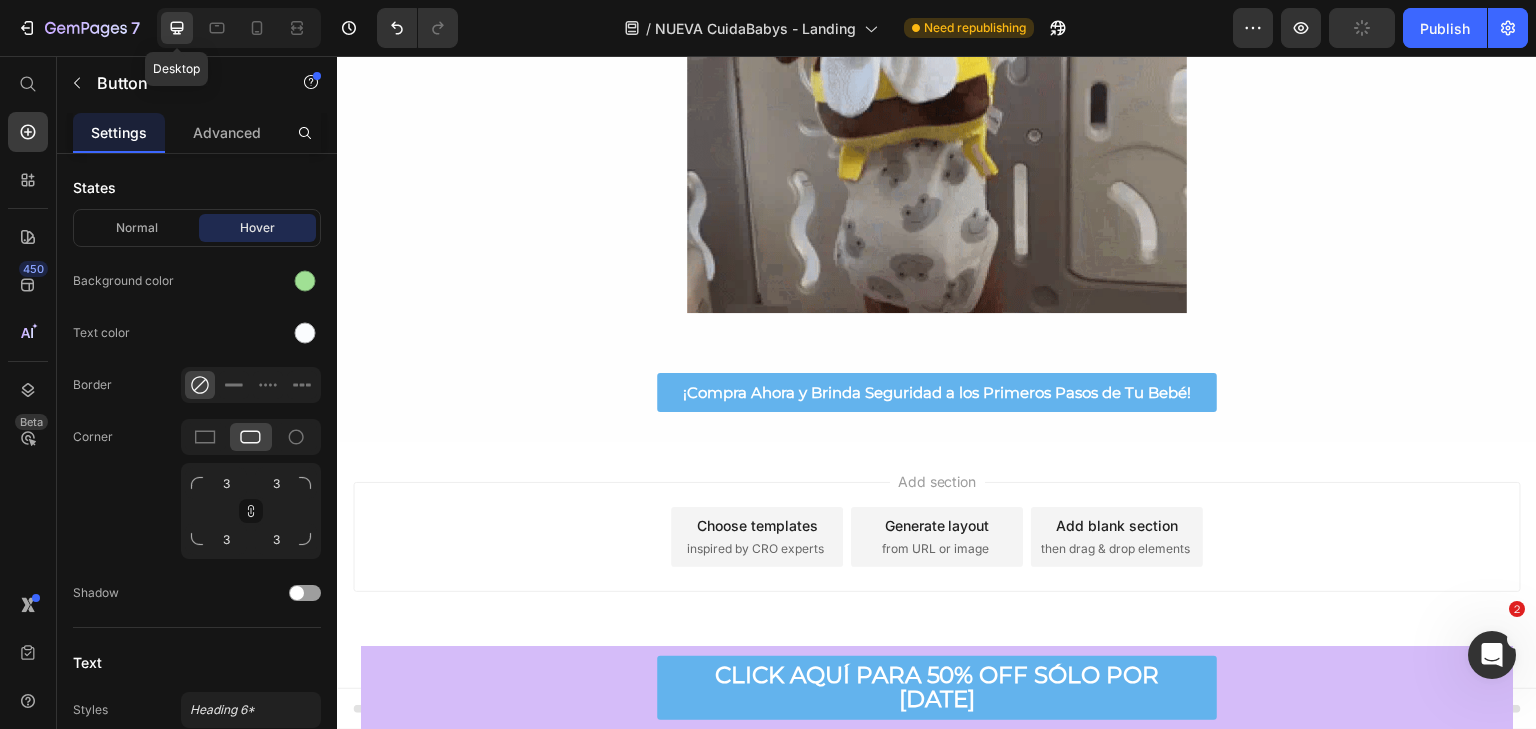 scroll, scrollTop: 5326, scrollLeft: 0, axis: vertical 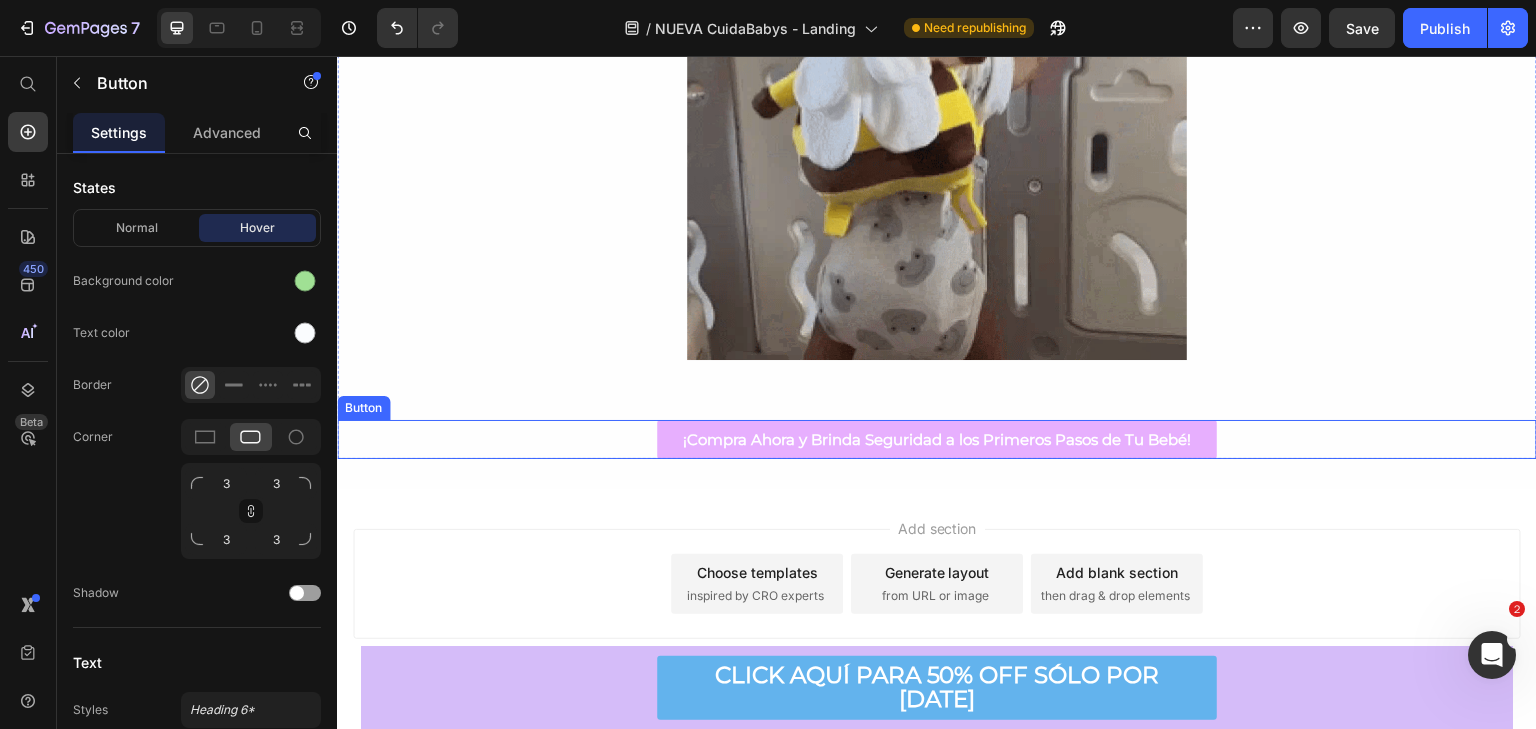 click on "¡Compra Ahora y Brinda Seguridad a los Primeros Pasos de Tu Bebé!" at bounding box center [937, 439] 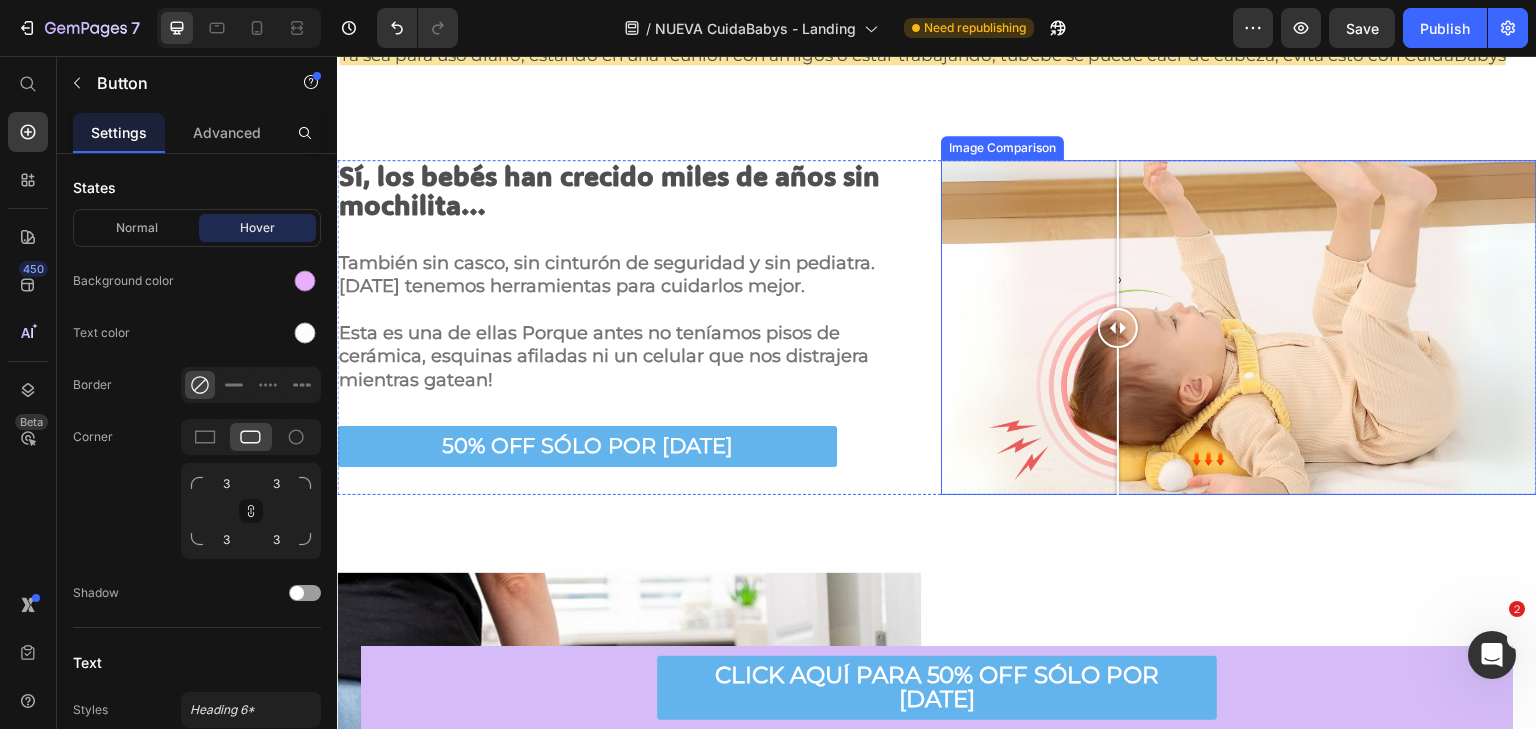 scroll, scrollTop: 20, scrollLeft: 0, axis: vertical 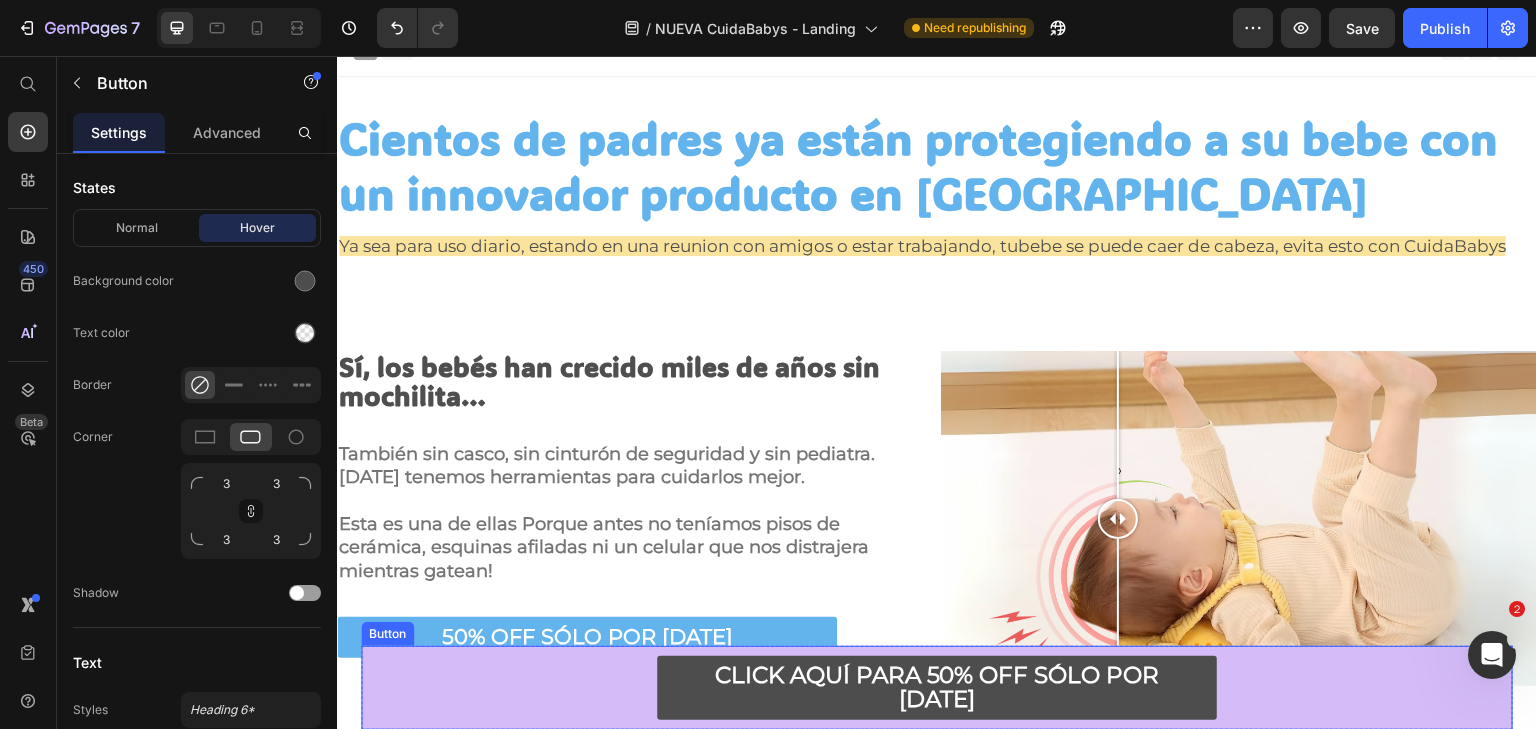 click on "CLICK AQUÍ PARA 50% OFF SÓLO POR HOY" at bounding box center [937, 688] 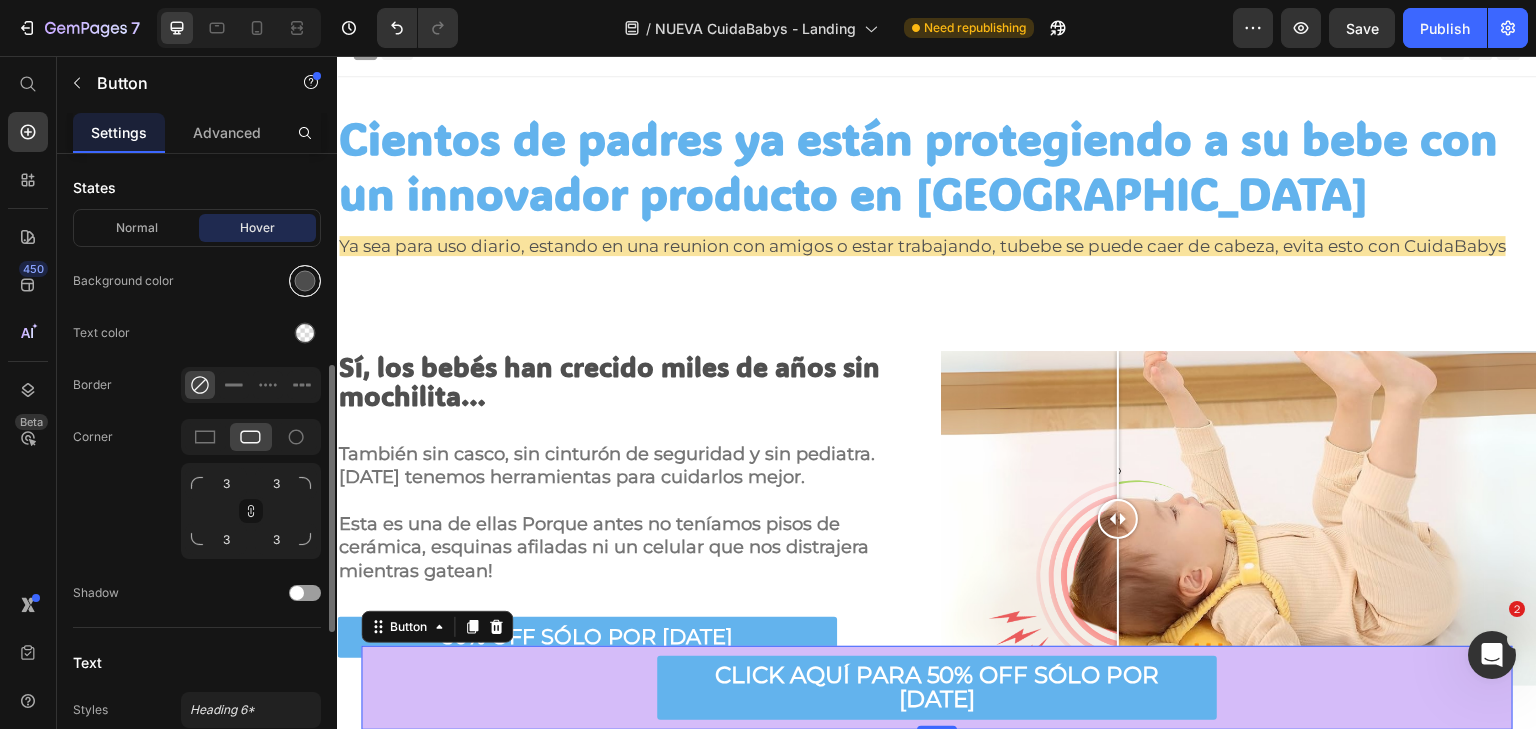 click at bounding box center [305, 281] 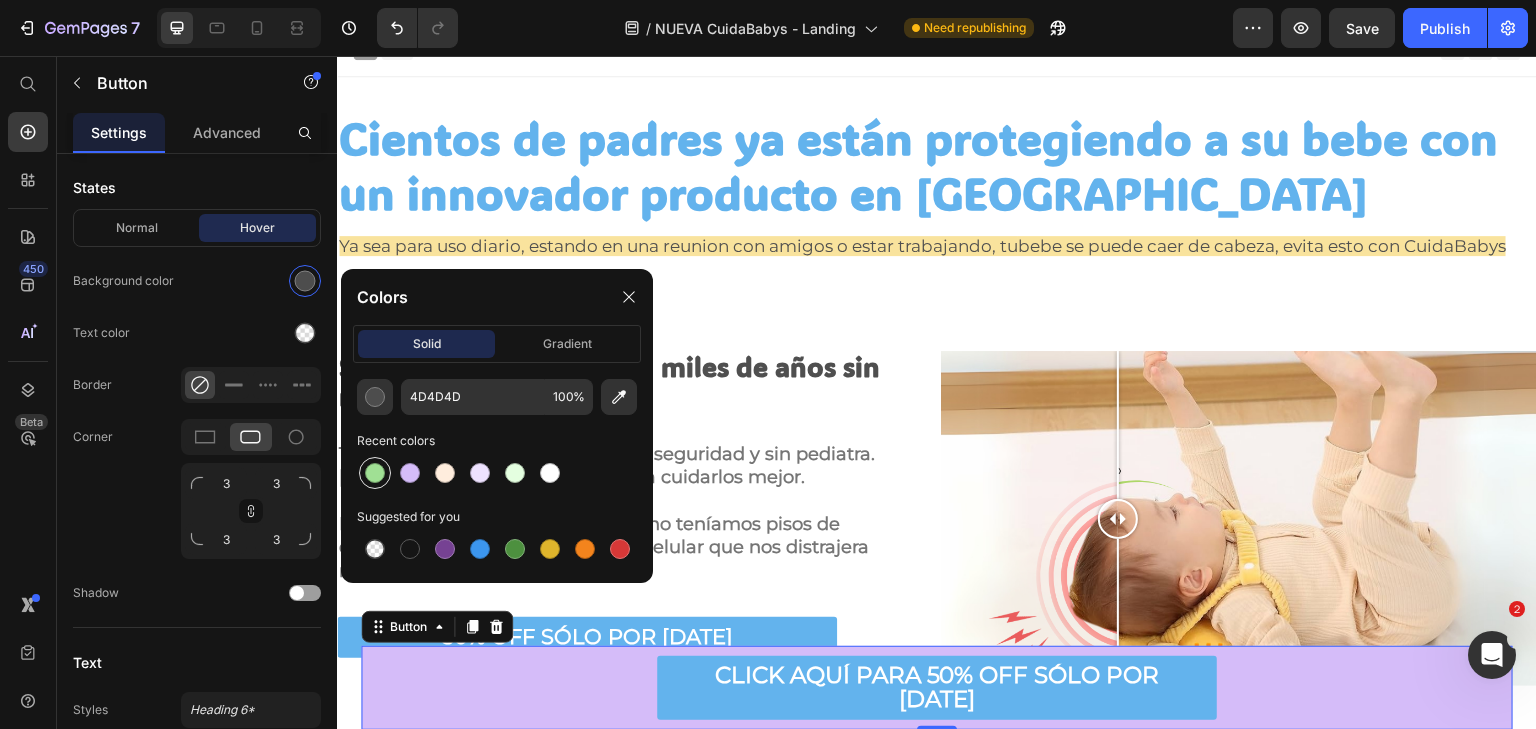 click at bounding box center [375, 473] 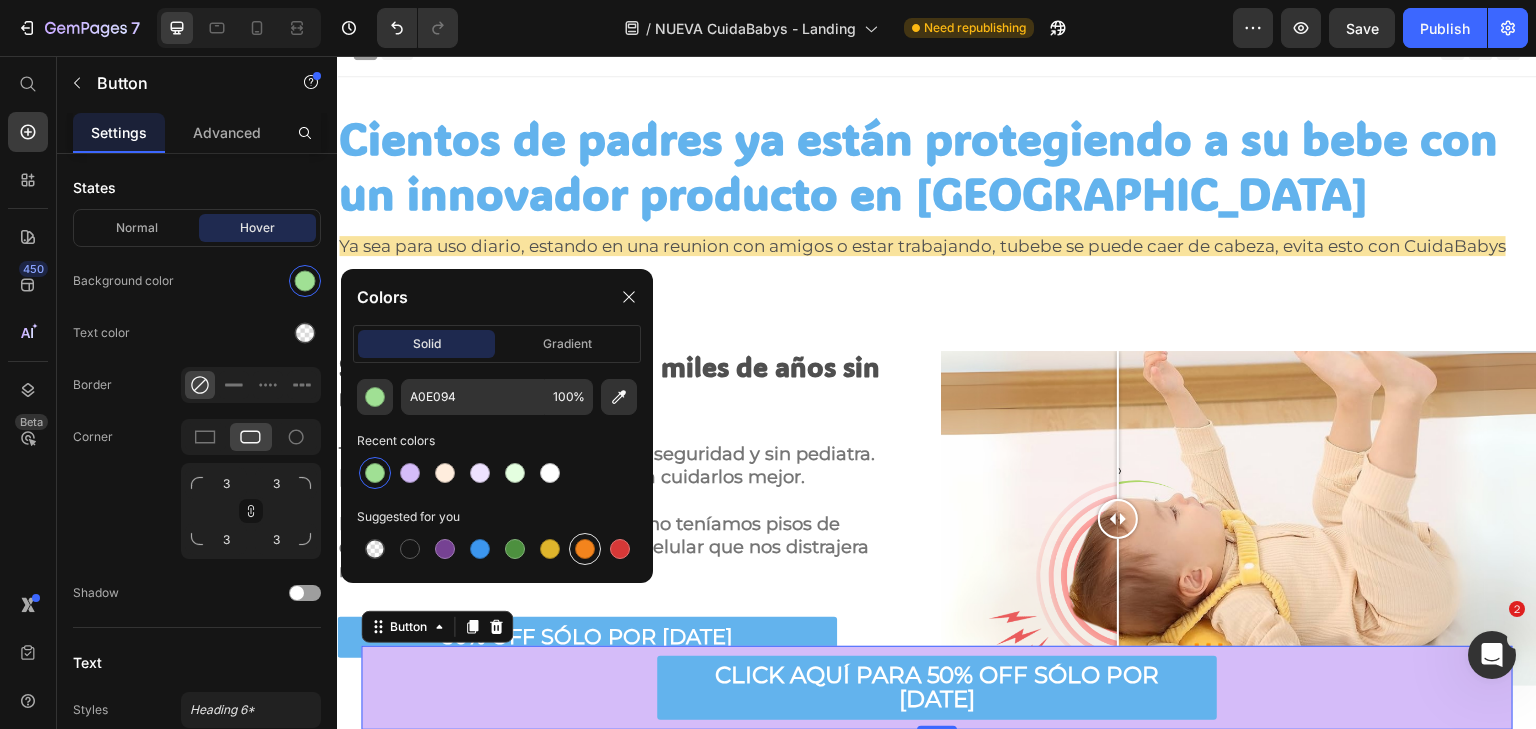click at bounding box center (585, 549) 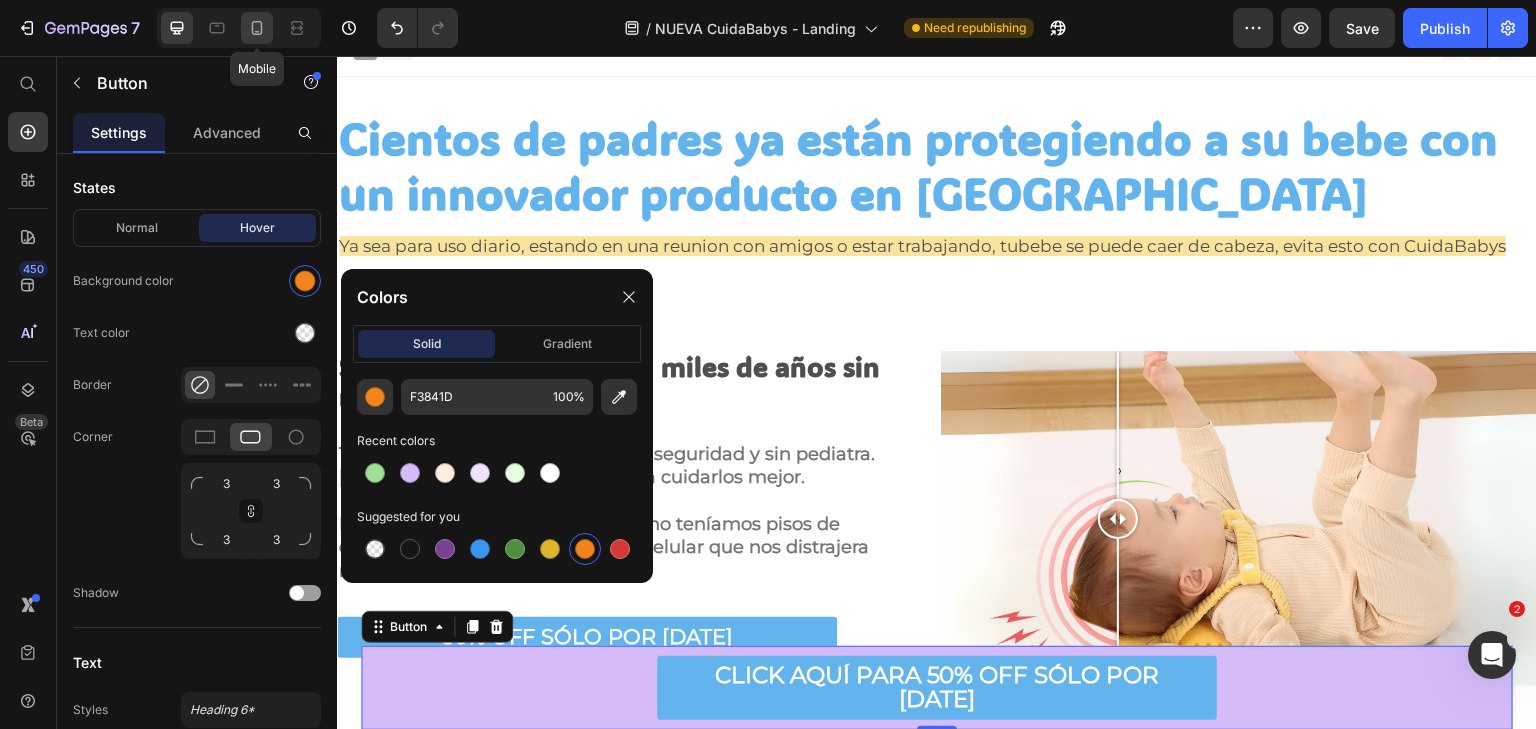 click 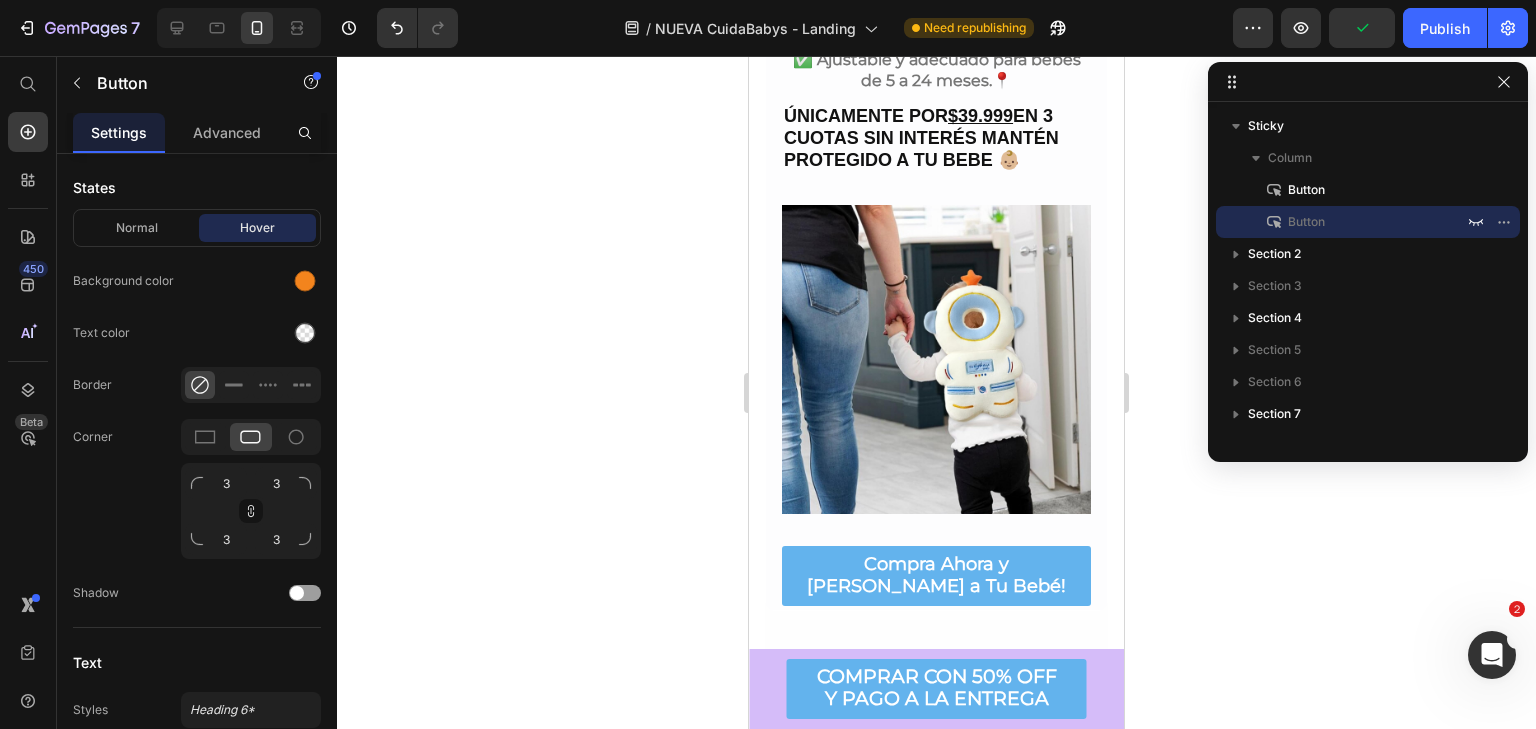 scroll, scrollTop: 1800, scrollLeft: 0, axis: vertical 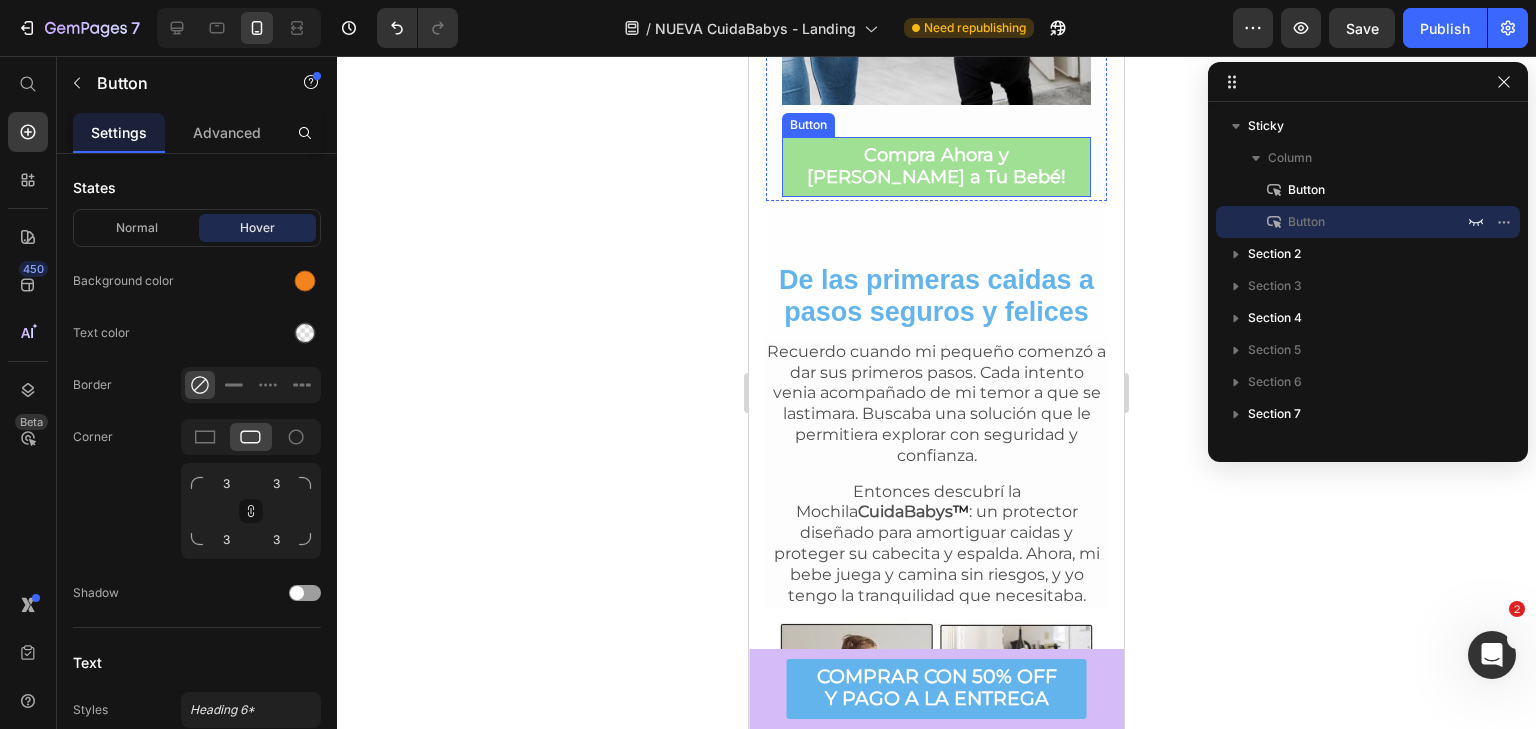 click on "Compra Ahora y Brinda Seguridad a Tu Bebé!" at bounding box center (936, 167) 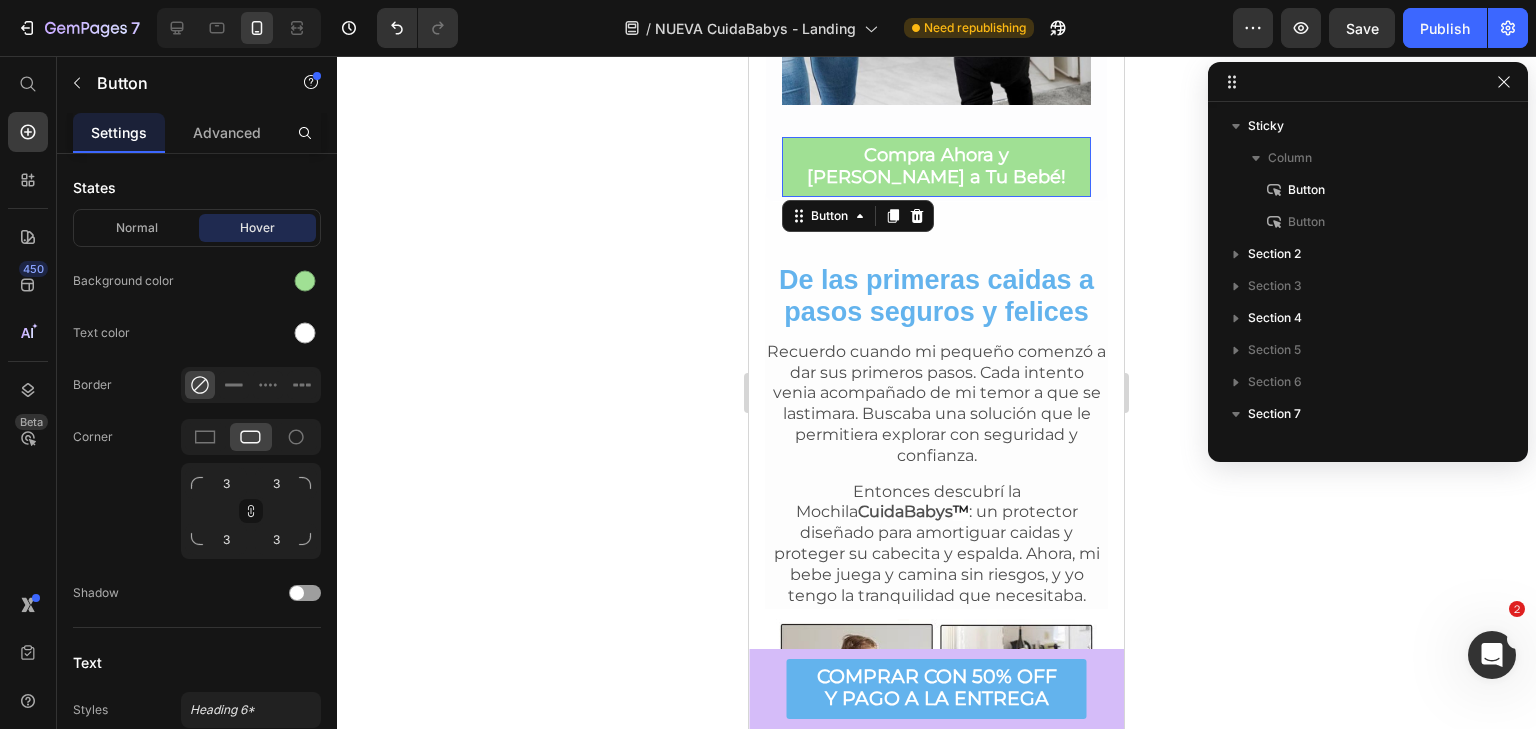 scroll, scrollTop: 506, scrollLeft: 0, axis: vertical 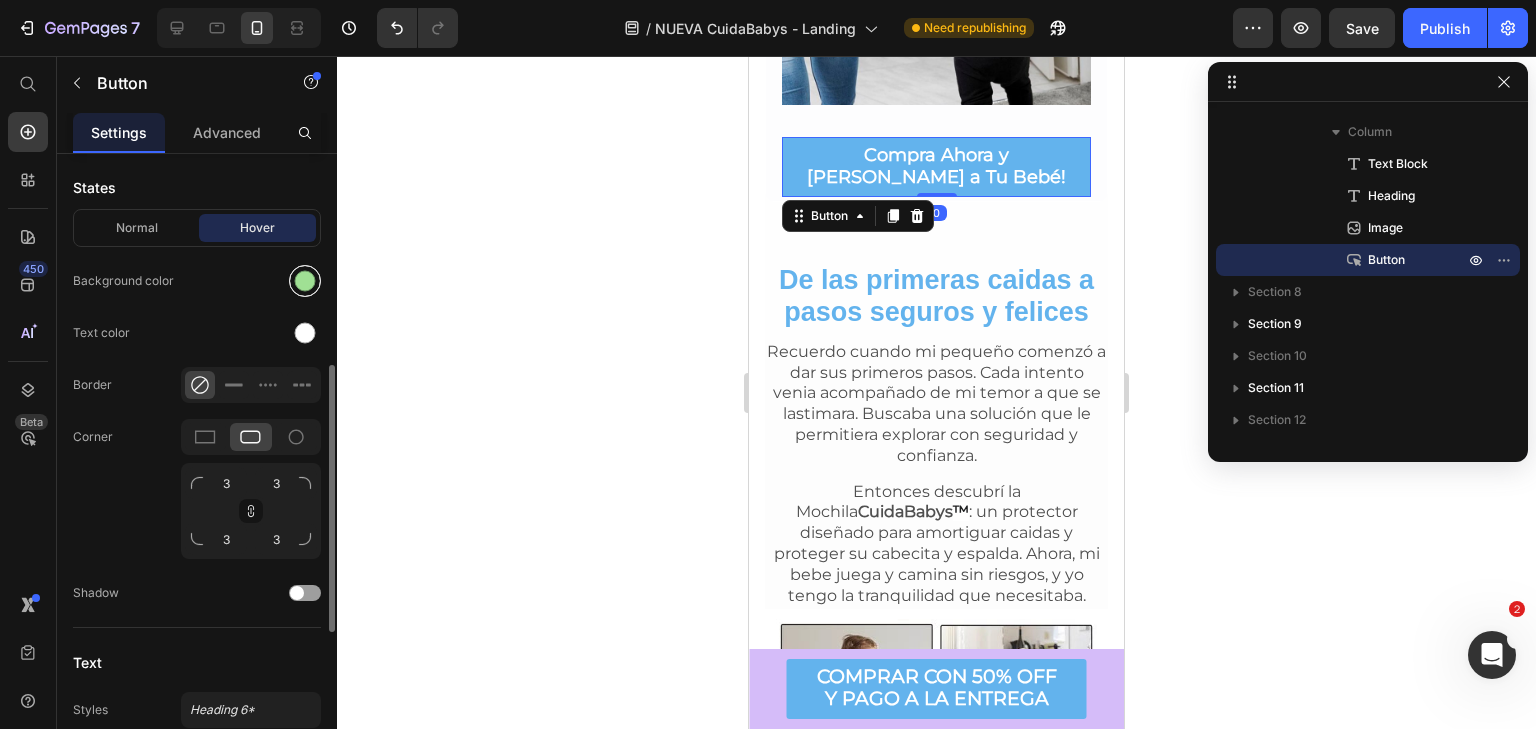 click at bounding box center [305, 281] 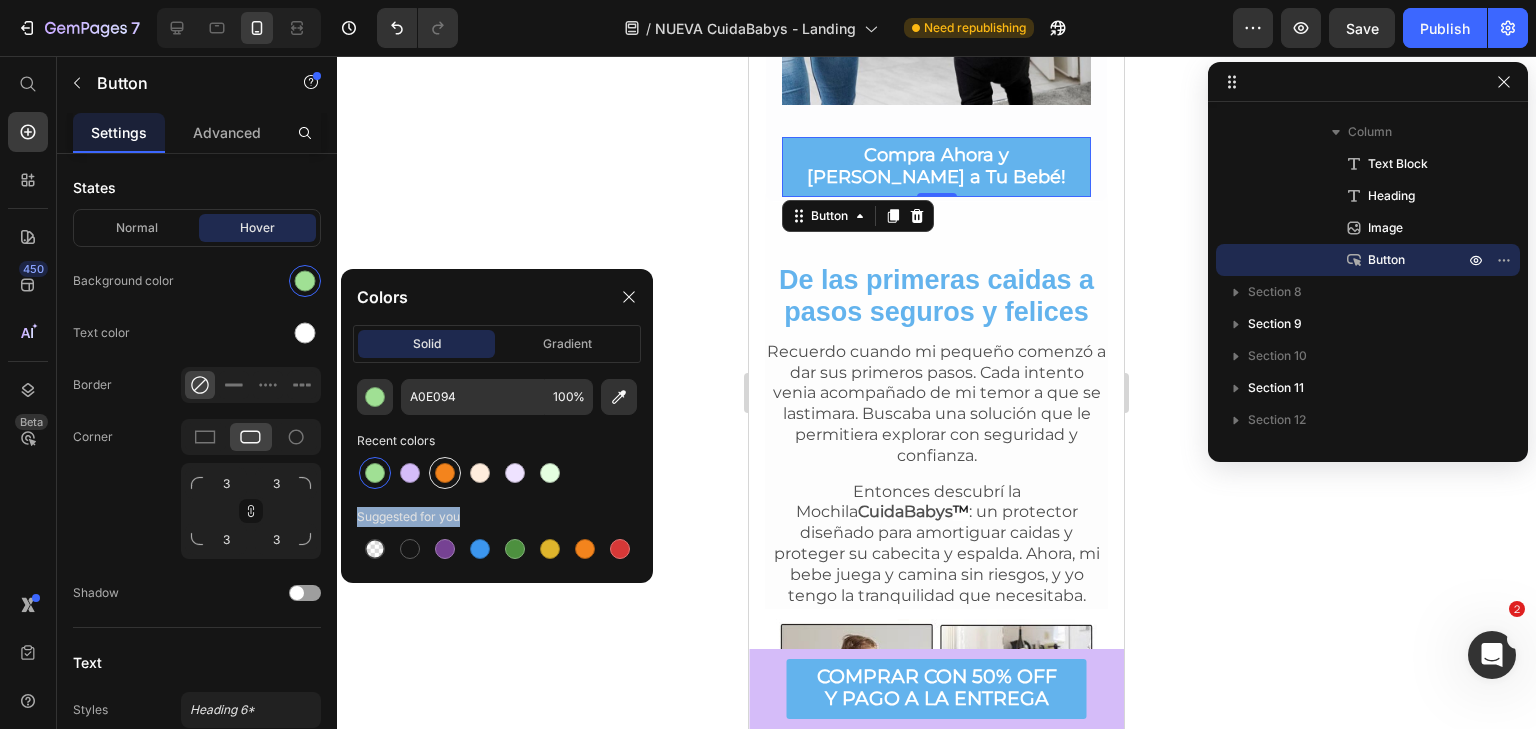 drag, startPoint x: 577, startPoint y: 552, endPoint x: 458, endPoint y: 455, distance: 153.52524 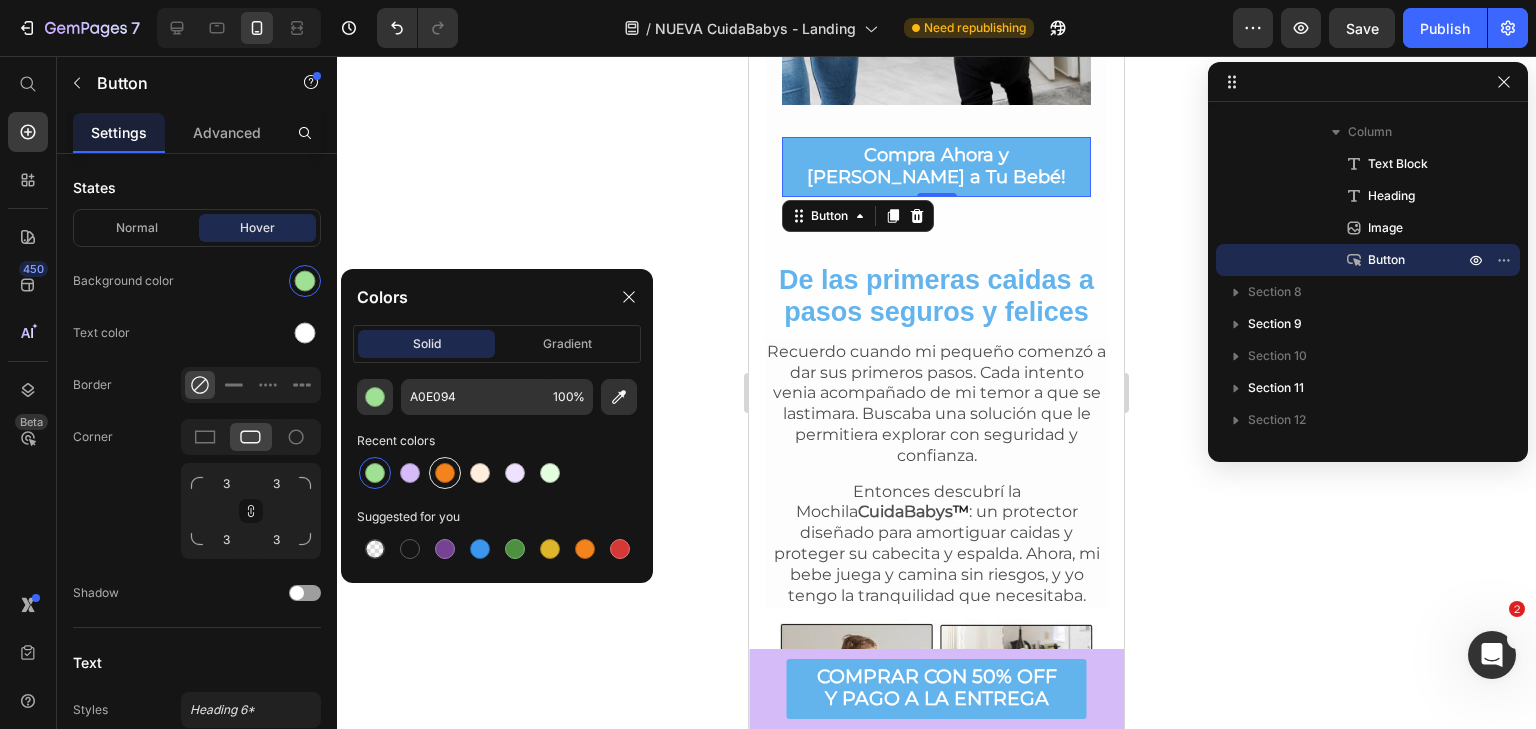 click at bounding box center [445, 473] 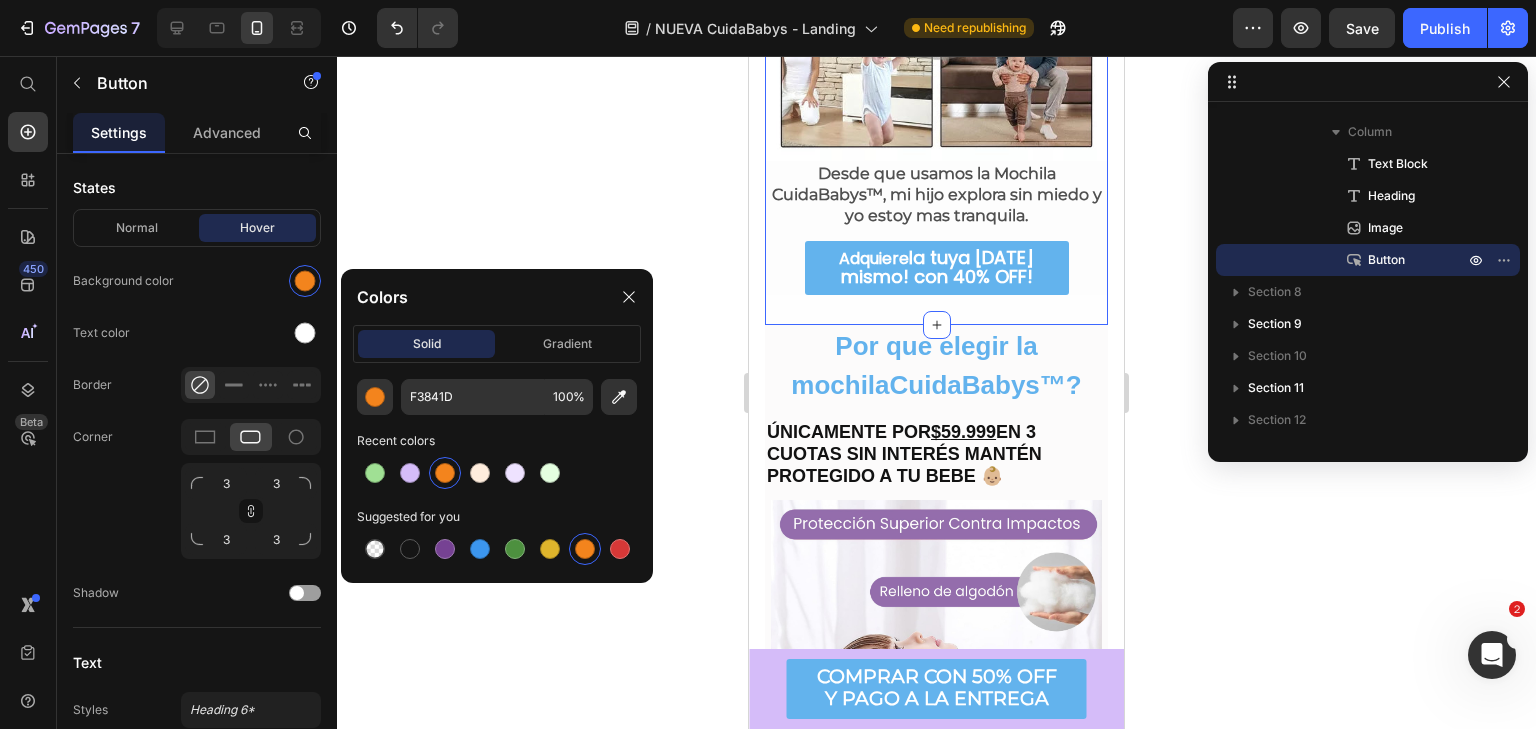 scroll, scrollTop: 2500, scrollLeft: 0, axis: vertical 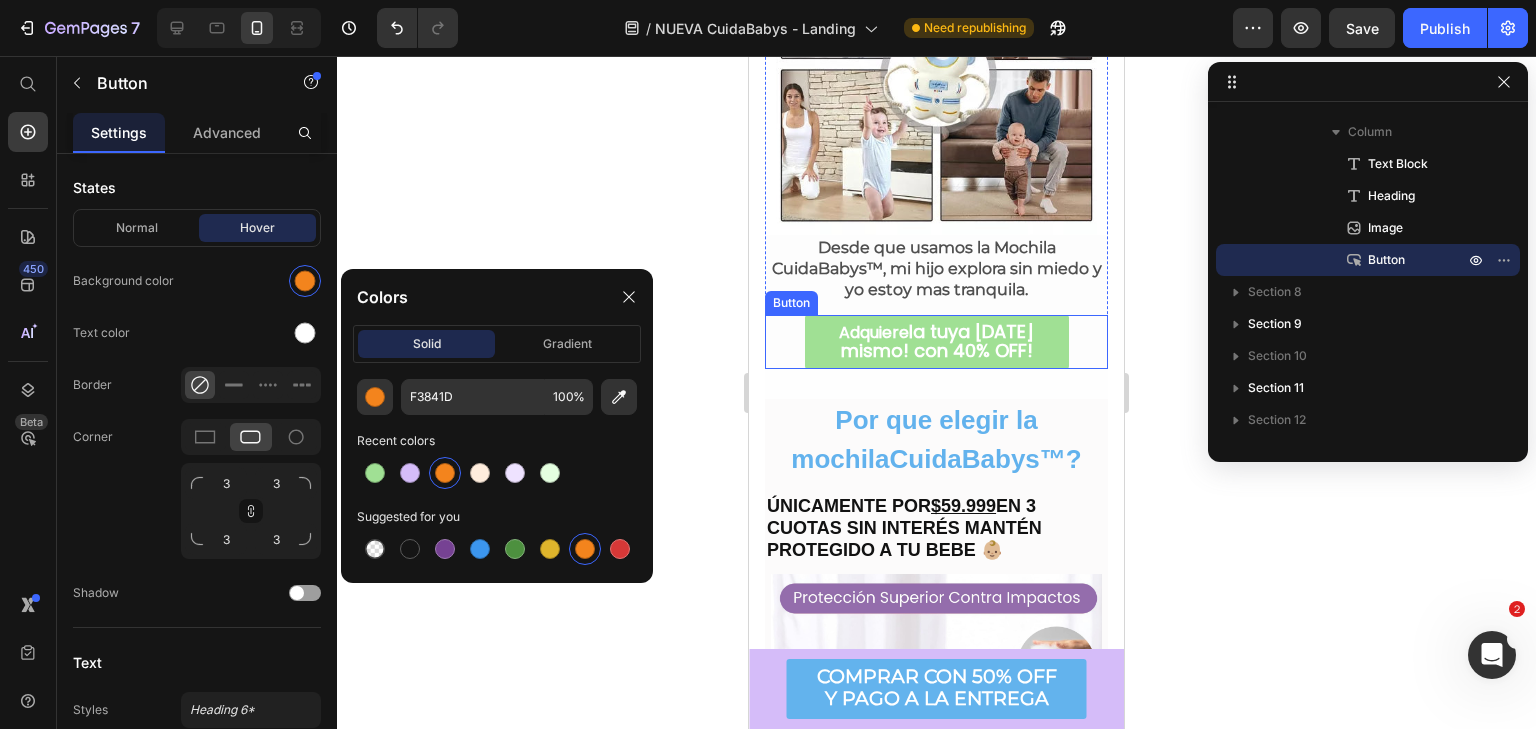 click on "Adquiere  la tuya hoy mismo! con 40% OFF!" at bounding box center (937, 342) 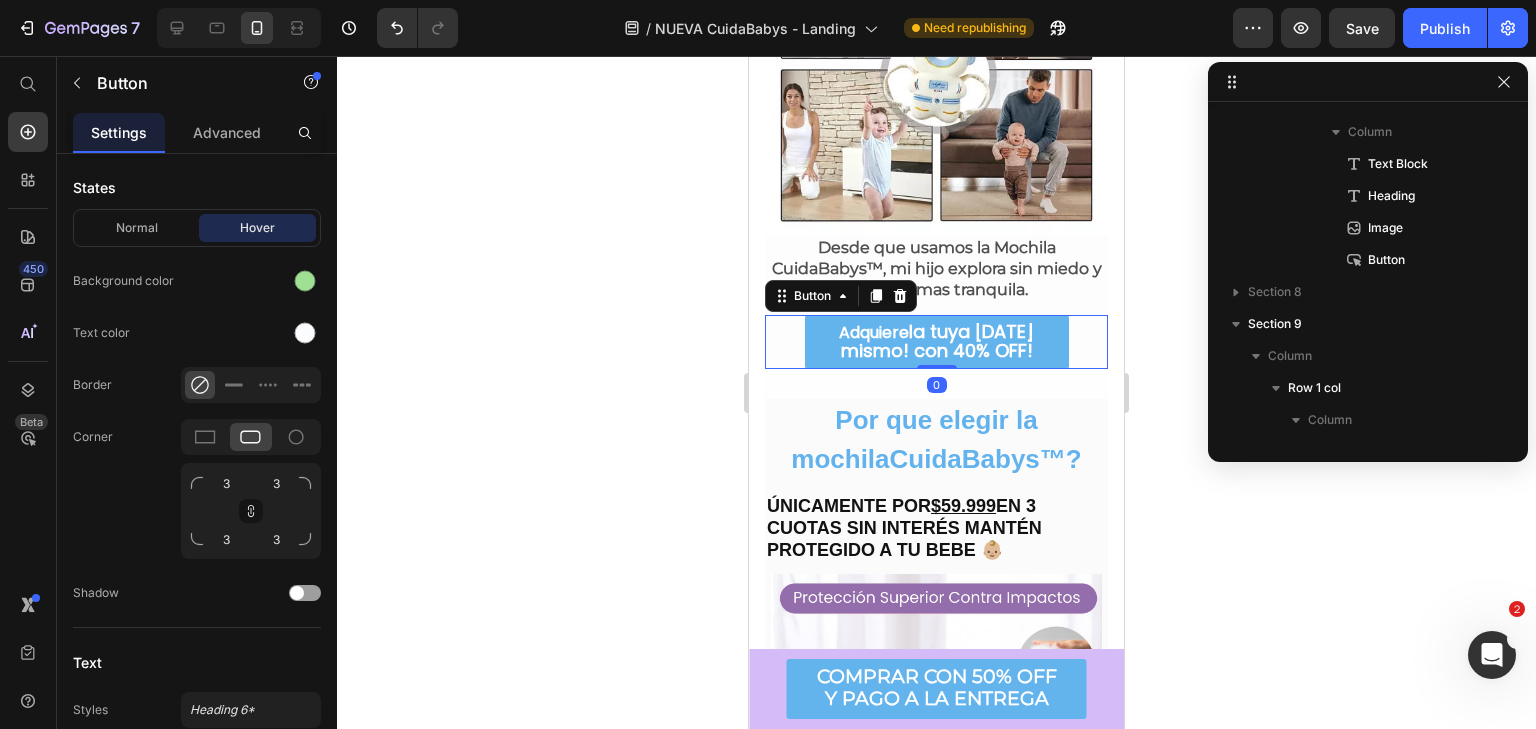 scroll, scrollTop: 954, scrollLeft: 0, axis: vertical 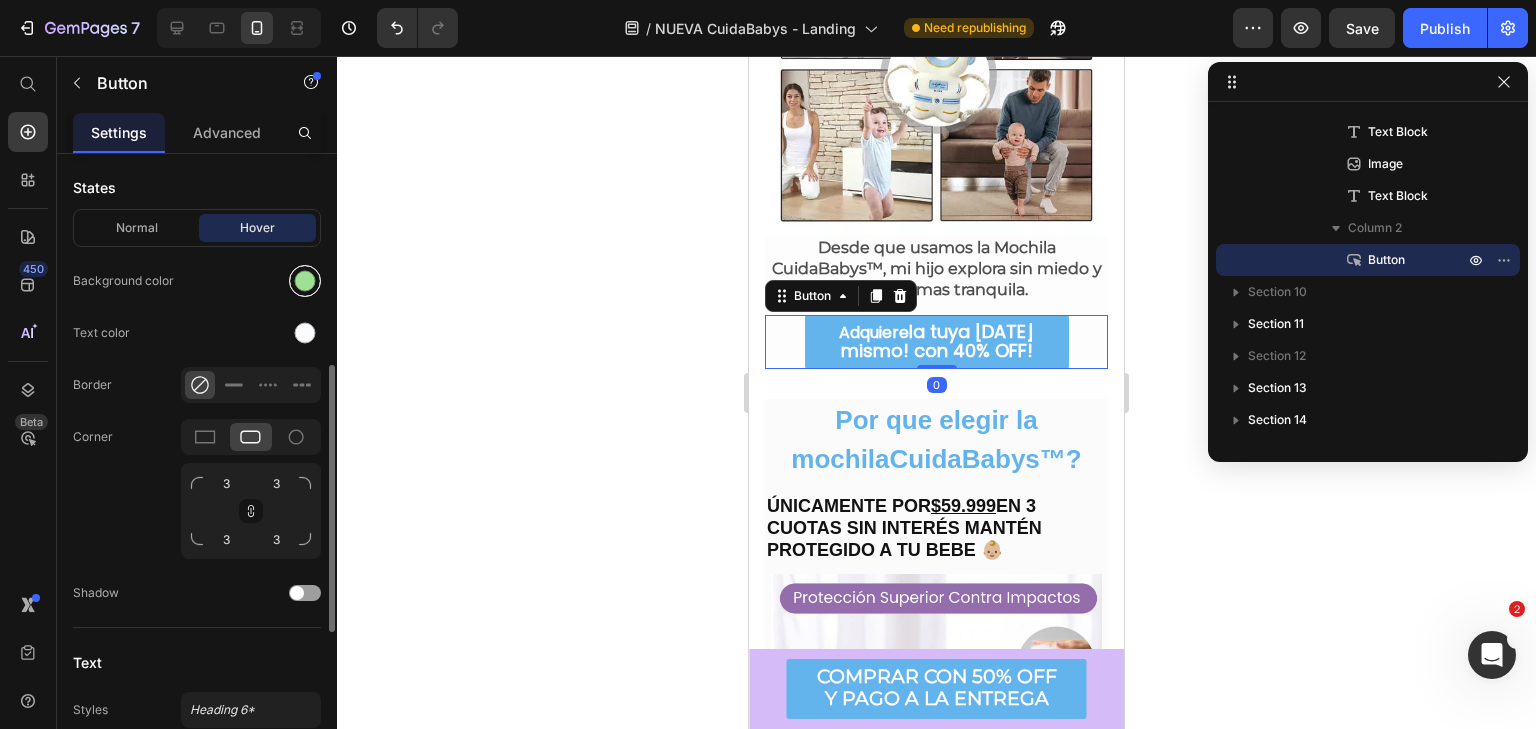 click at bounding box center (305, 281) 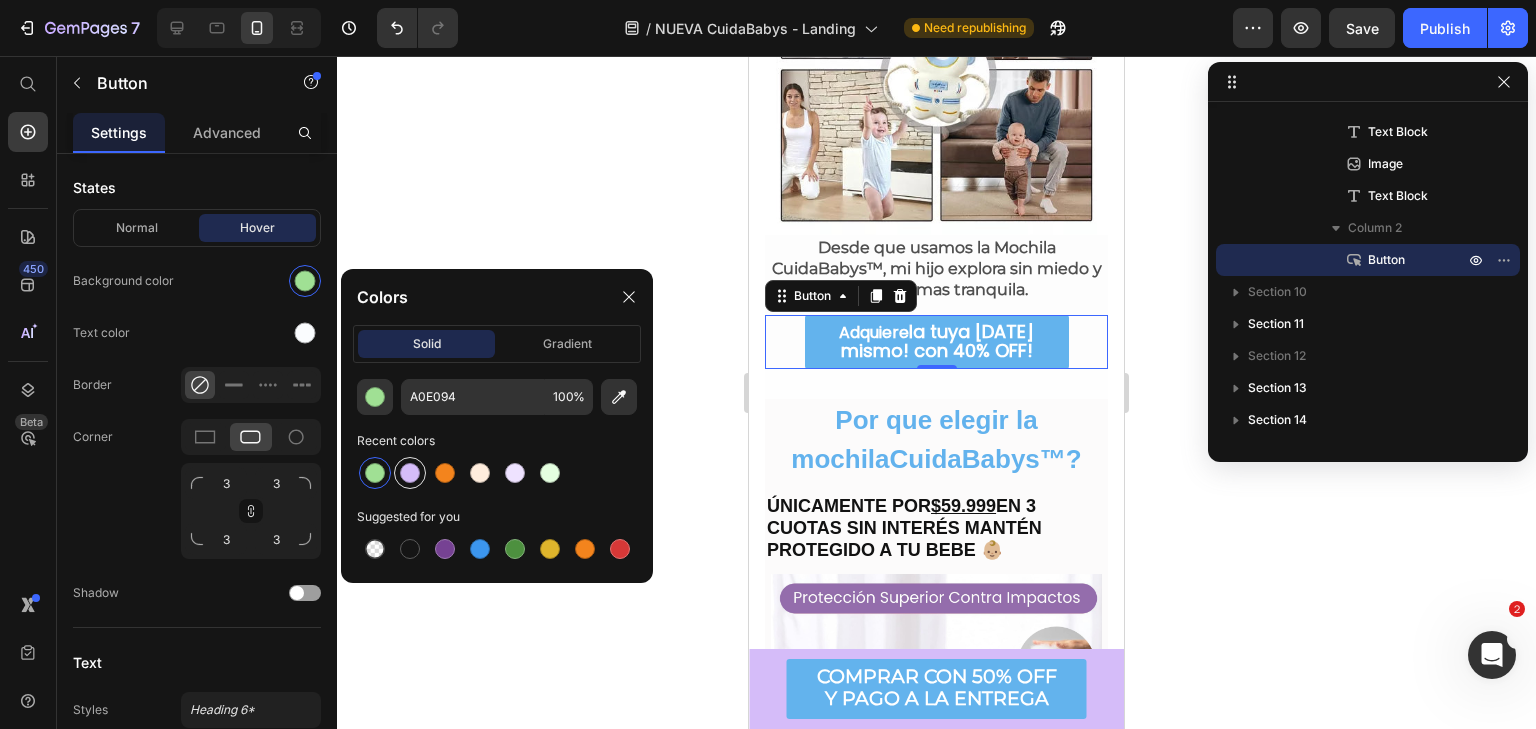click at bounding box center (410, 473) 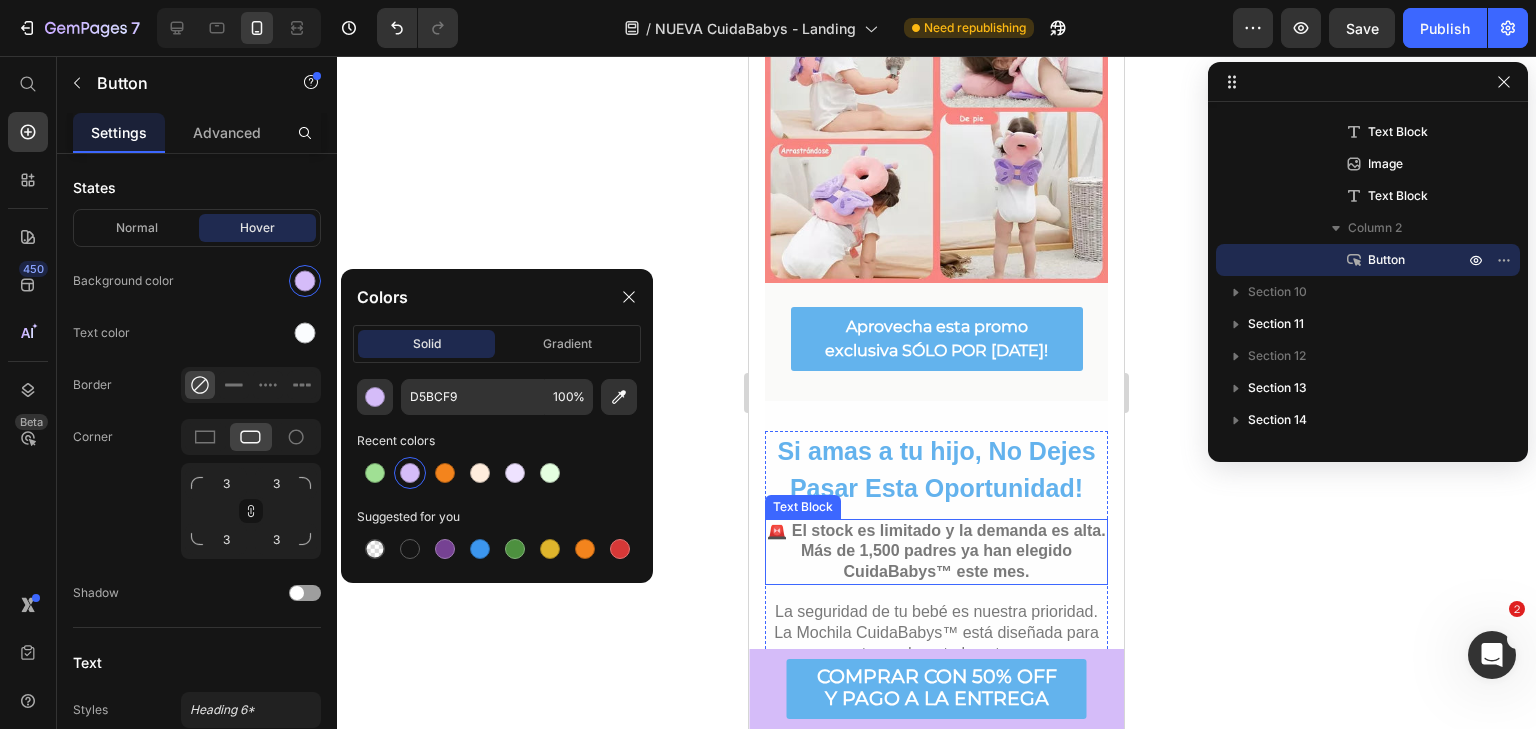 scroll, scrollTop: 6900, scrollLeft: 0, axis: vertical 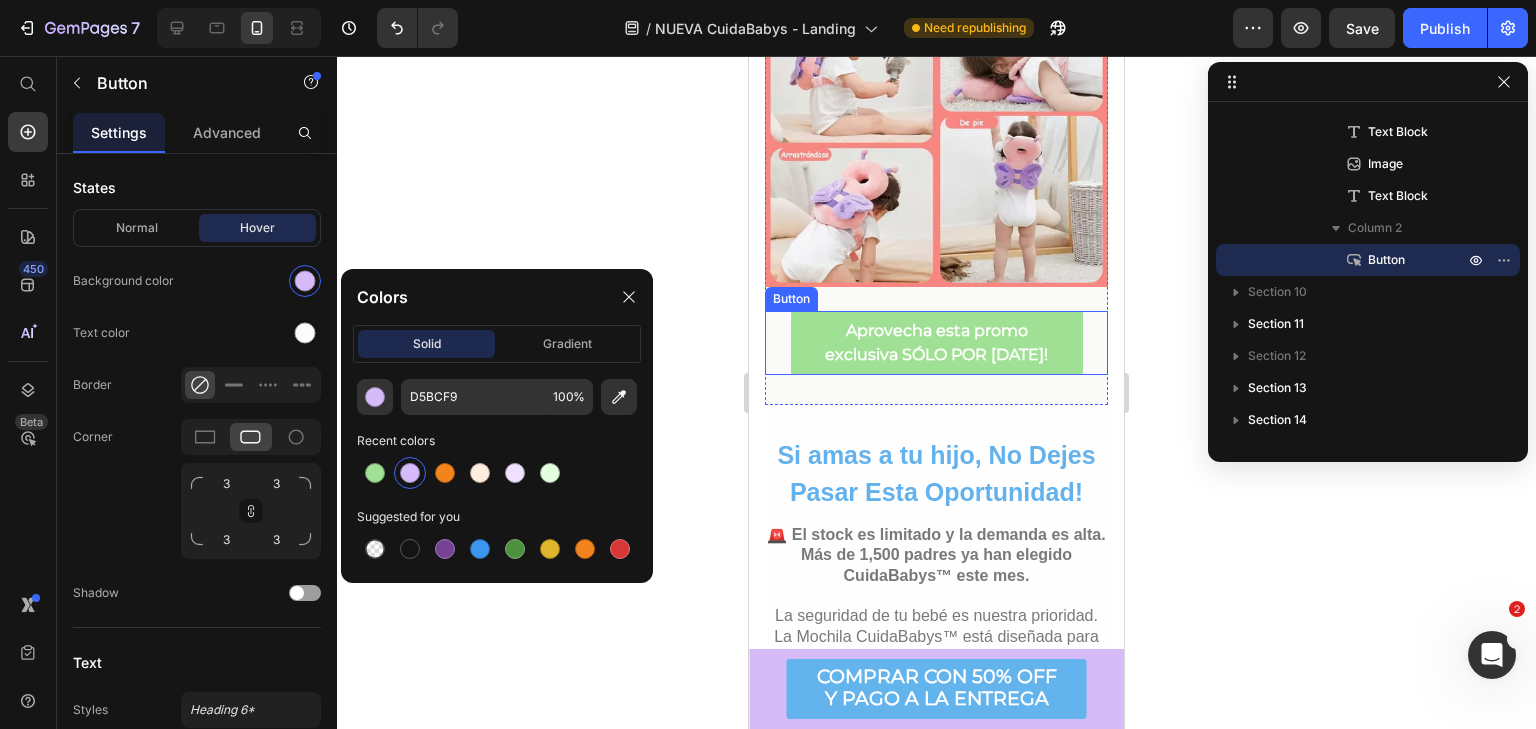 click on "Aprovecha esta promo exclusiva SÓLO POR HOY!" at bounding box center (937, 343) 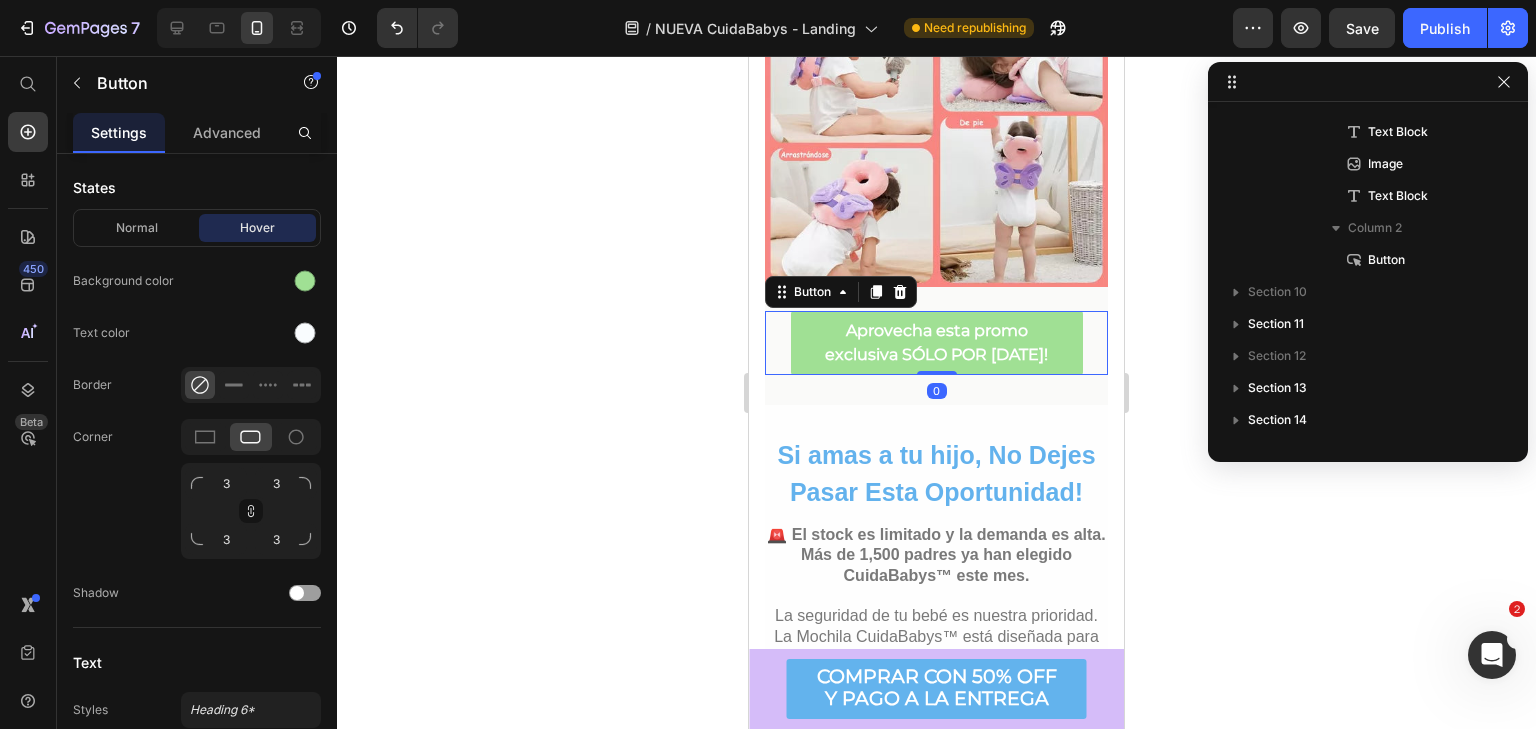 scroll, scrollTop: 1366, scrollLeft: 0, axis: vertical 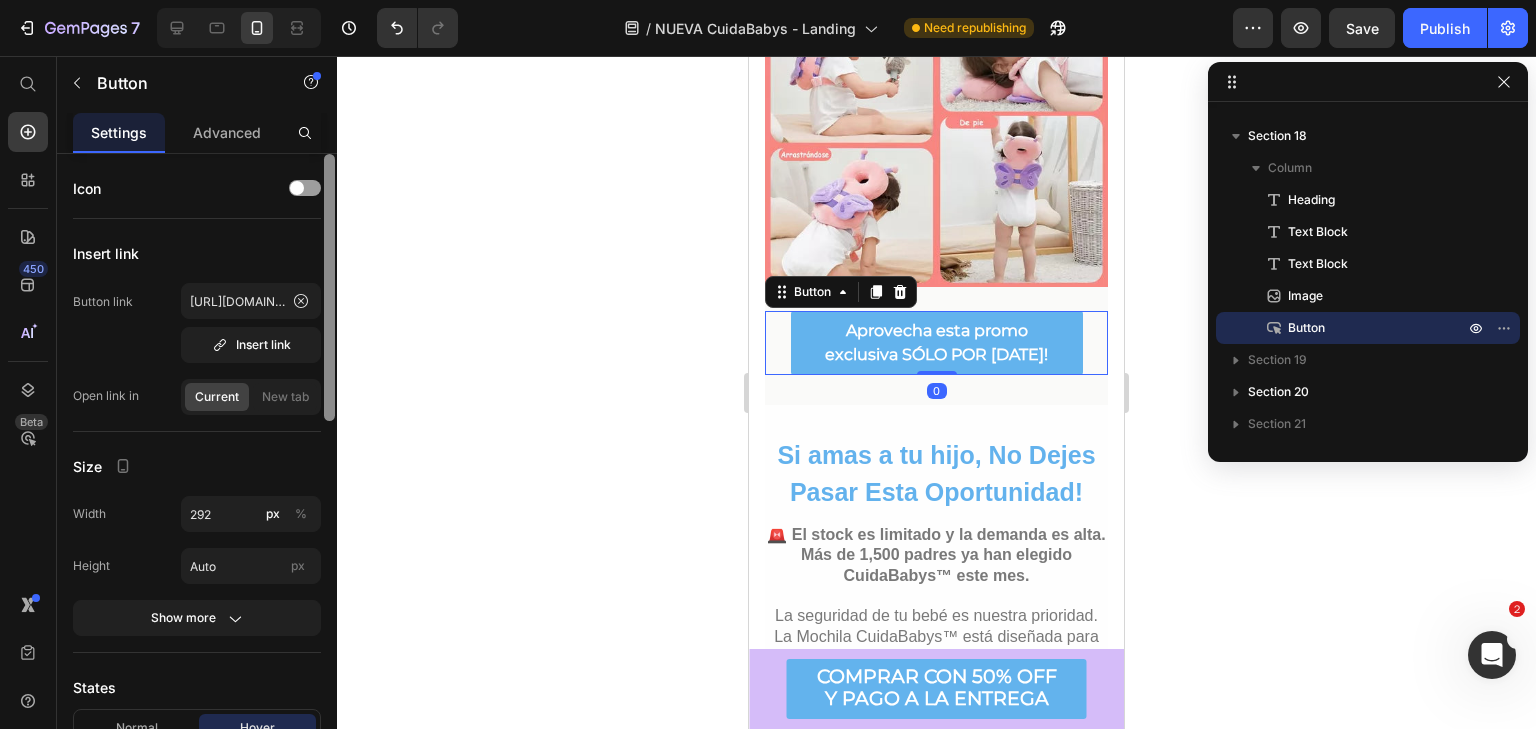 click at bounding box center [329, 470] 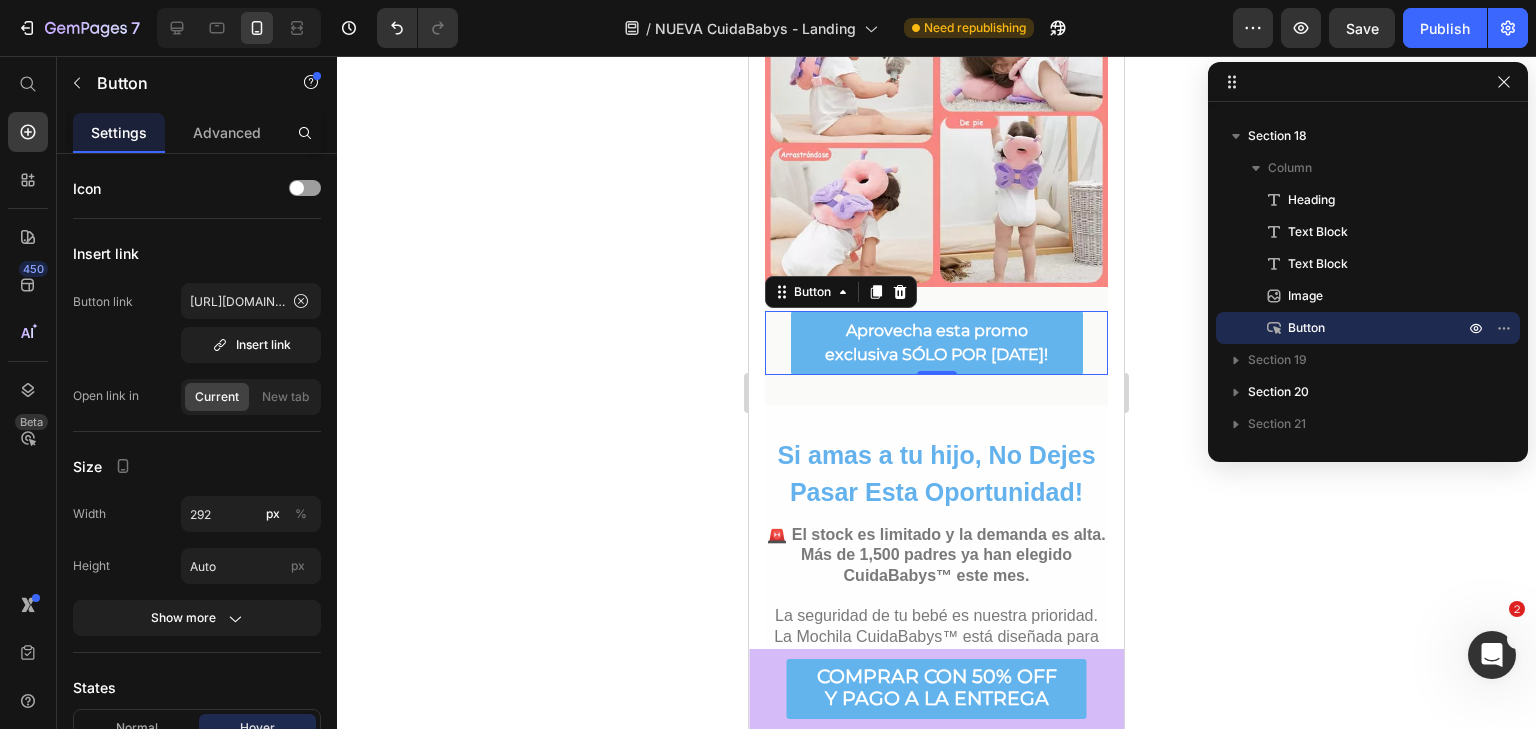 click on "Aprovecha esta promo exclusiva SÓLO POR HOY! Button   0" at bounding box center (936, 343) 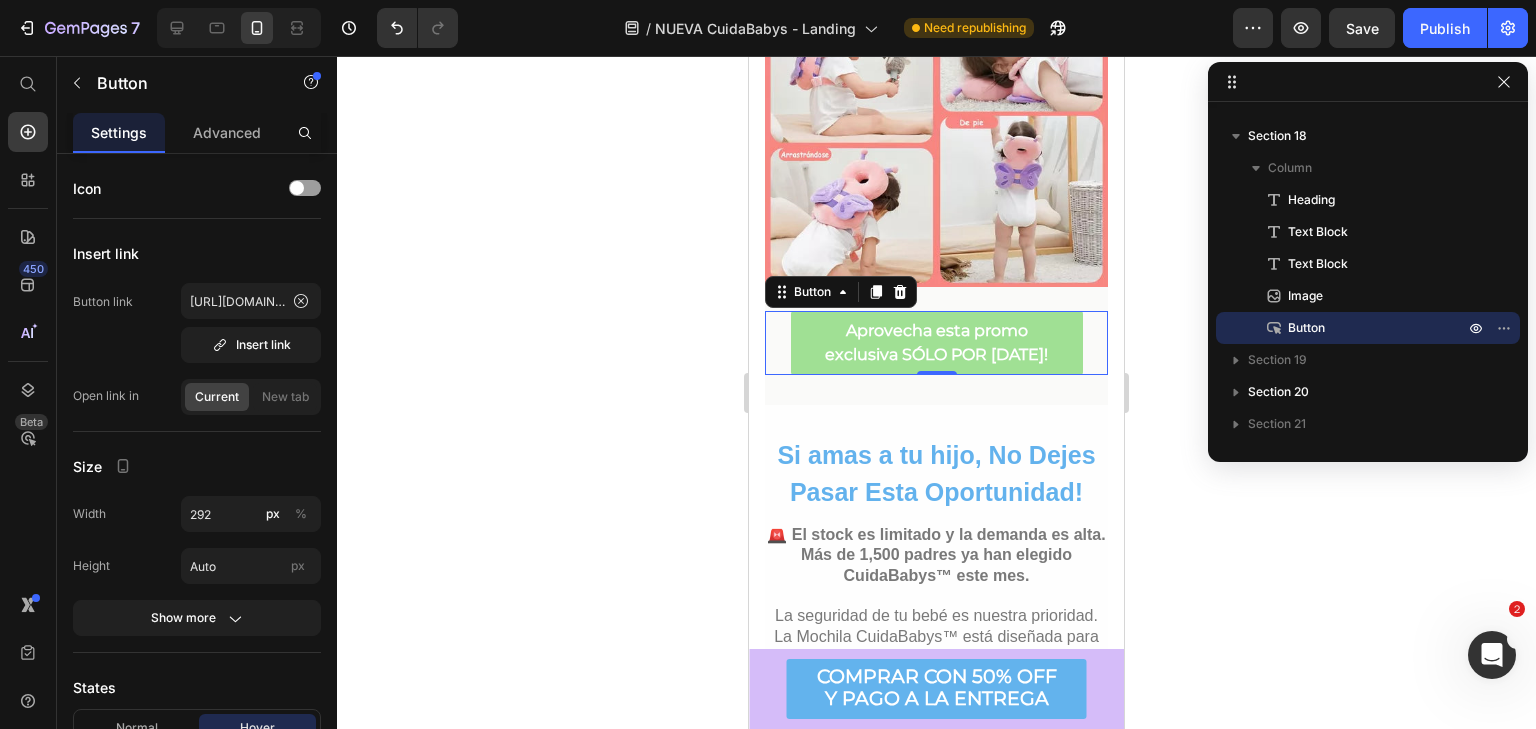 click on "Aprovecha esta promo exclusiva SÓLO POR HOY!" at bounding box center (937, 343) 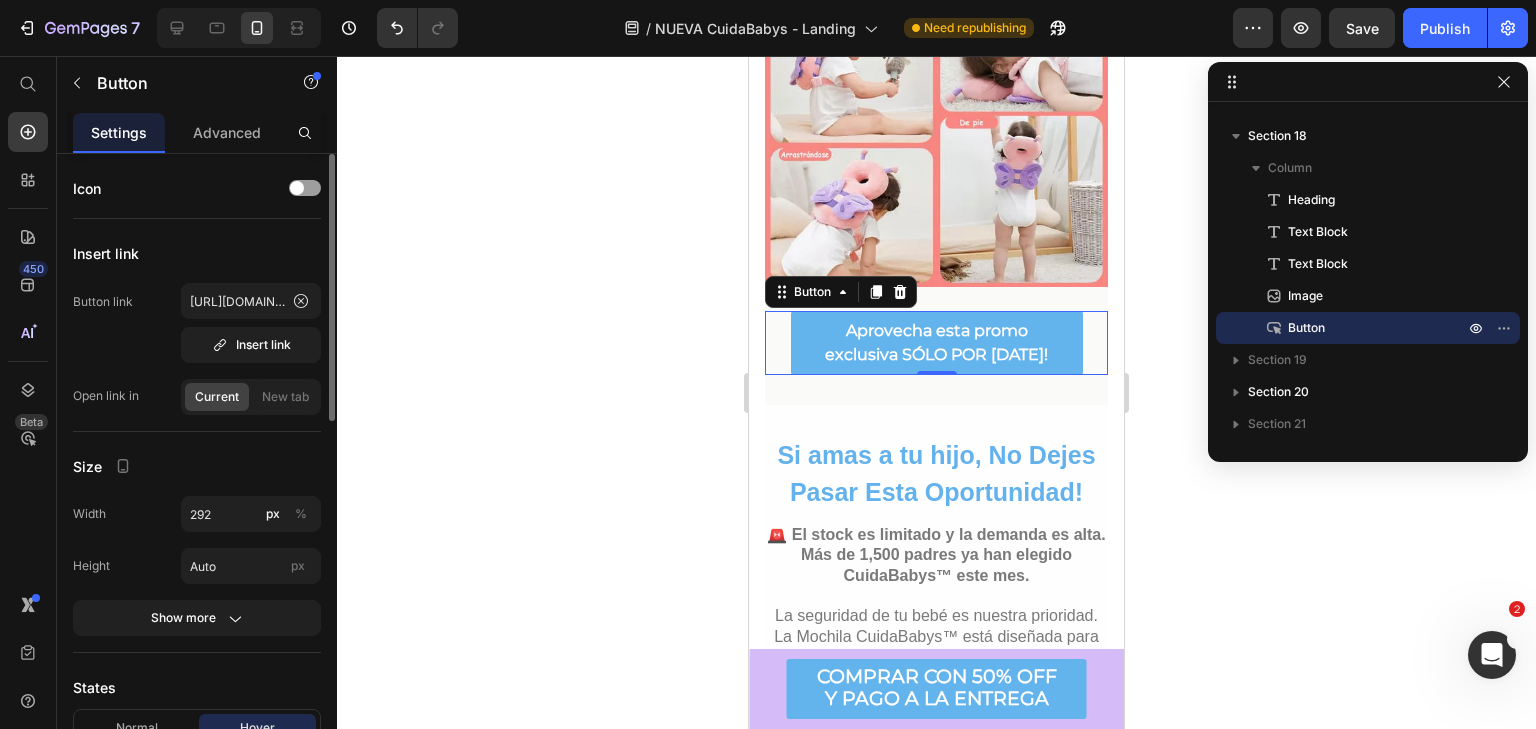 scroll, scrollTop: 400, scrollLeft: 0, axis: vertical 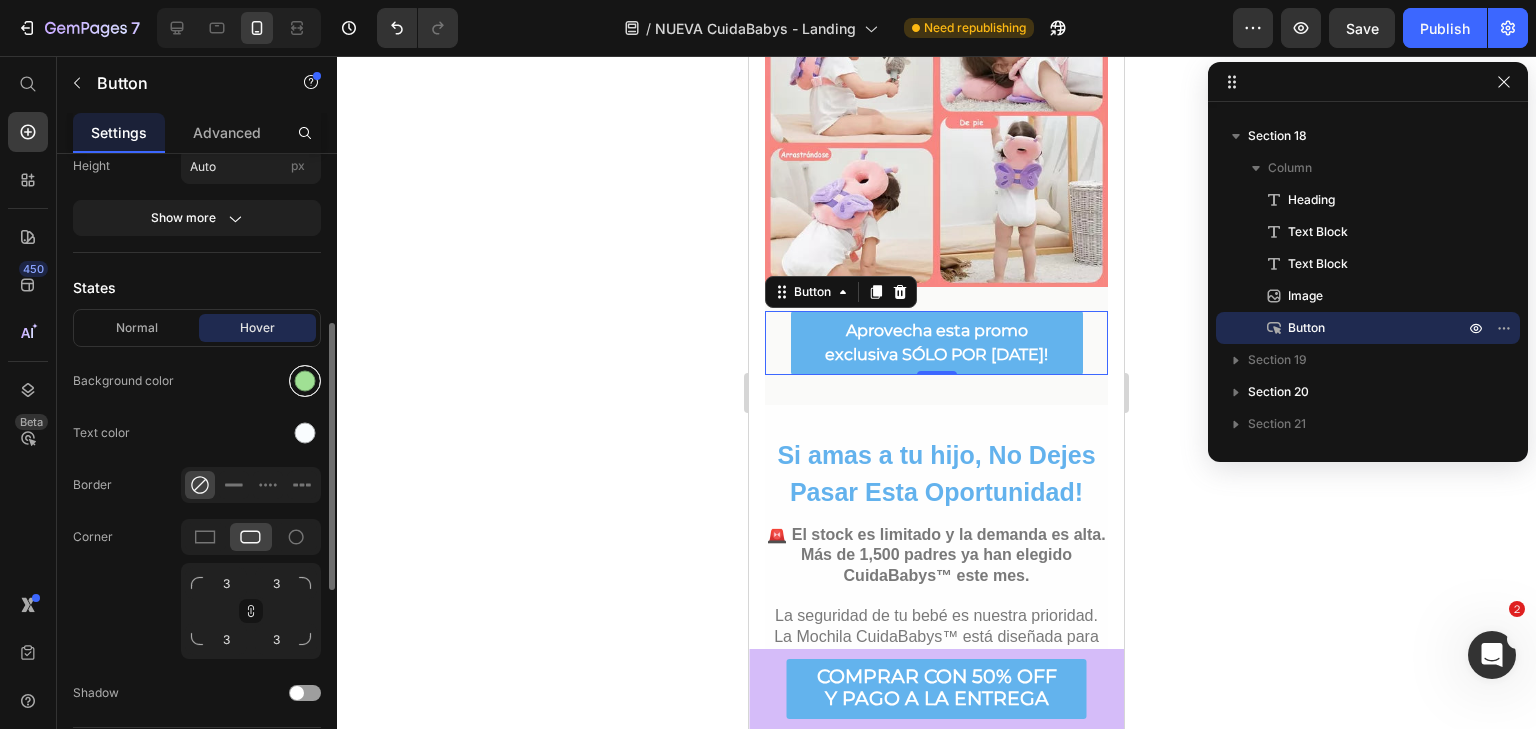 click at bounding box center [305, 381] 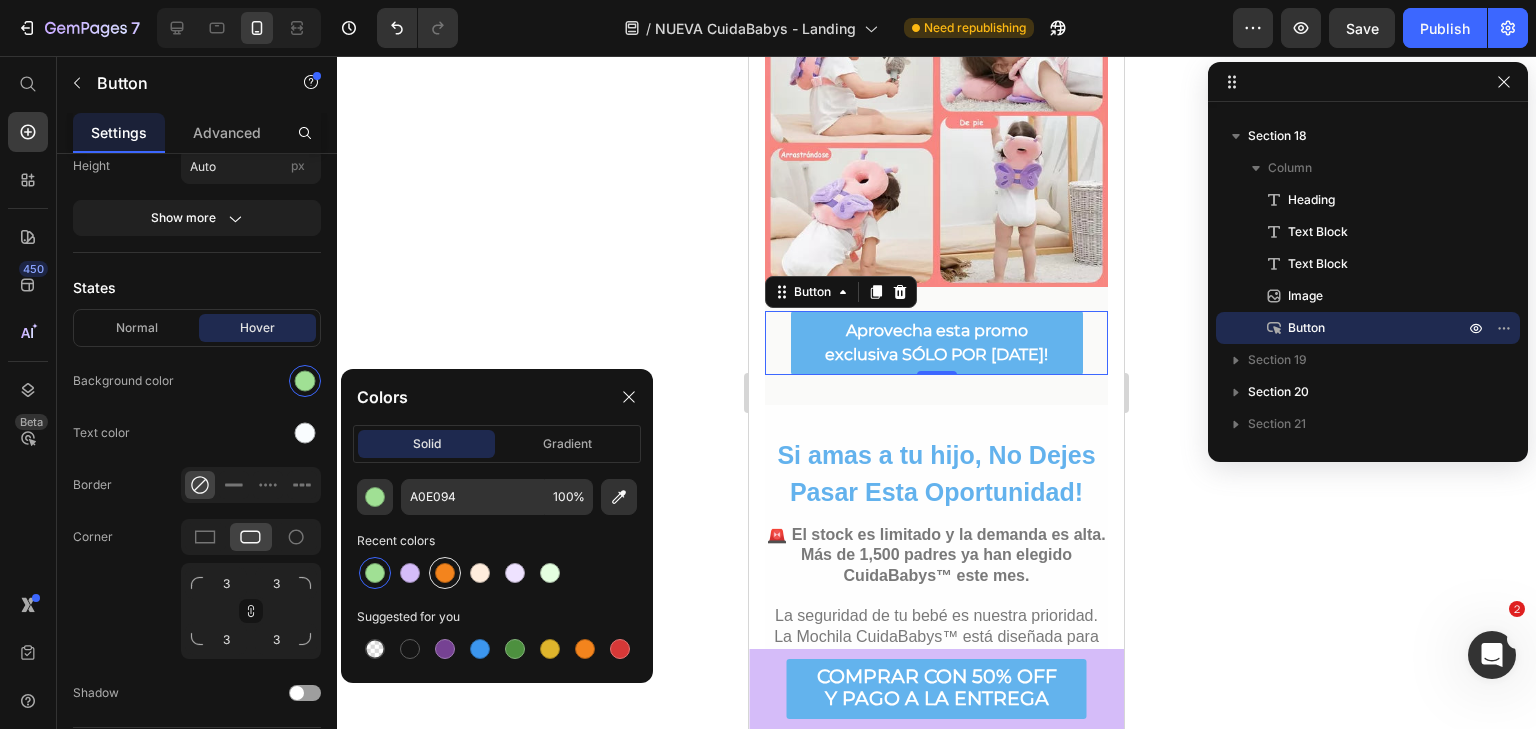 click at bounding box center (445, 573) 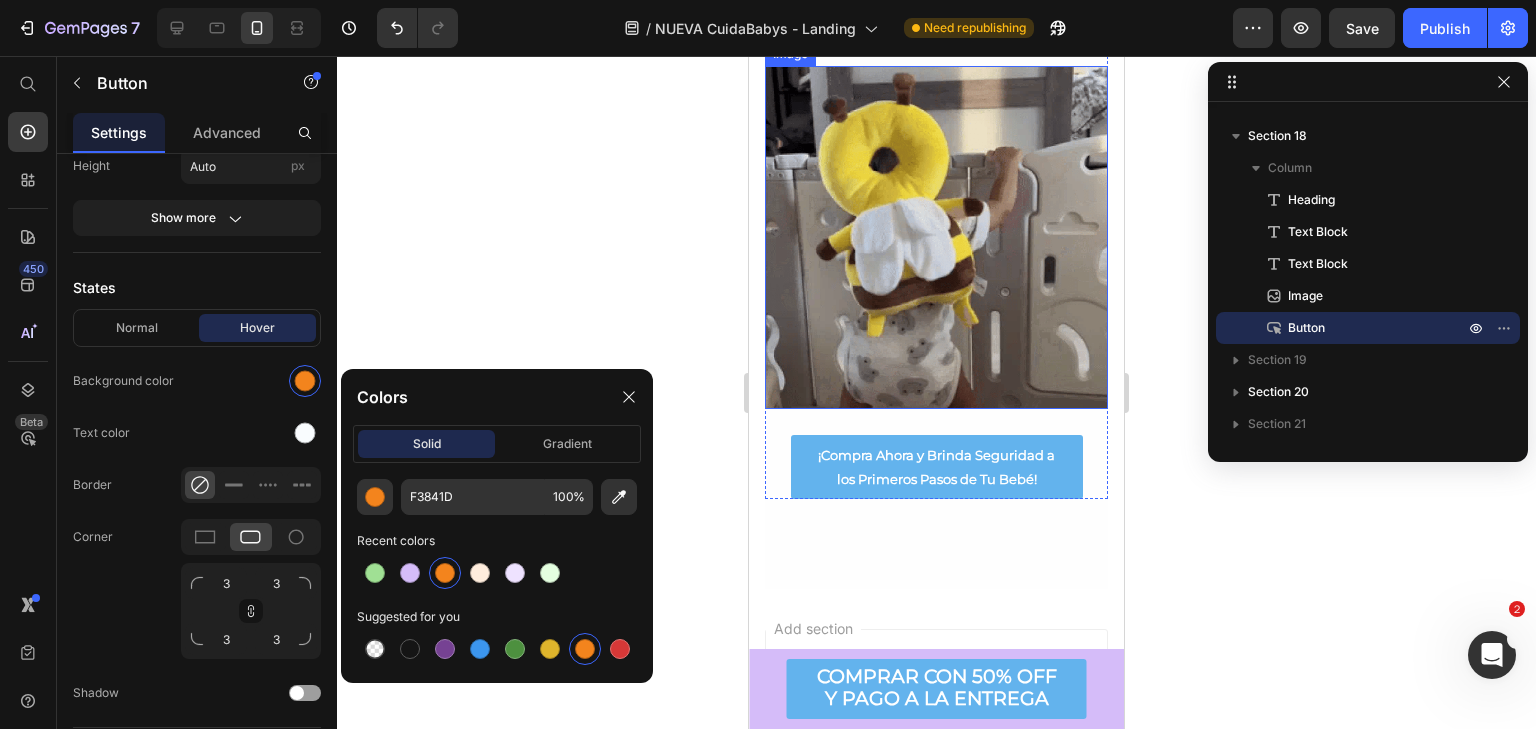 scroll, scrollTop: 7711, scrollLeft: 0, axis: vertical 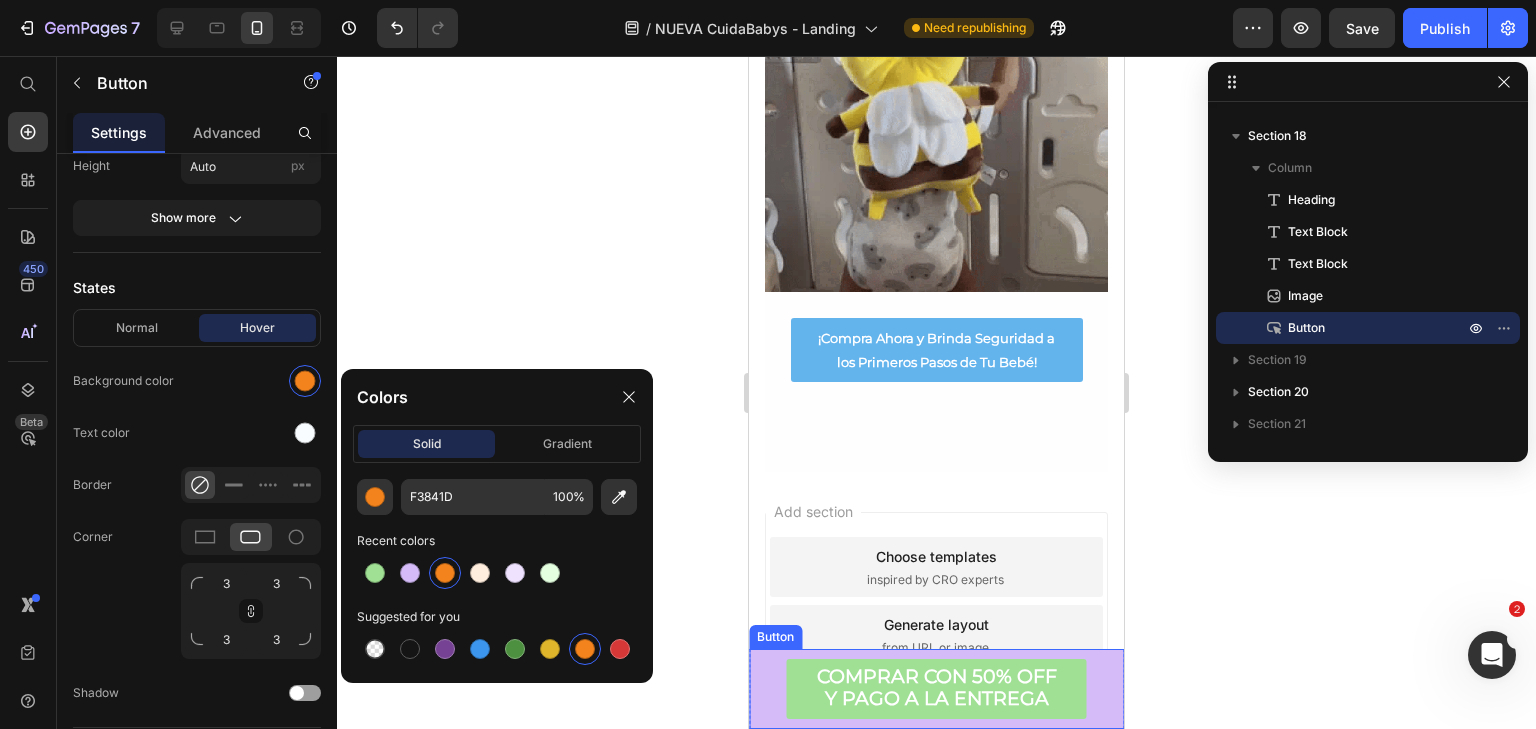 click on "COMPRAR CON 50% OFF Y PAGO A LA ENTREGA" at bounding box center (937, 689) 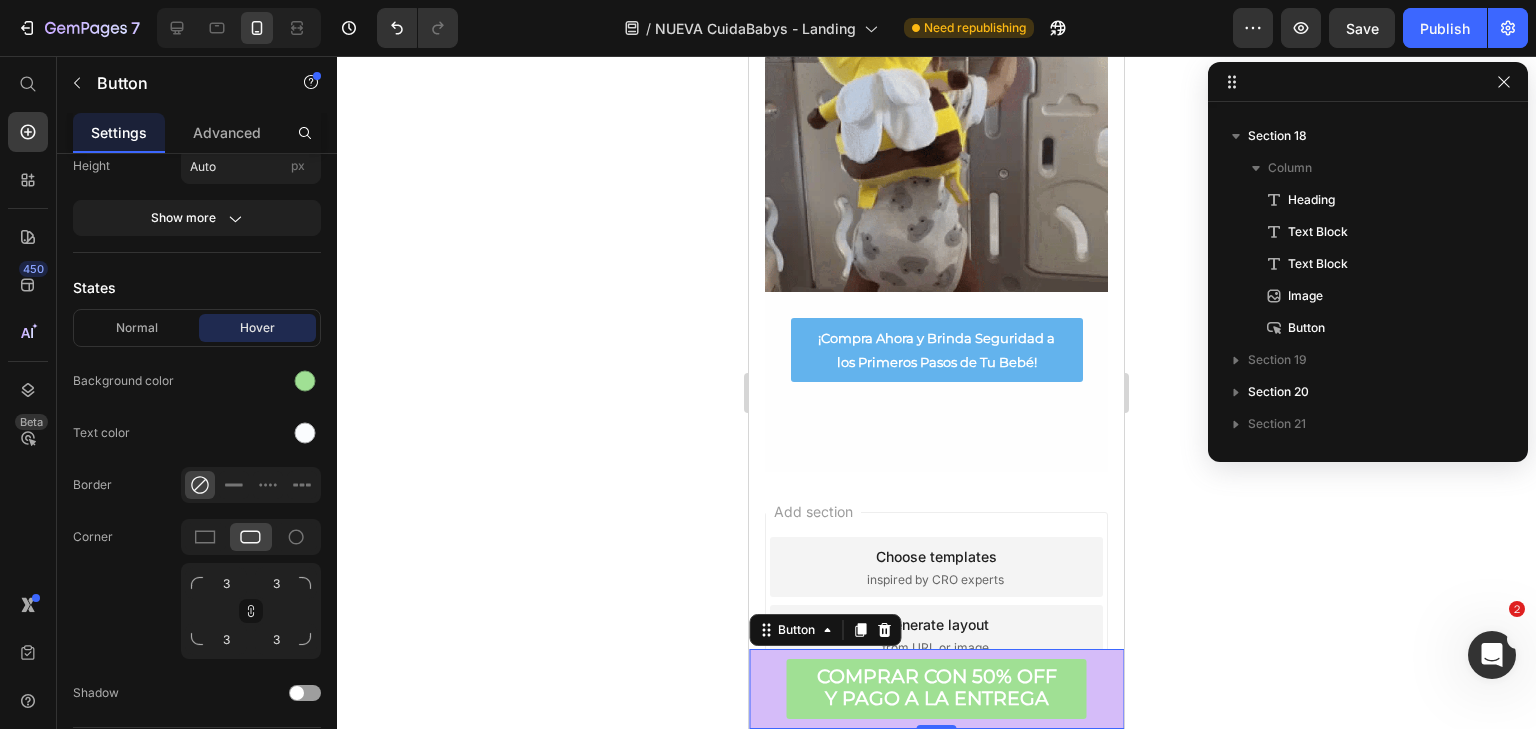 scroll, scrollTop: 0, scrollLeft: 0, axis: both 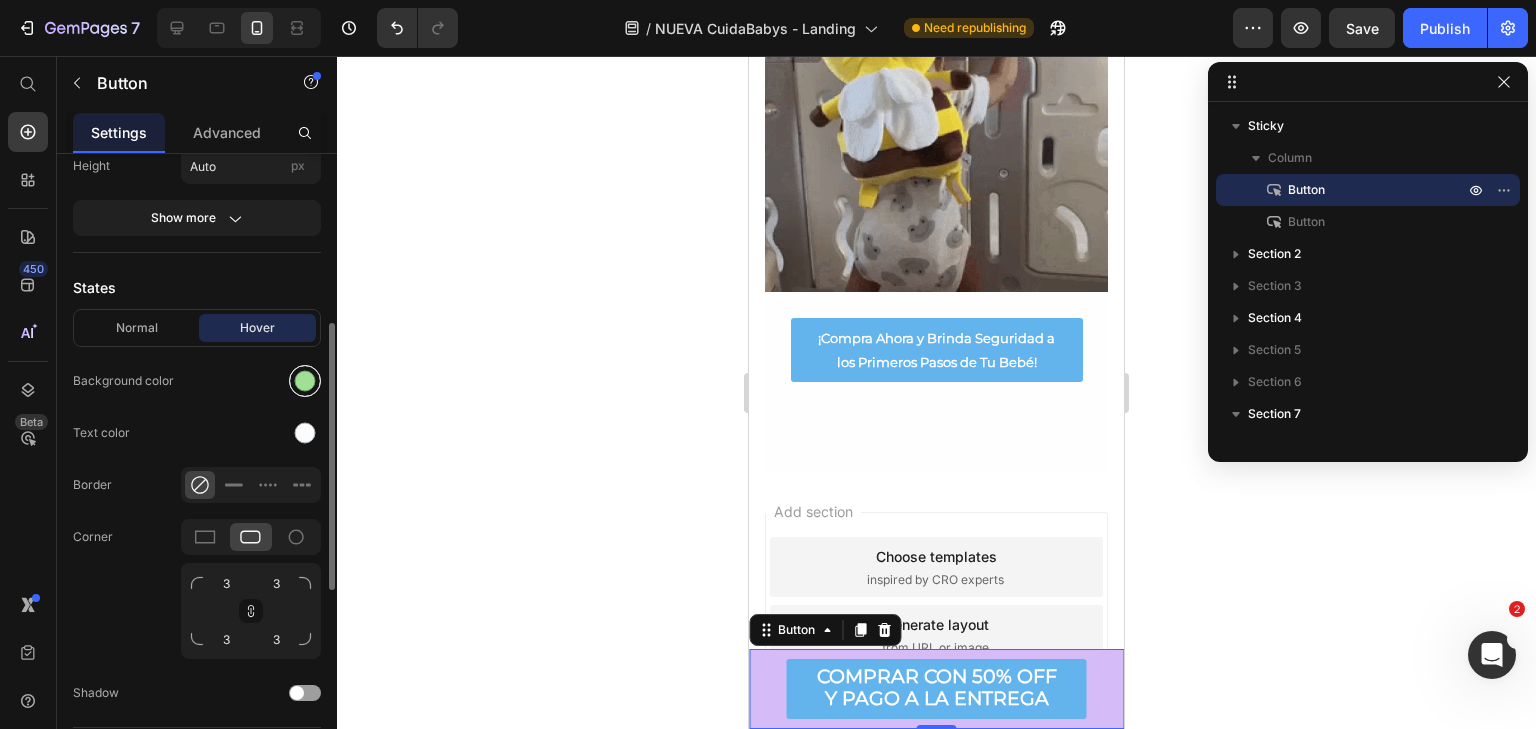 click at bounding box center (305, 381) 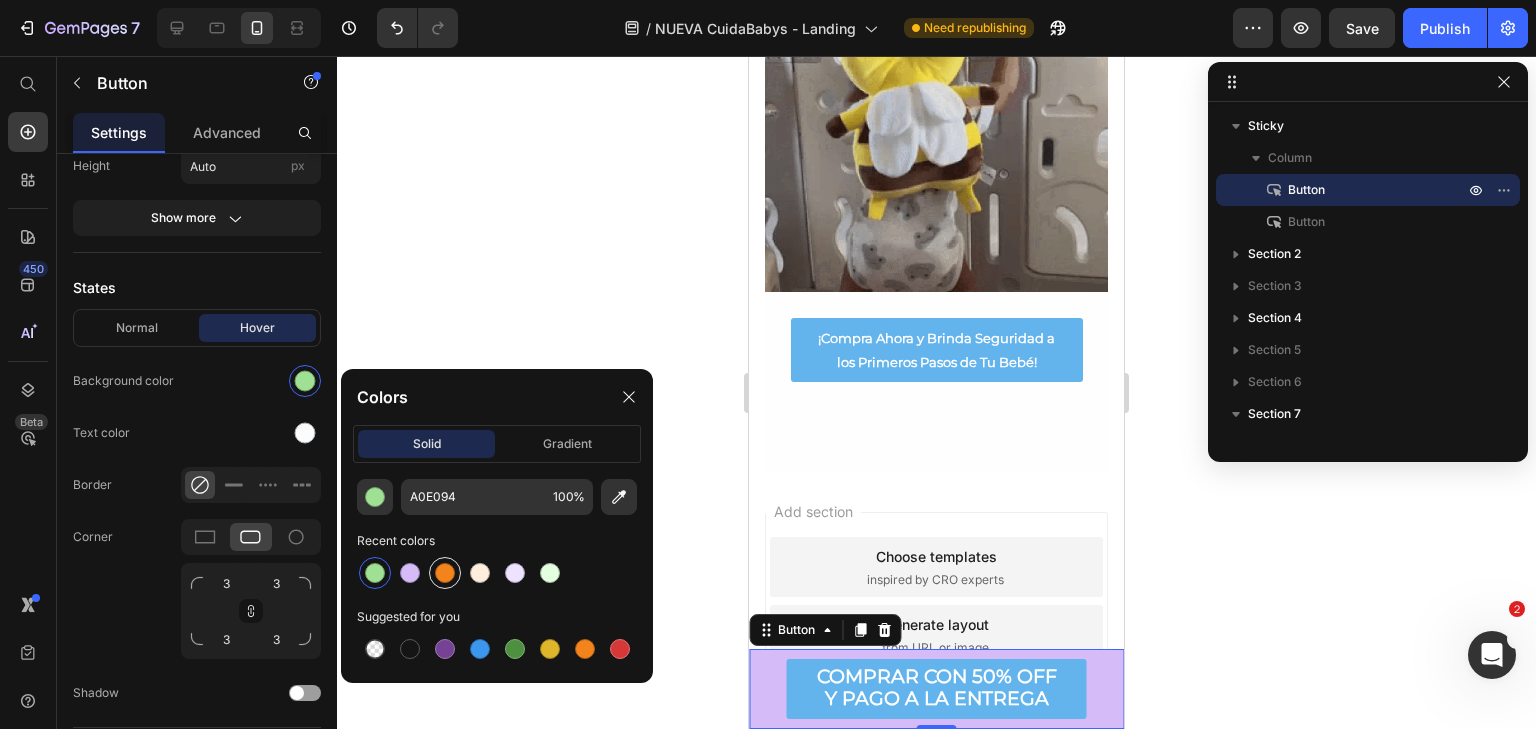 click at bounding box center [445, 573] 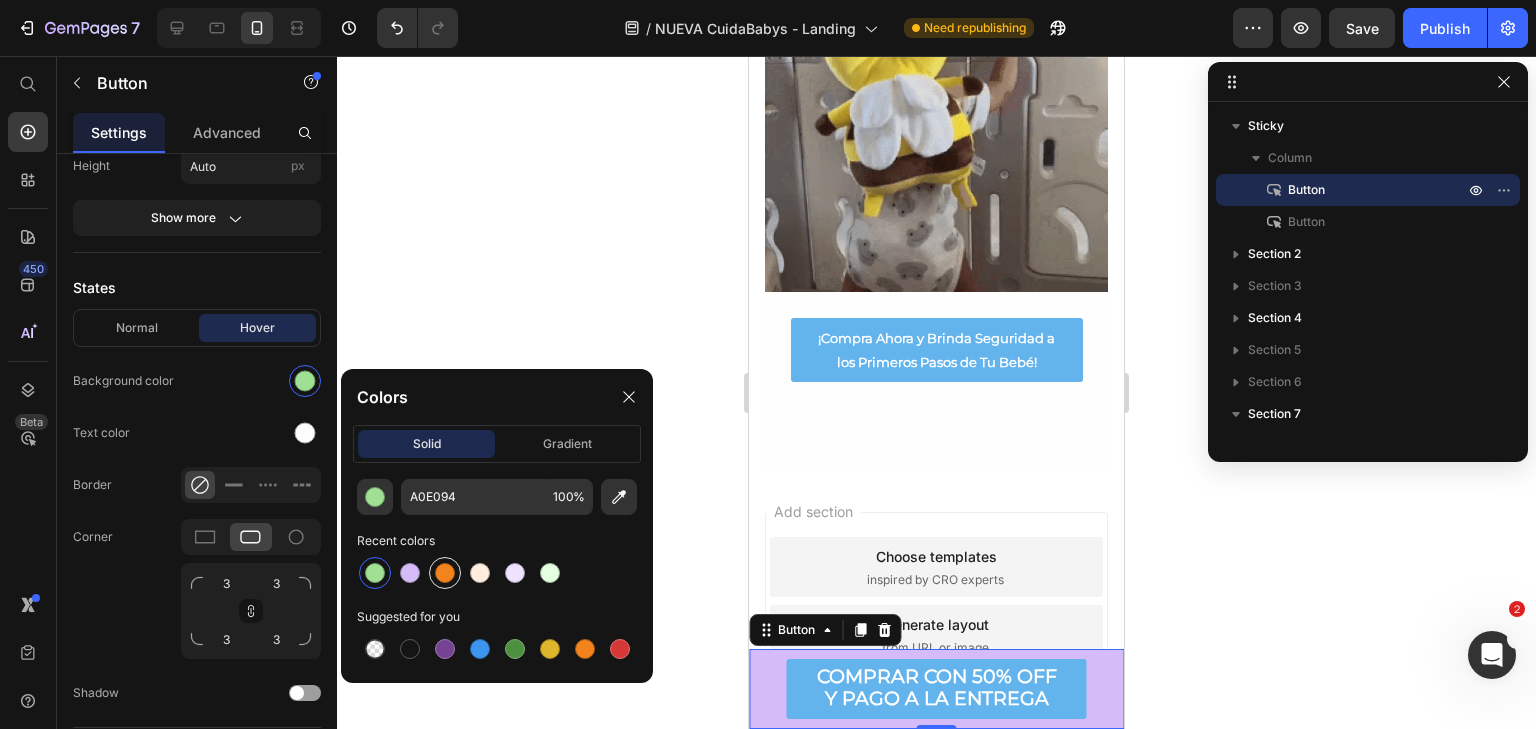 type on "F3841D" 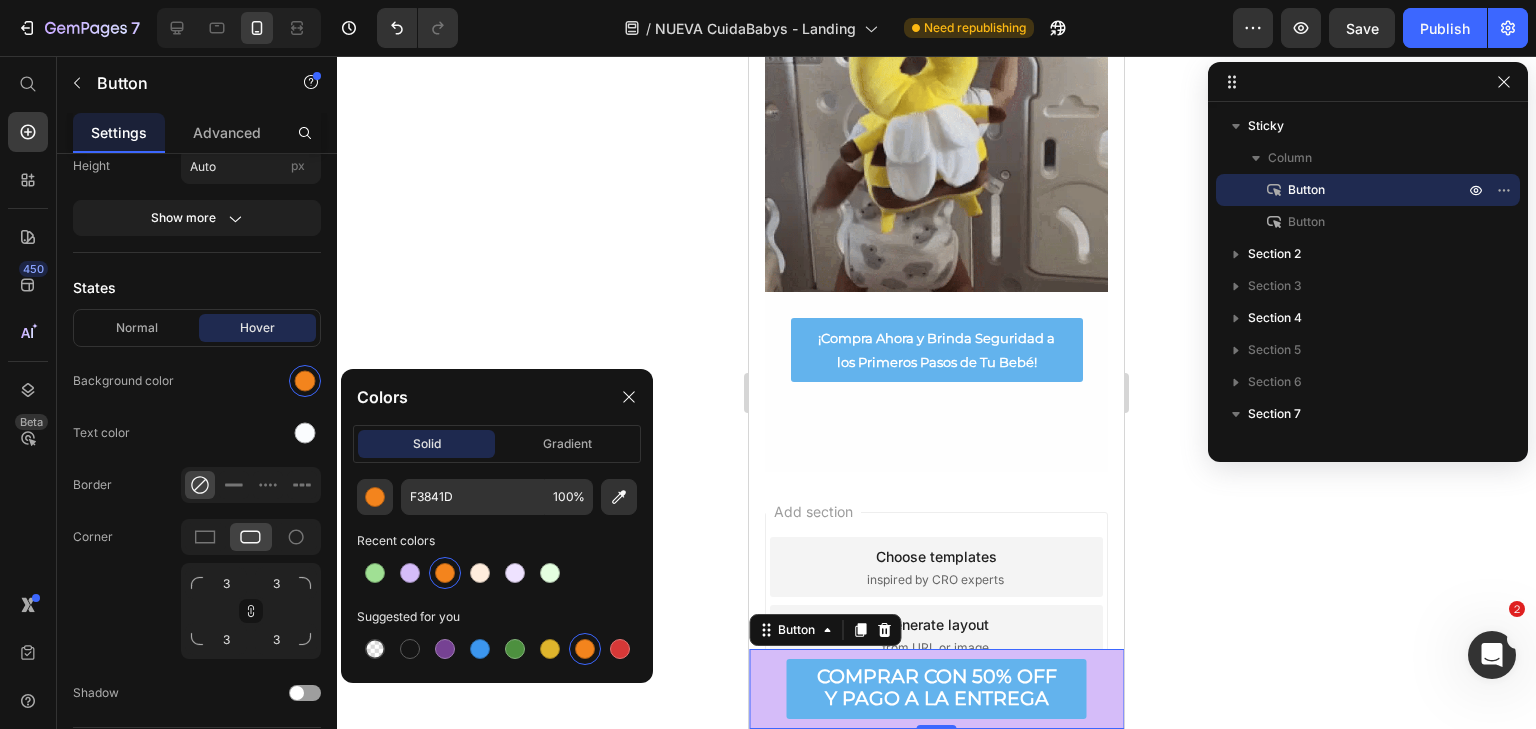 click 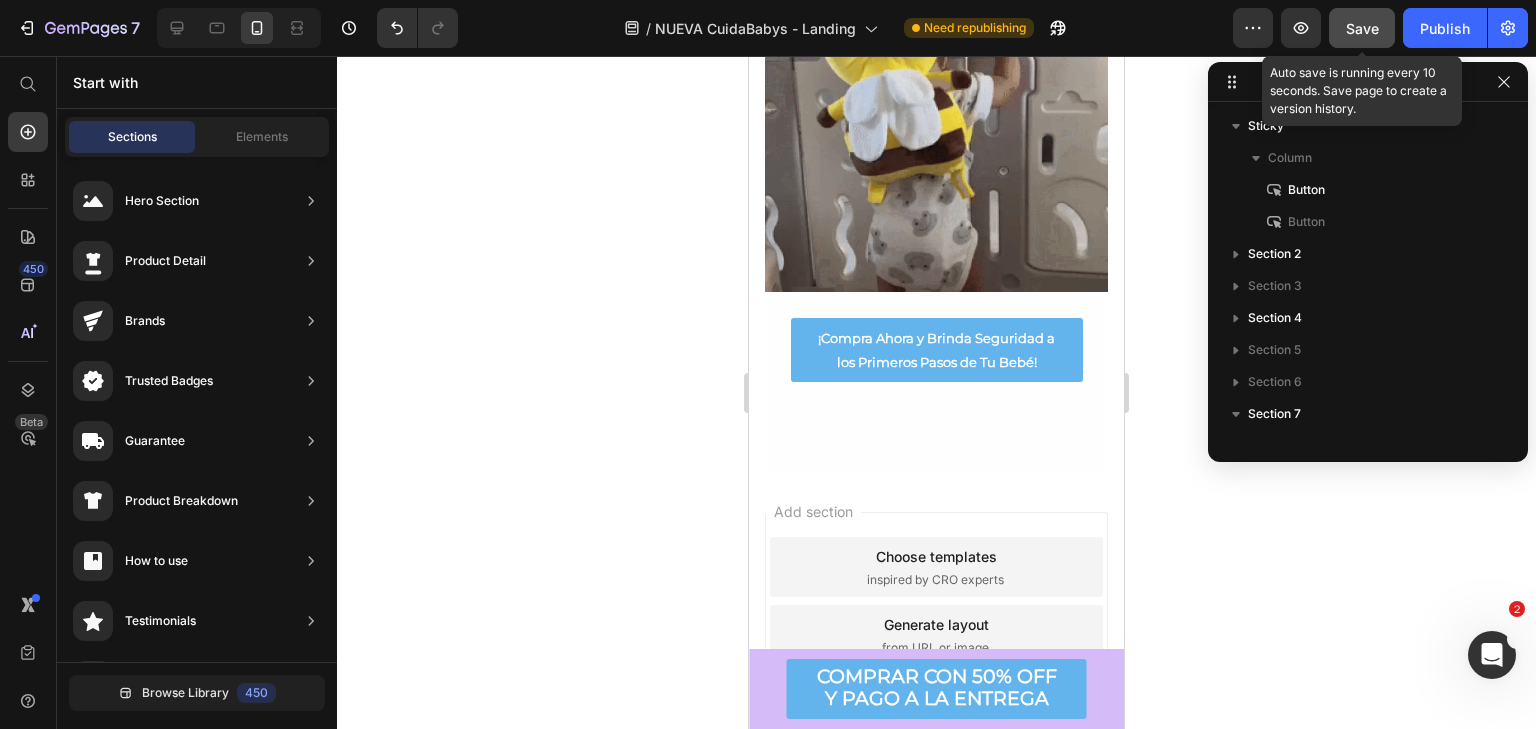 click on "Save" 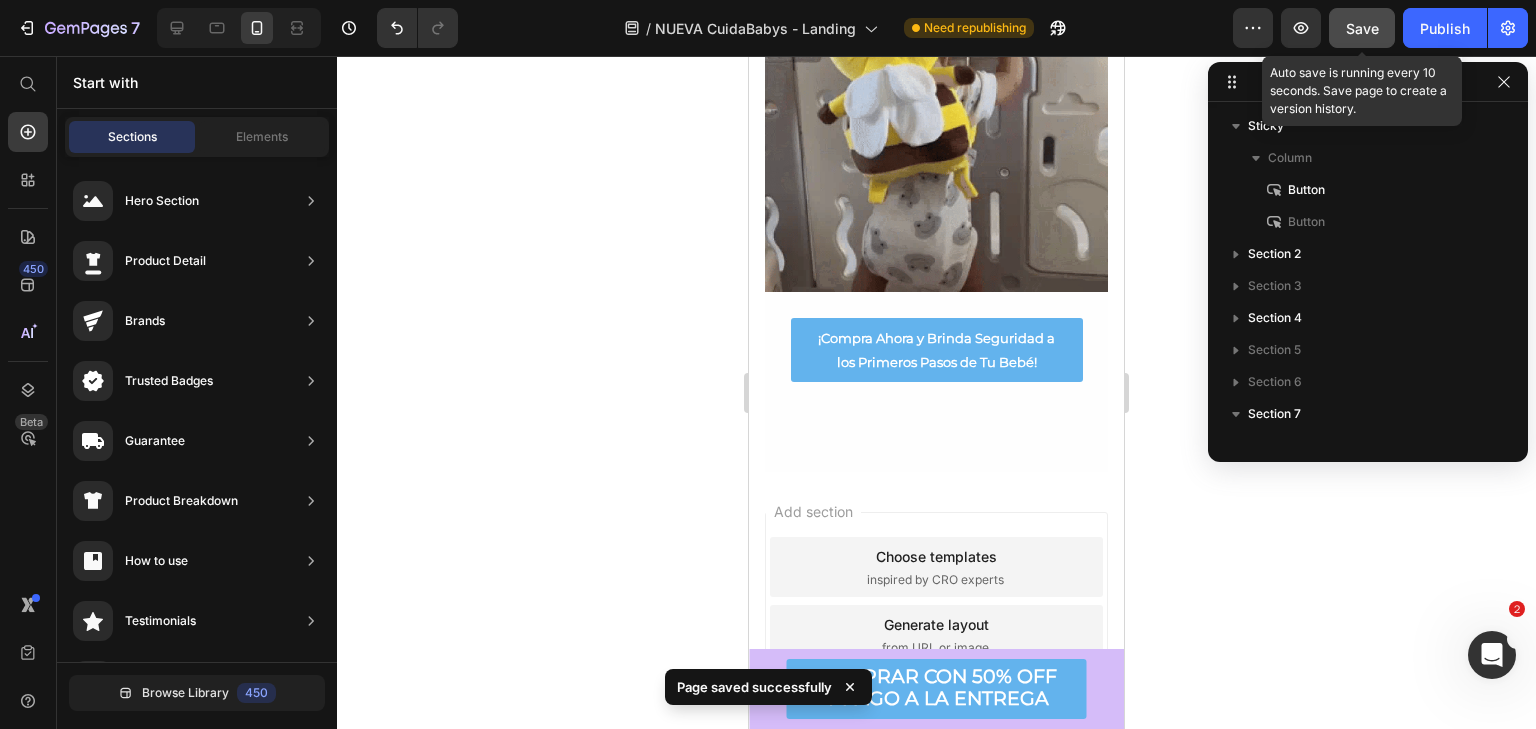 click on "Save" 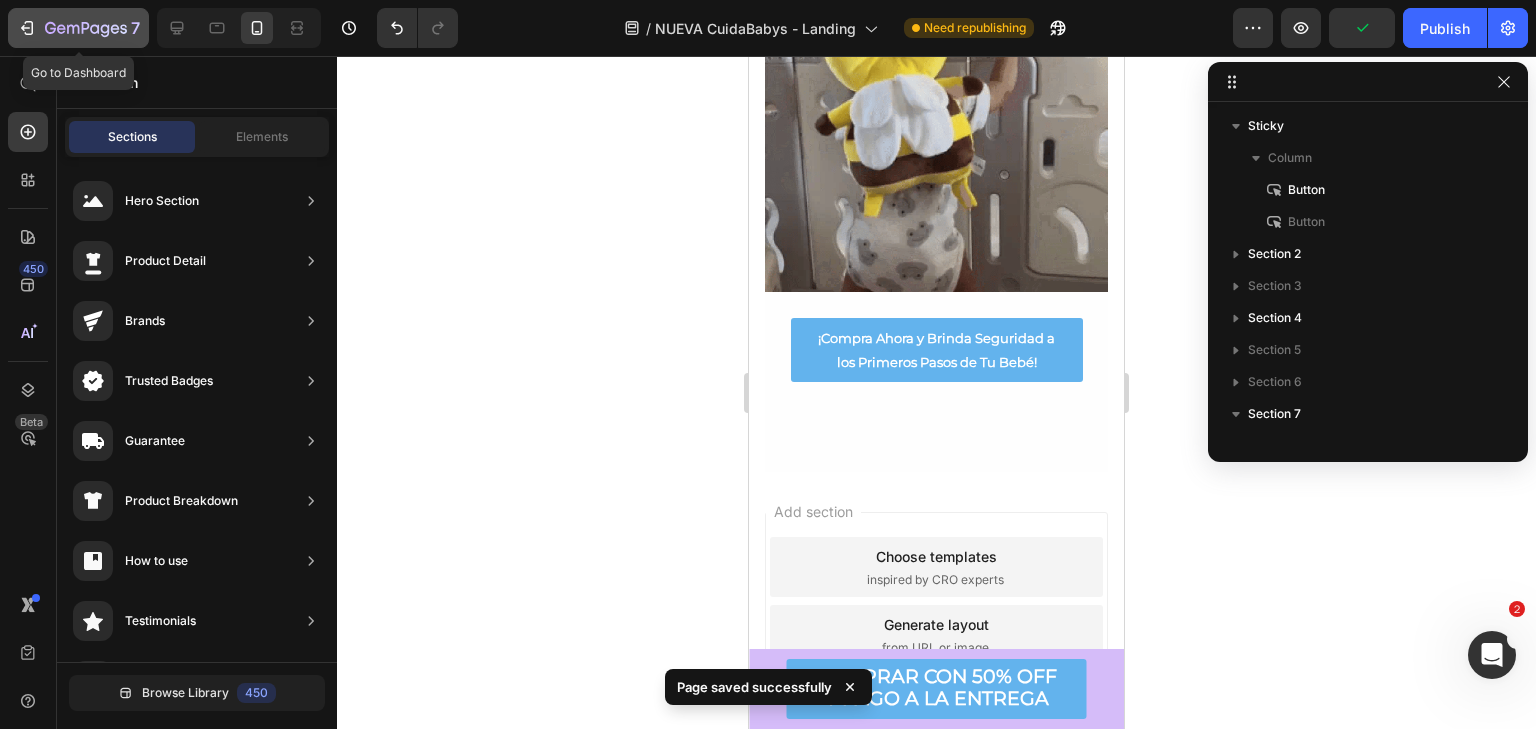 click 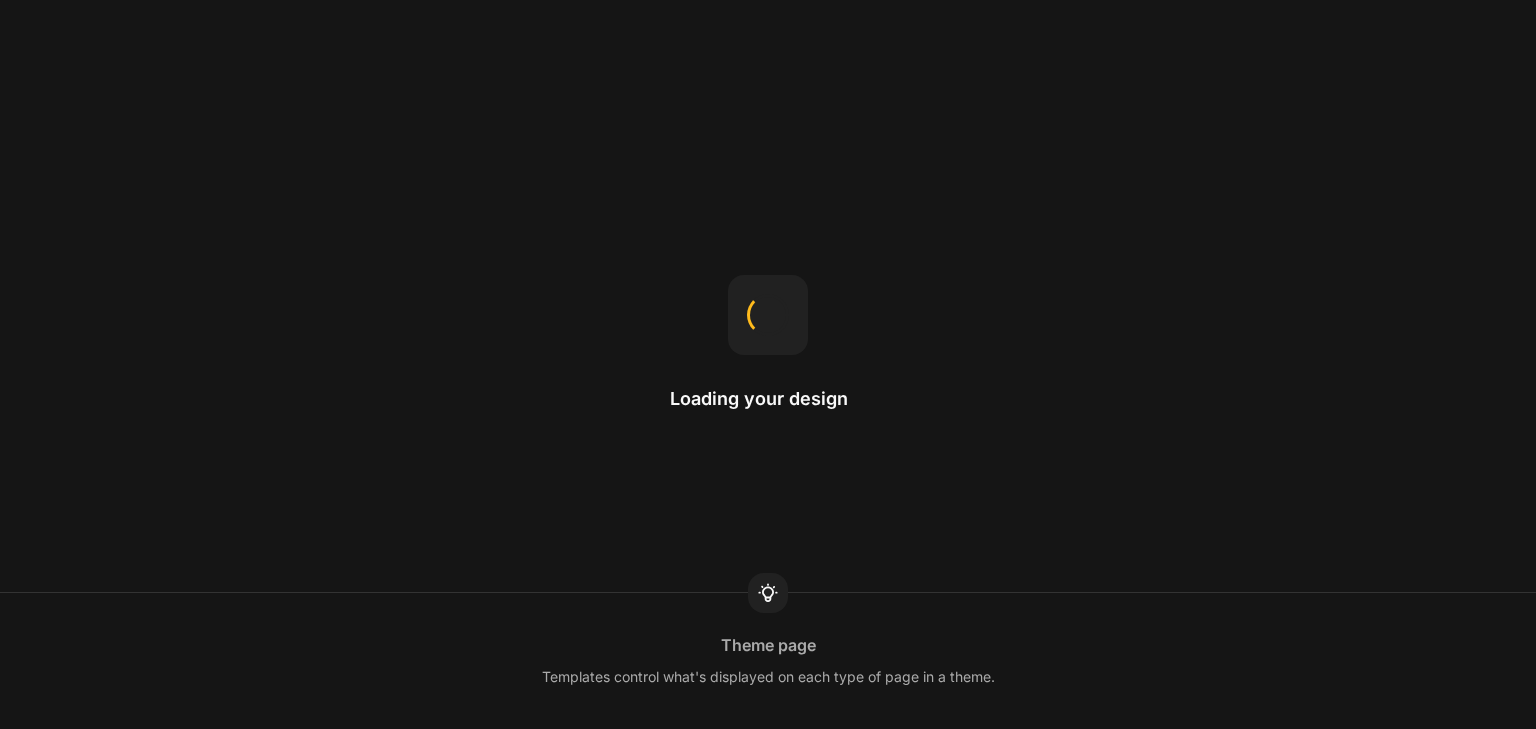 scroll, scrollTop: 0, scrollLeft: 0, axis: both 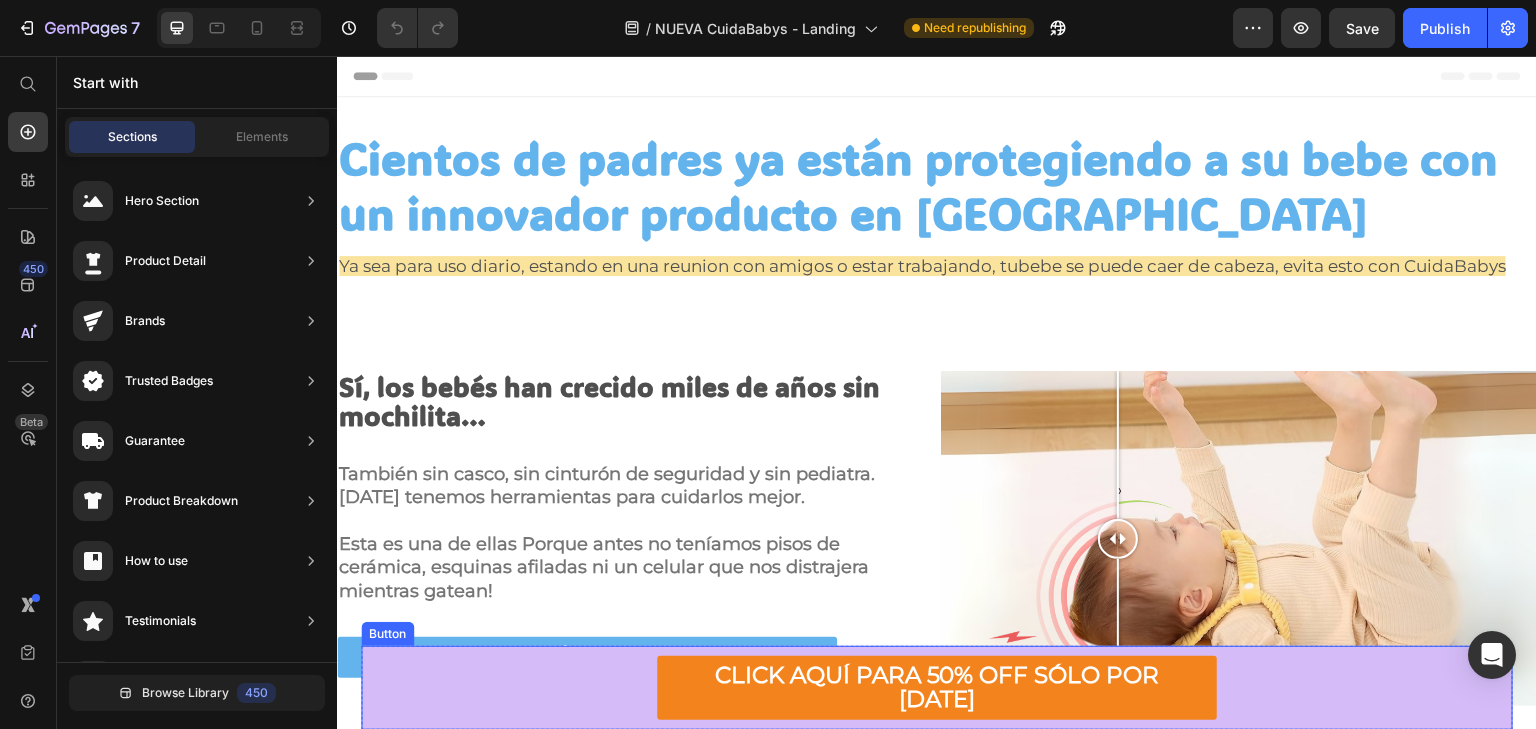 click on "CLICK AQUÍ PARA 50% OFF SÓLO POR HOY" at bounding box center [937, 688] 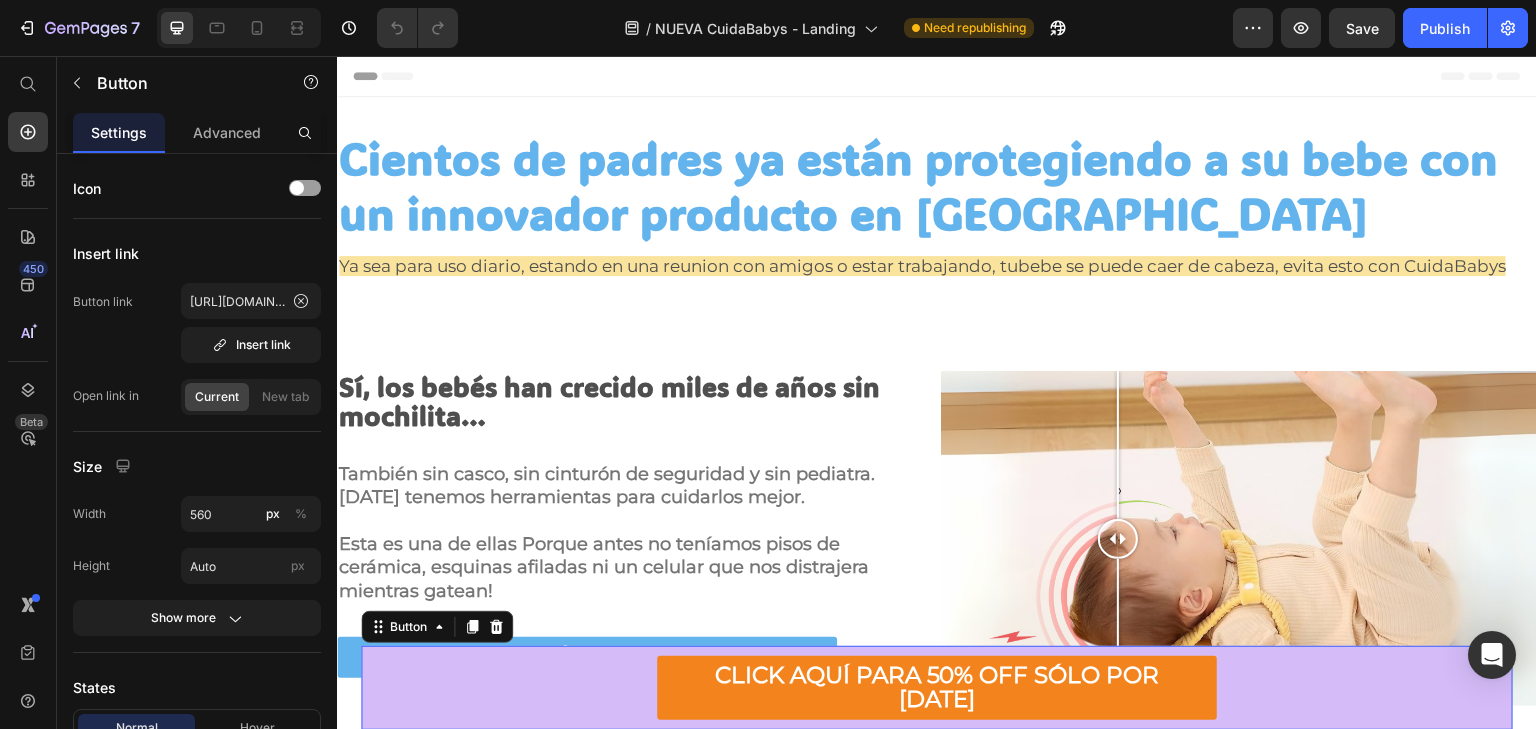 click on "CLICK AQUÍ PARA 50% OFF SÓLO POR HOY" at bounding box center (937, 688) 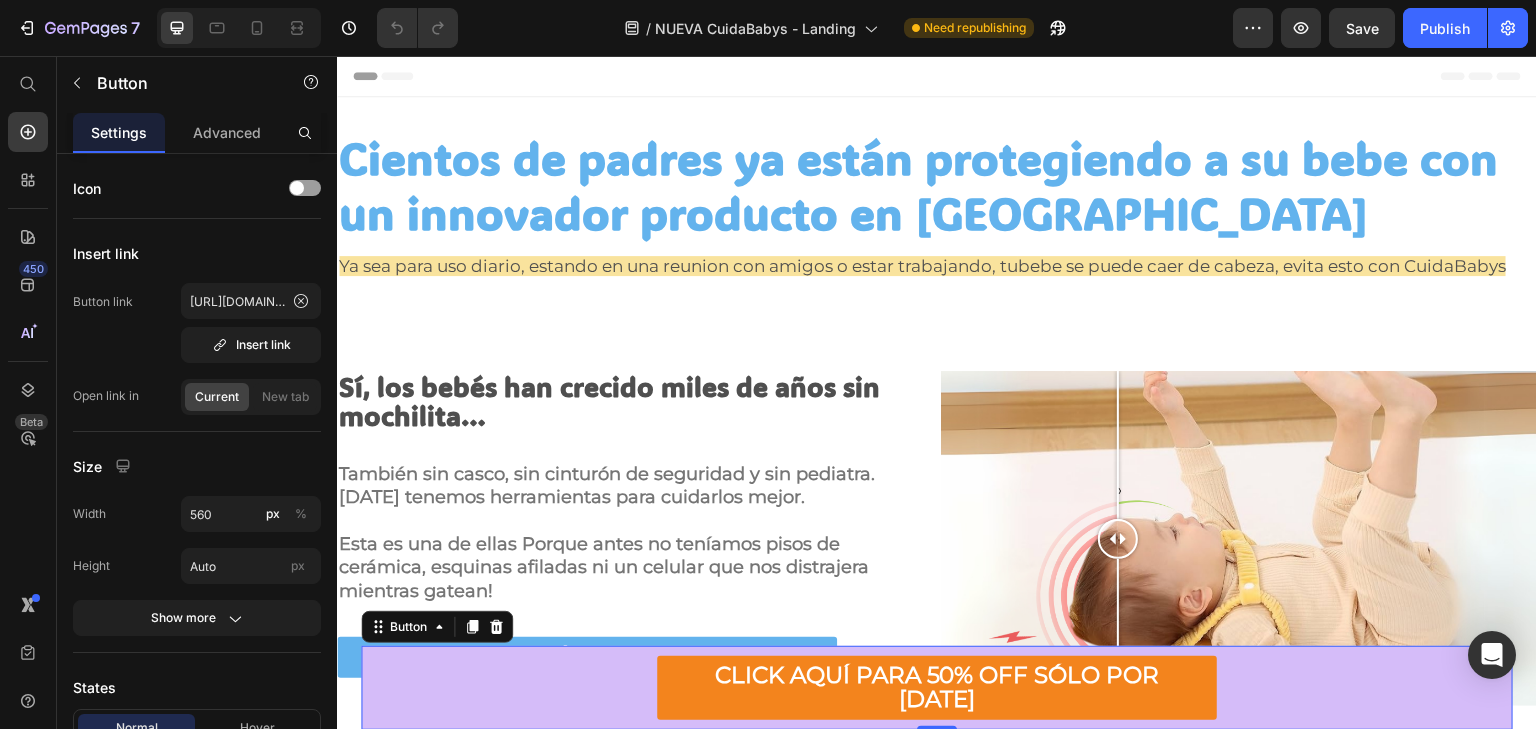 click on "CLICK AQUÍ PARA 50% OFF SÓLO POR HOY" at bounding box center (937, 688) 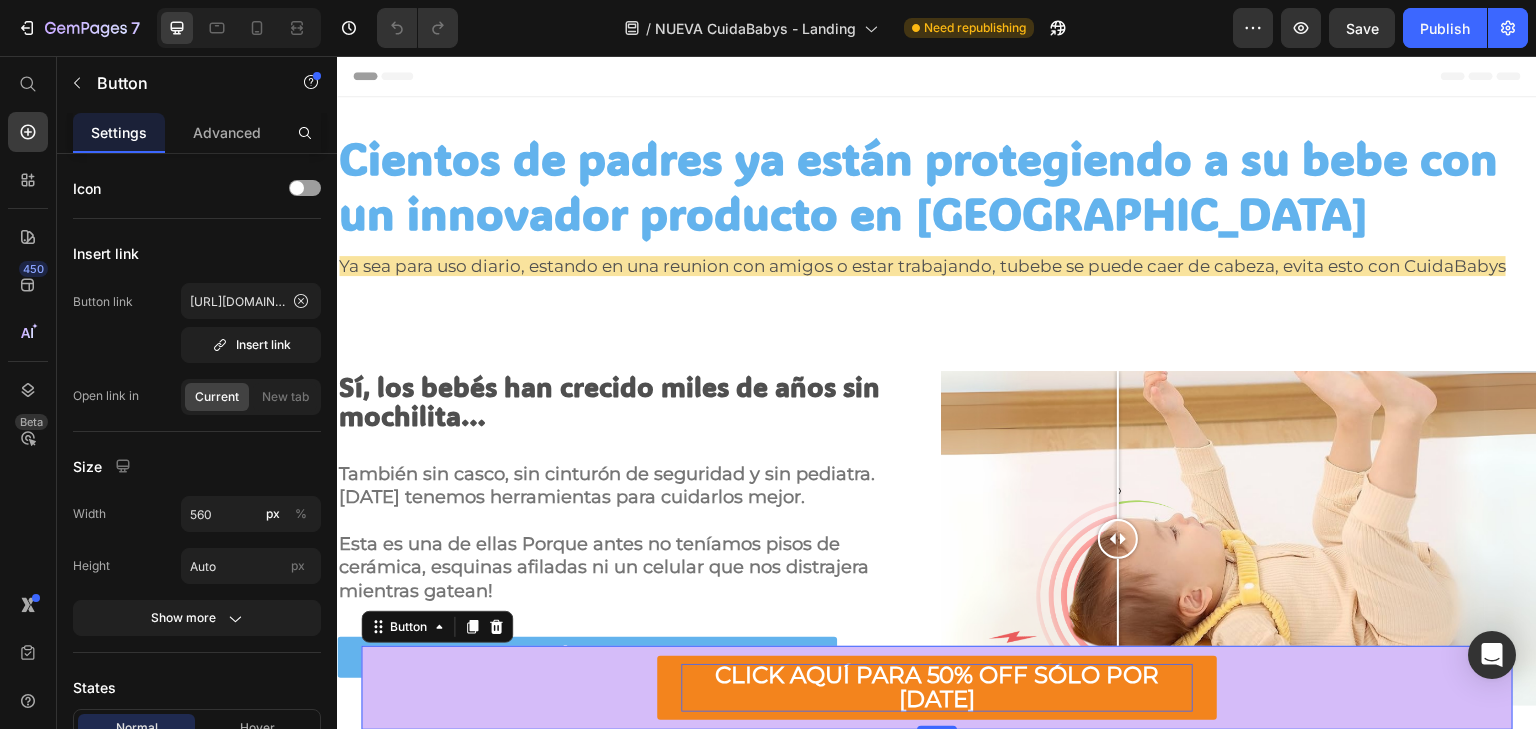 click on "CLICK AQUÍ PARA 50% OFF SÓLO POR HOY" at bounding box center [937, 687] 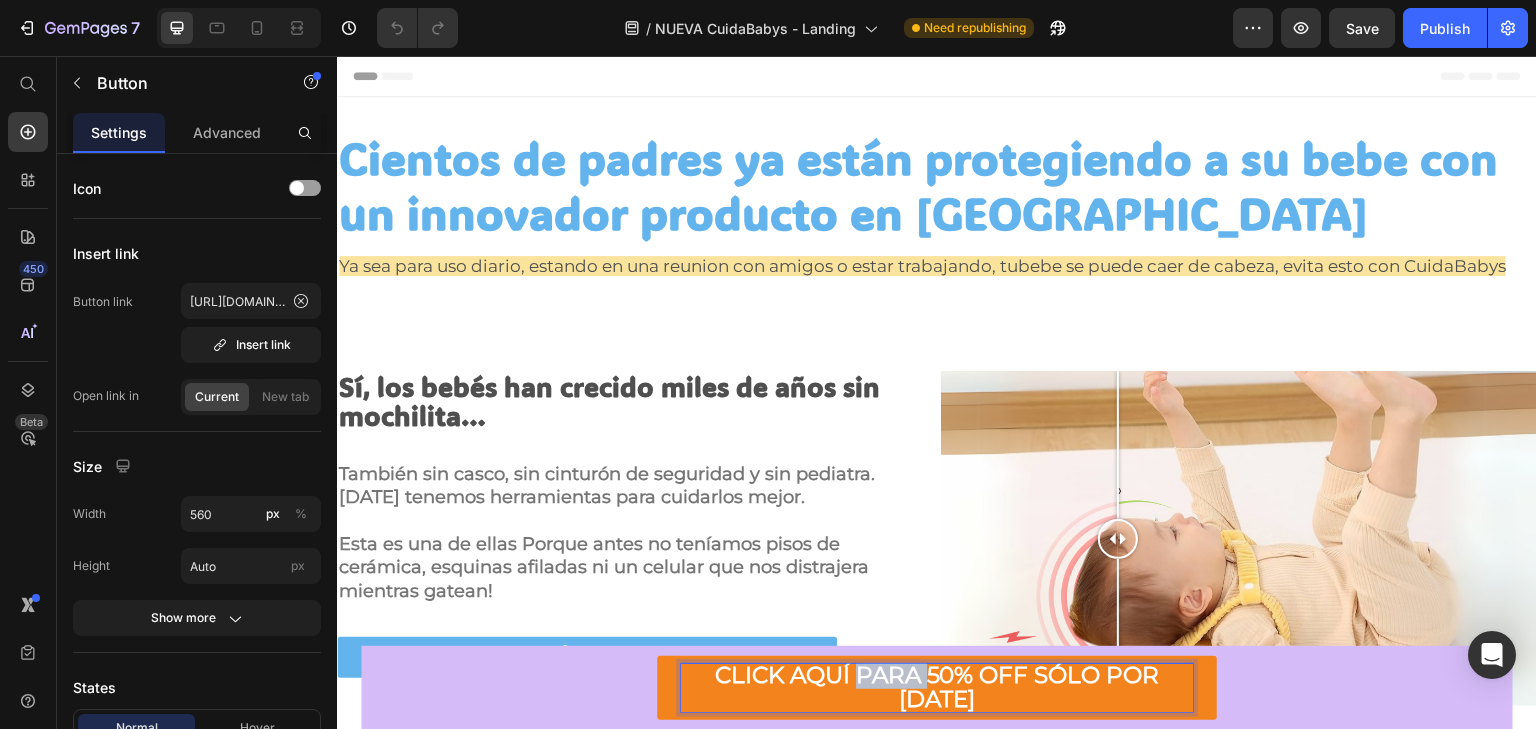 click on "CLICK AQUÍ PARA 50% OFF SÓLO POR HOY" at bounding box center (937, 687) 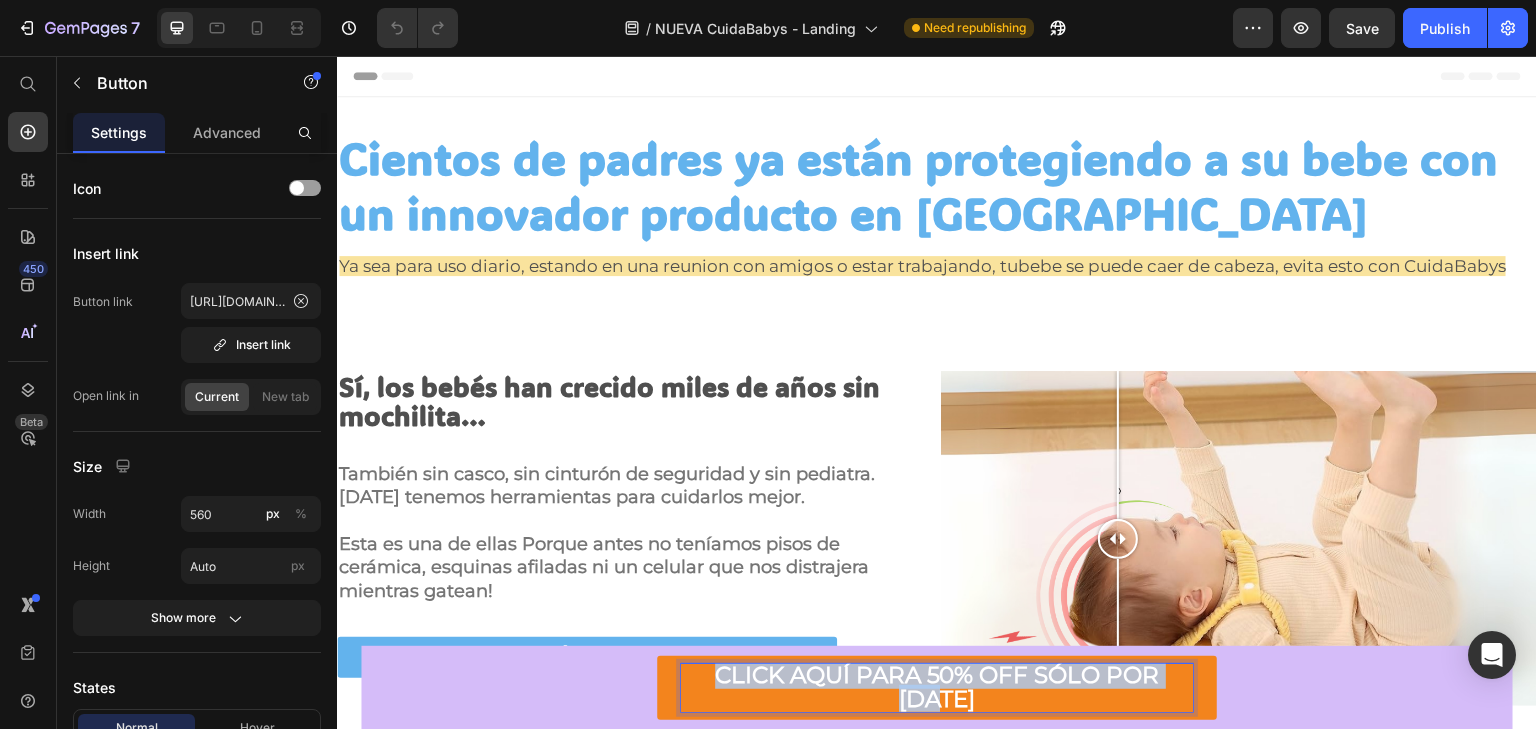 click on "CLICK AQUÍ PARA 50% OFF SÓLO POR HOY" at bounding box center (937, 687) 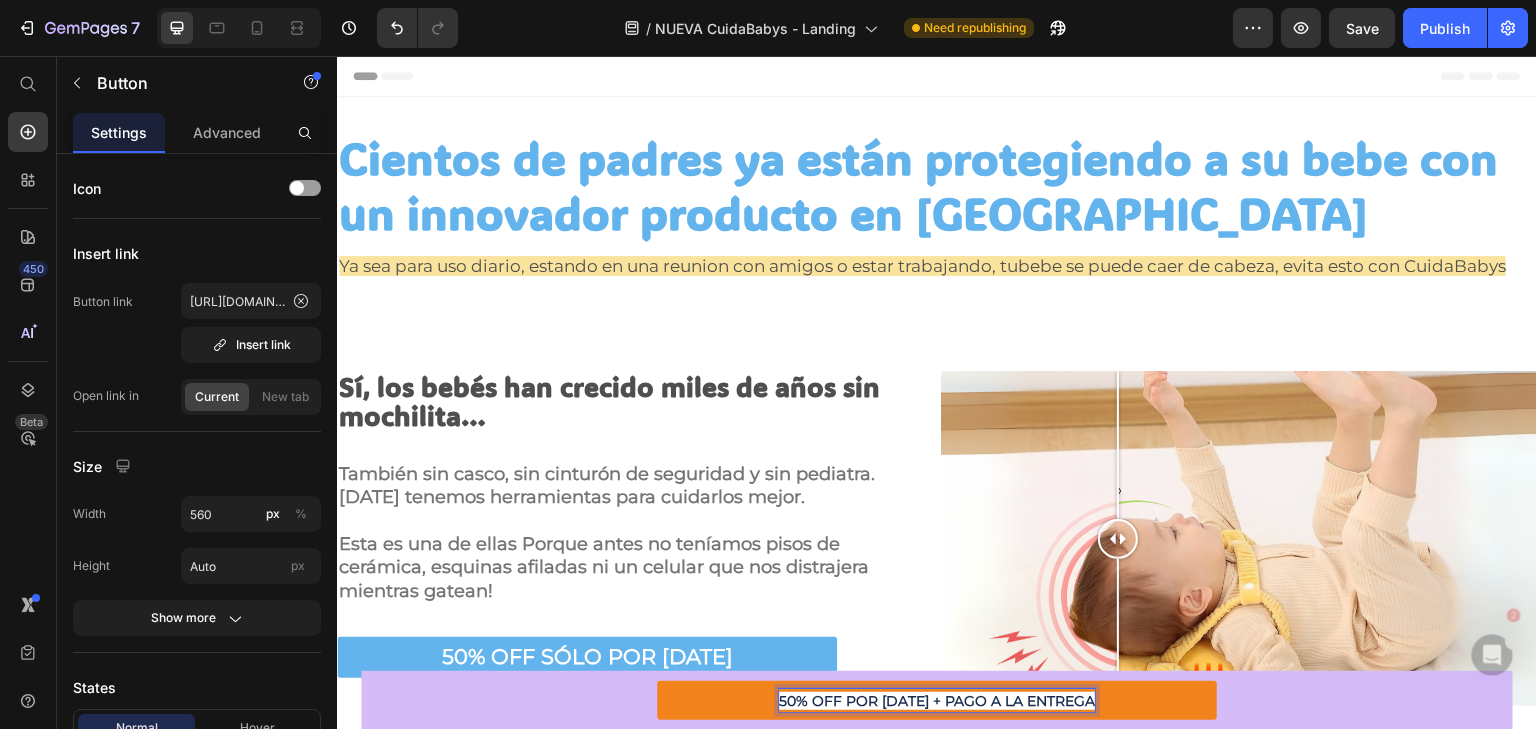 scroll, scrollTop: 0, scrollLeft: 0, axis: both 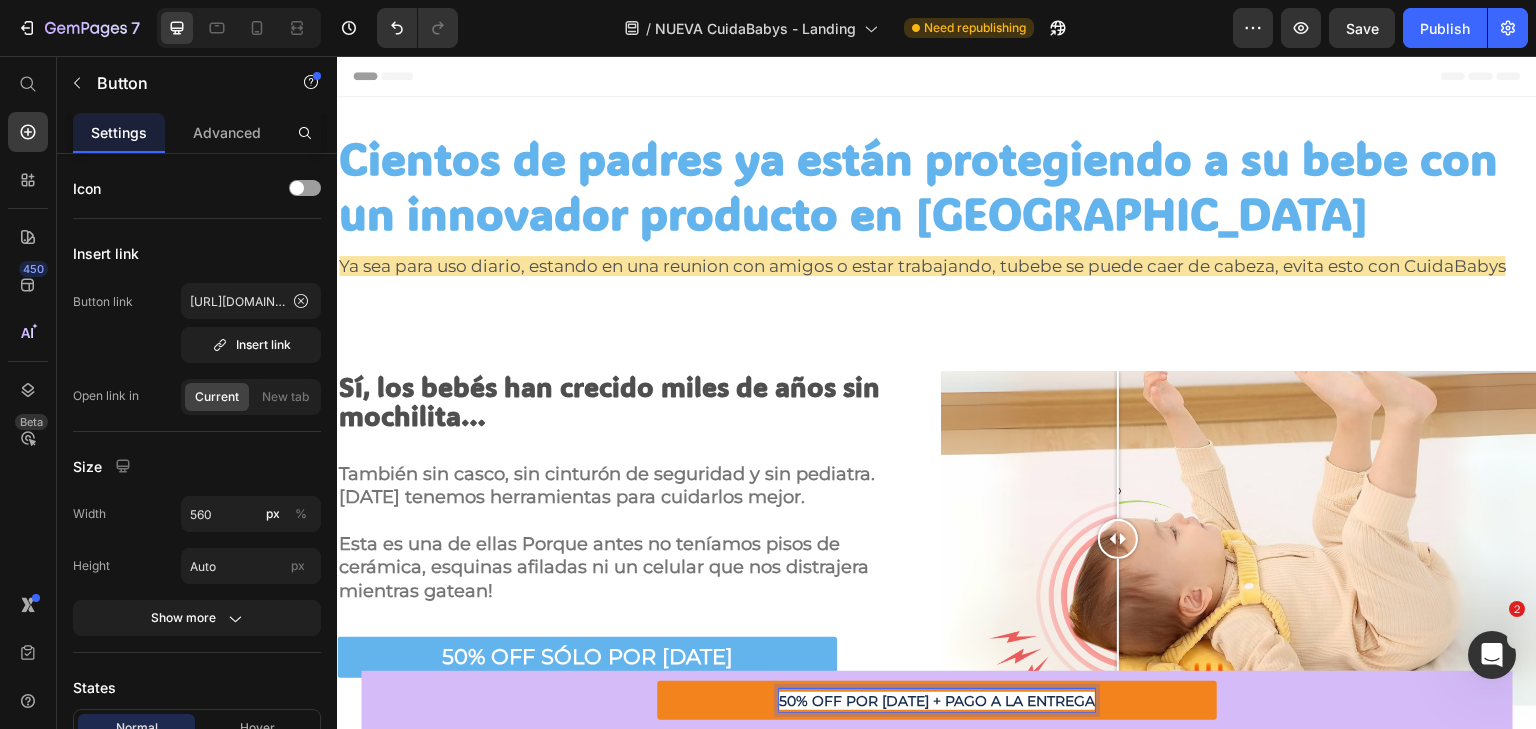 click on "50% OFF POR HOY + PAGO A LA ENTREGA" at bounding box center [937, 701] 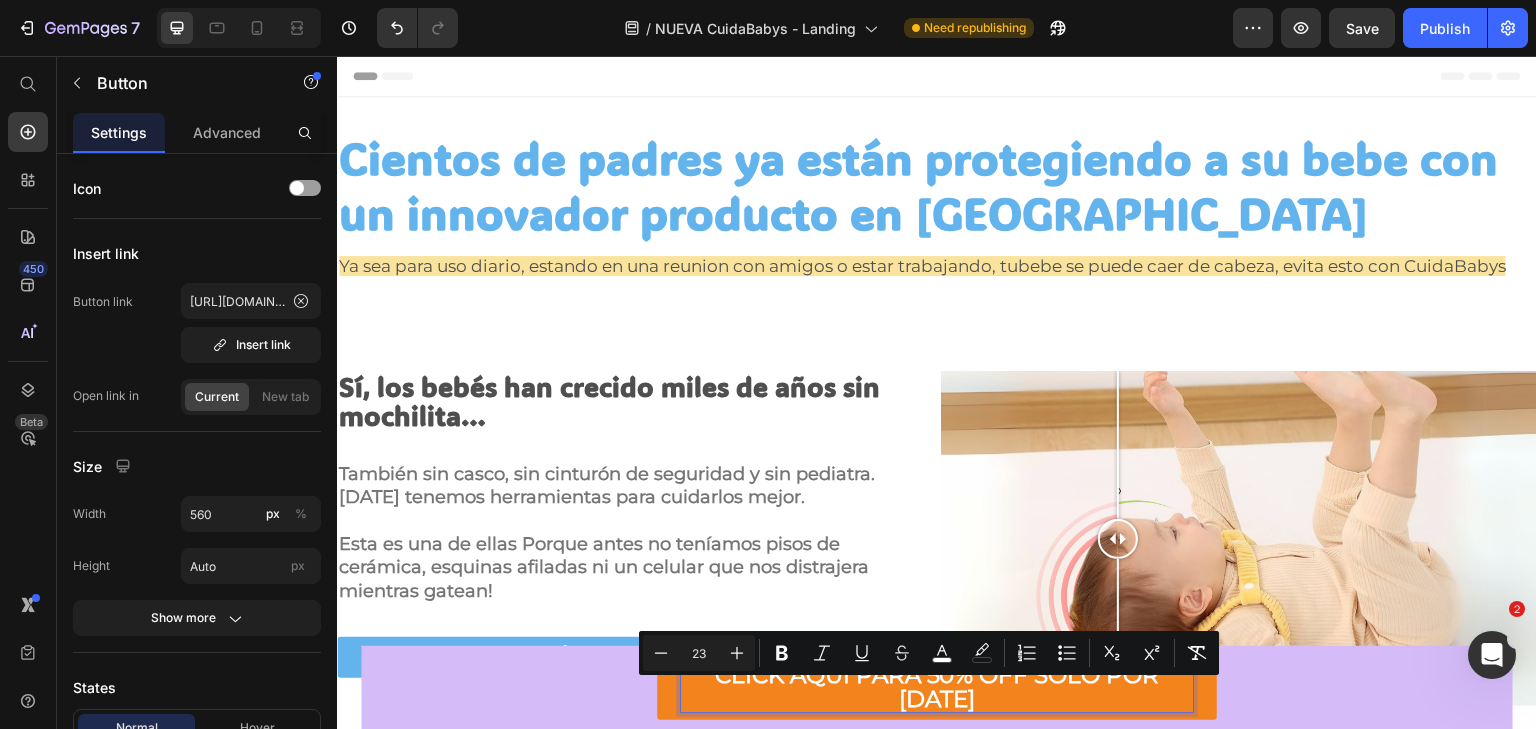 click on "CLICK AQUÍ PARA 50% OFF SÓLO POR HOY" at bounding box center [937, 687] 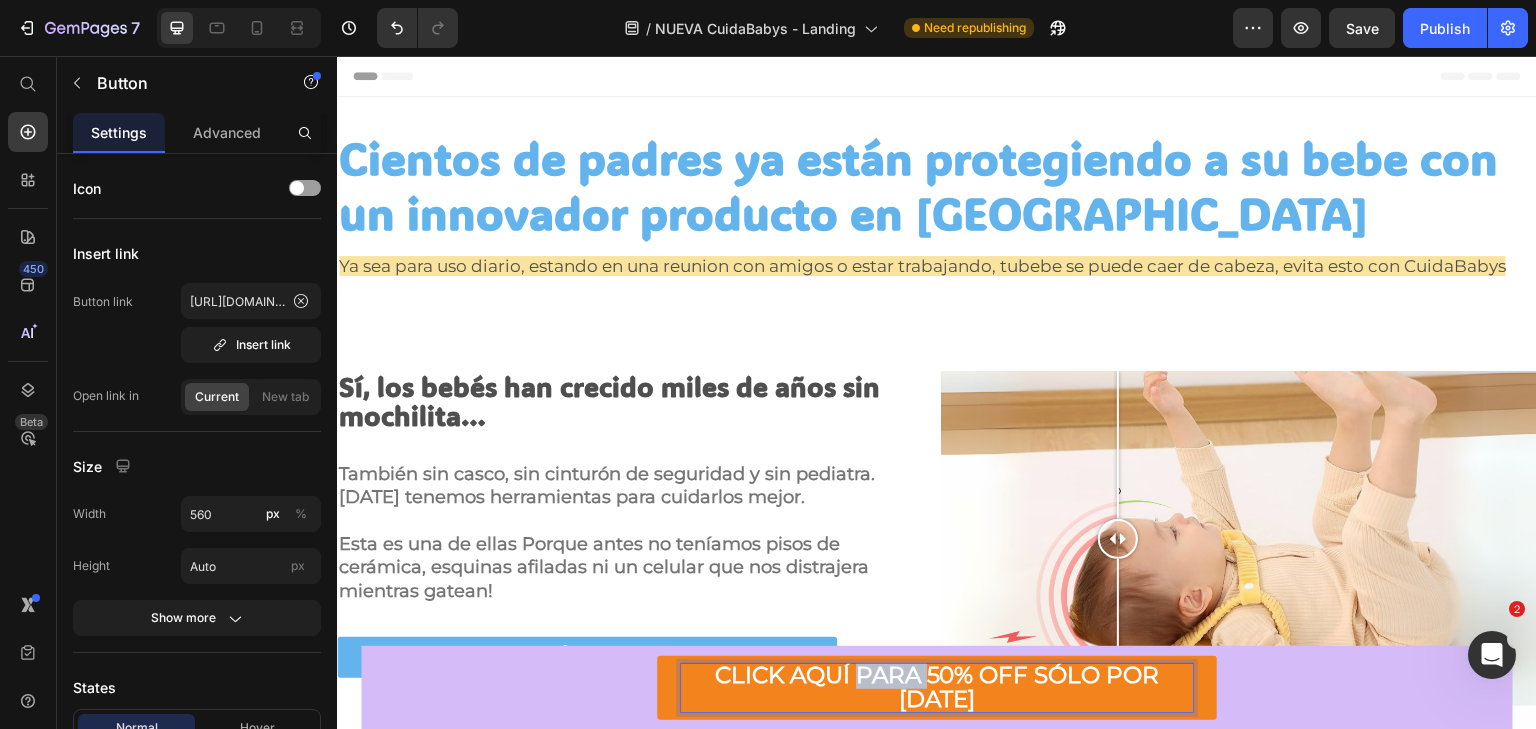 click on "CLICK AQUÍ PARA 50% OFF SÓLO POR HOY" at bounding box center (937, 687) 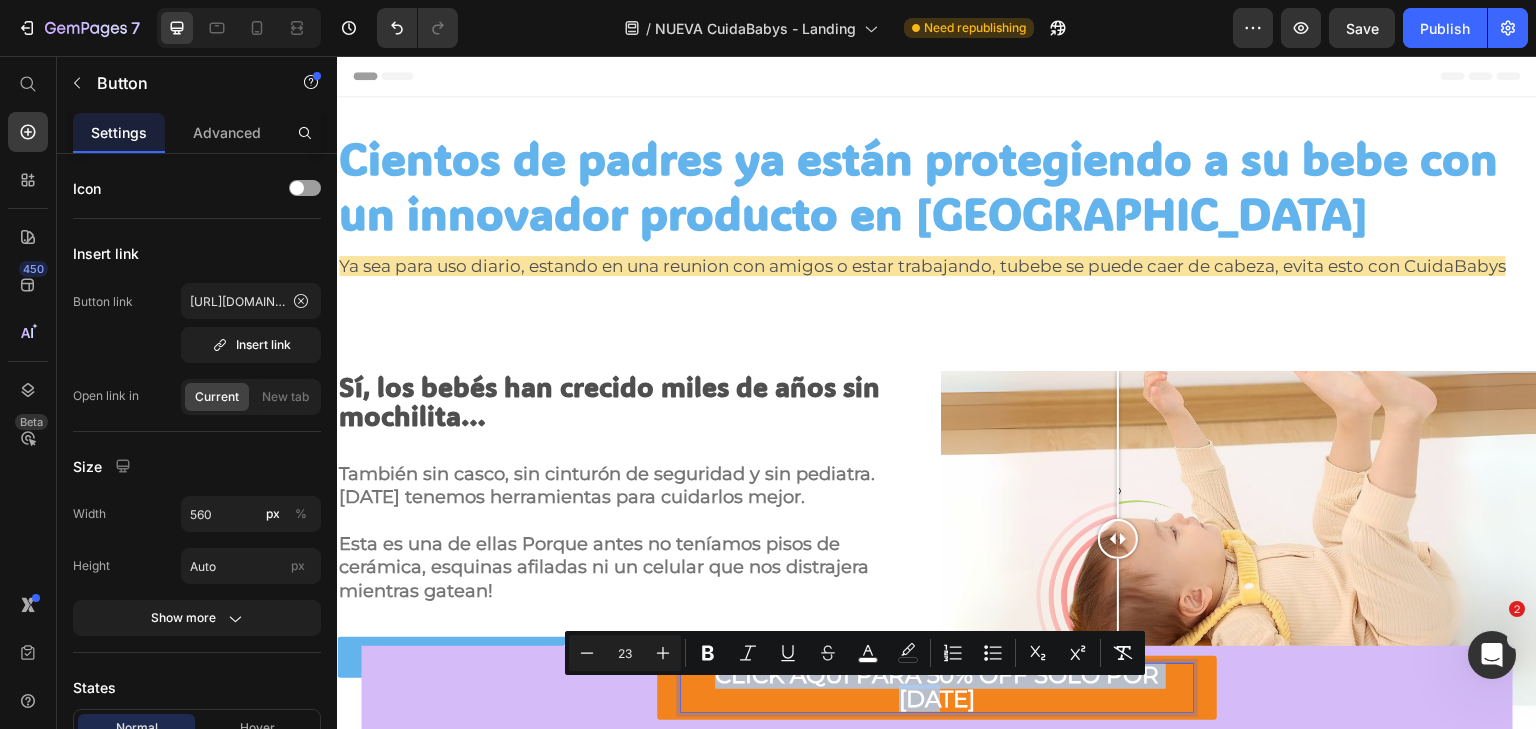 click on "CLICK AQUÍ PARA 50% OFF SÓLO POR HOY" at bounding box center (937, 687) 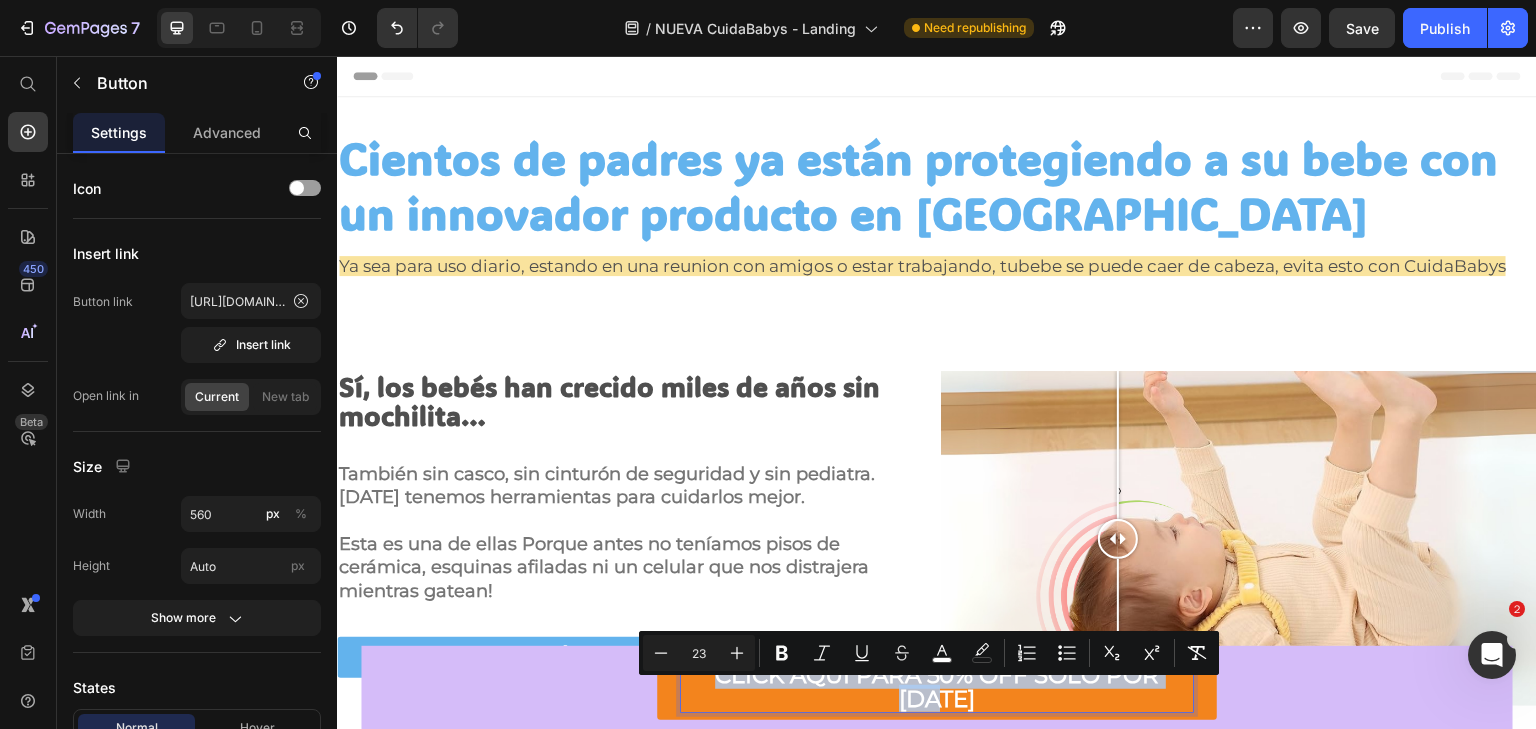 click on "CLICK AQUÍ PARA 50% OFF SÓLO POR HOY" at bounding box center (937, 687) 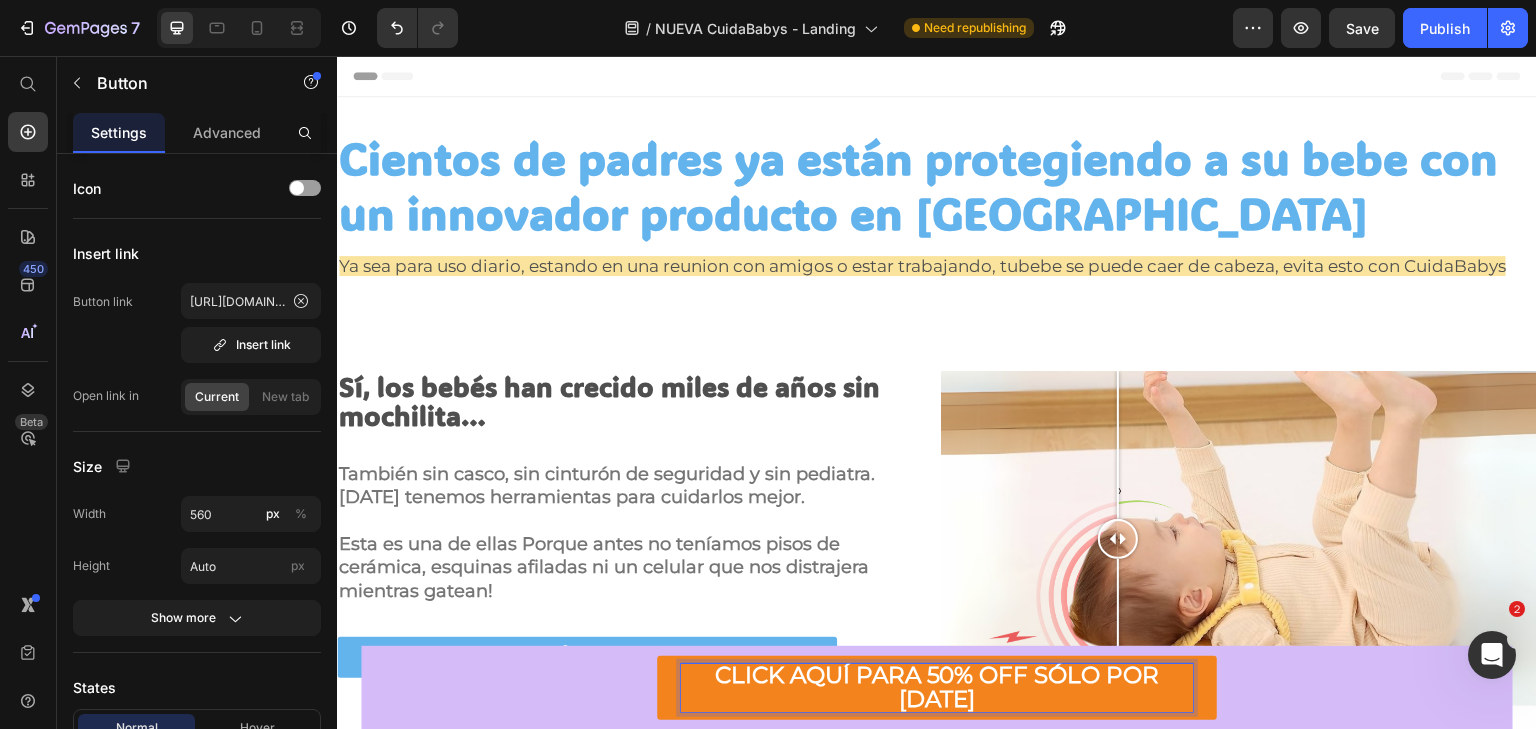 click on "CLICK AQUÍ PARA 50% OFF SÓLO POR HOY" at bounding box center (937, 687) 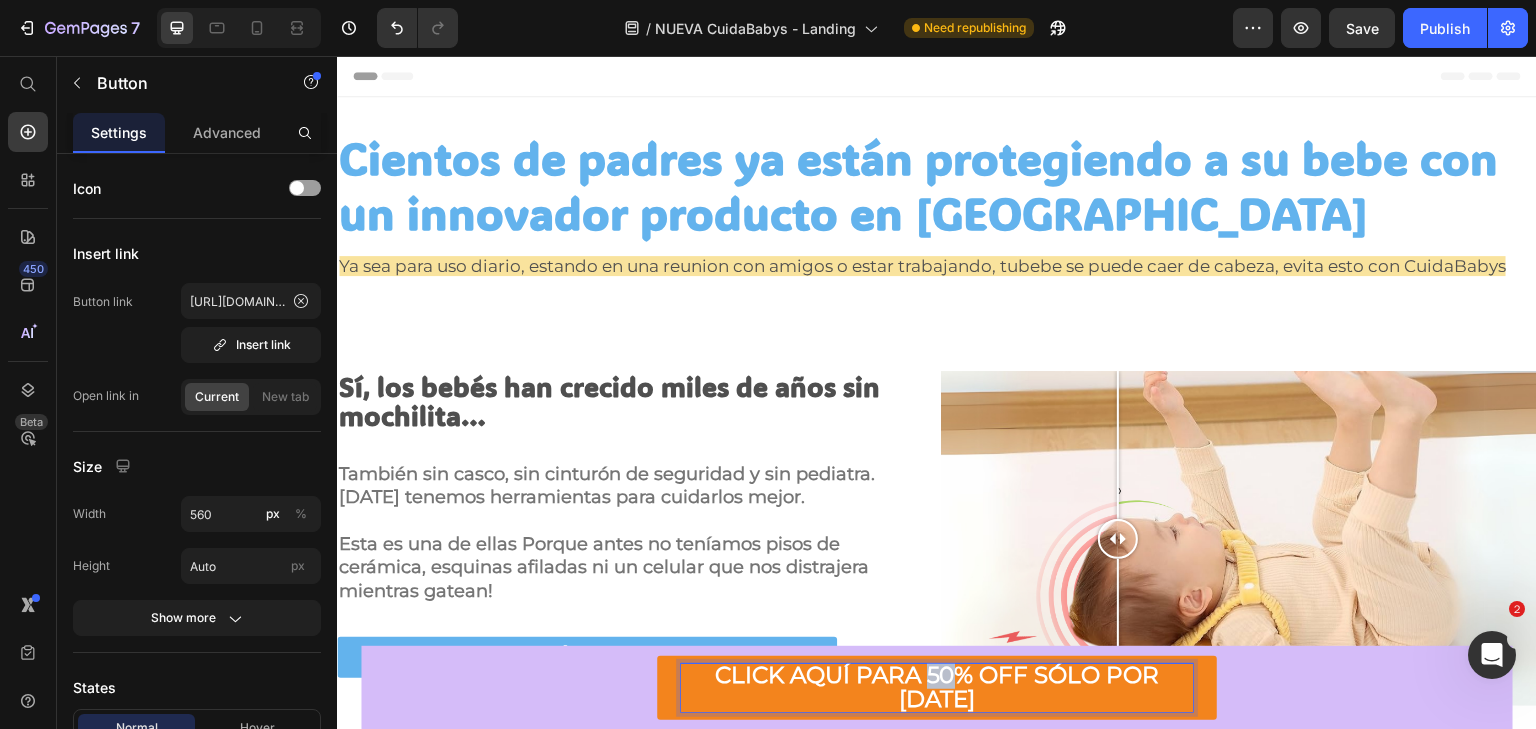 click on "CLICK AQUÍ PARA 50% OFF SÓLO POR HOY" at bounding box center [937, 687] 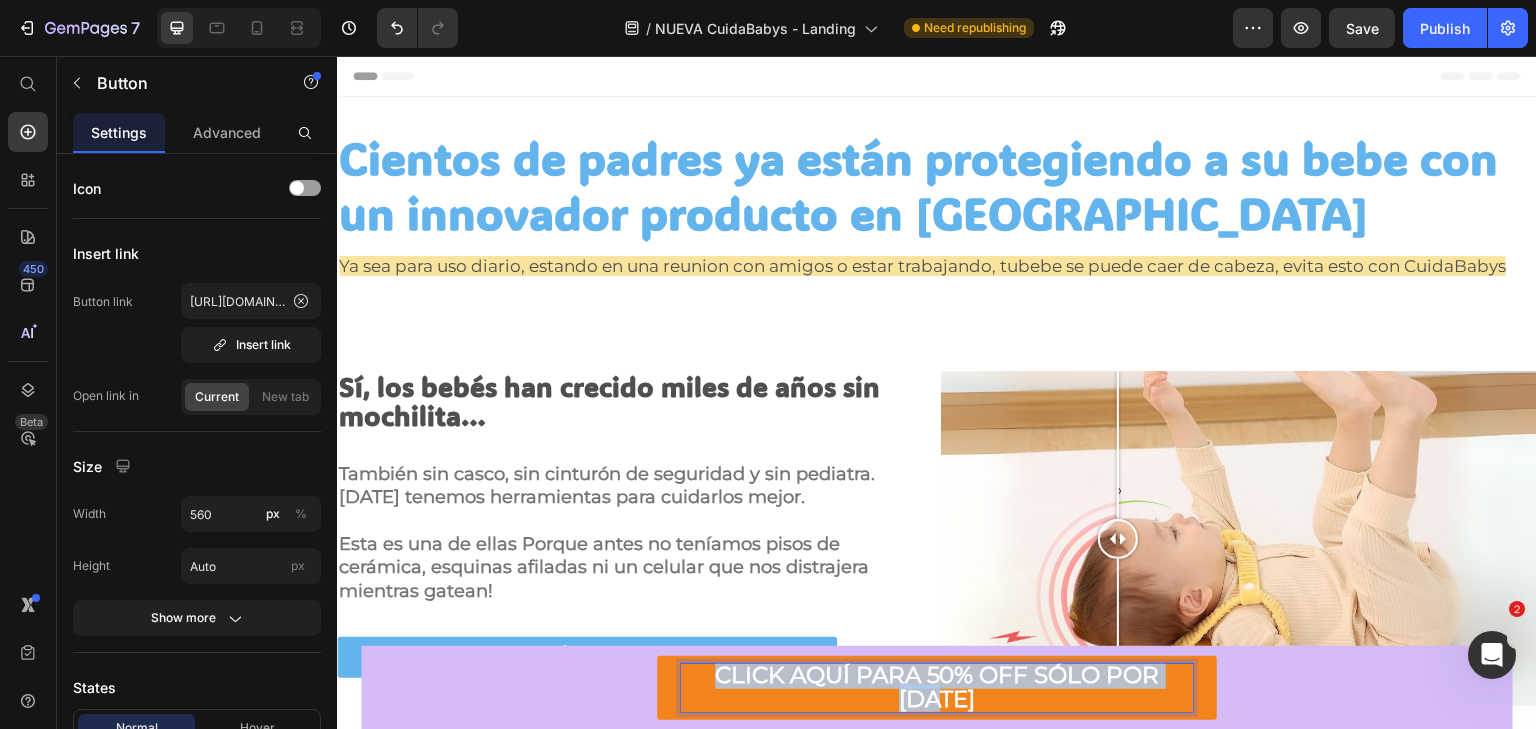 click on "CLICK AQUÍ PARA 50% OFF SÓLO POR HOY" at bounding box center [937, 687] 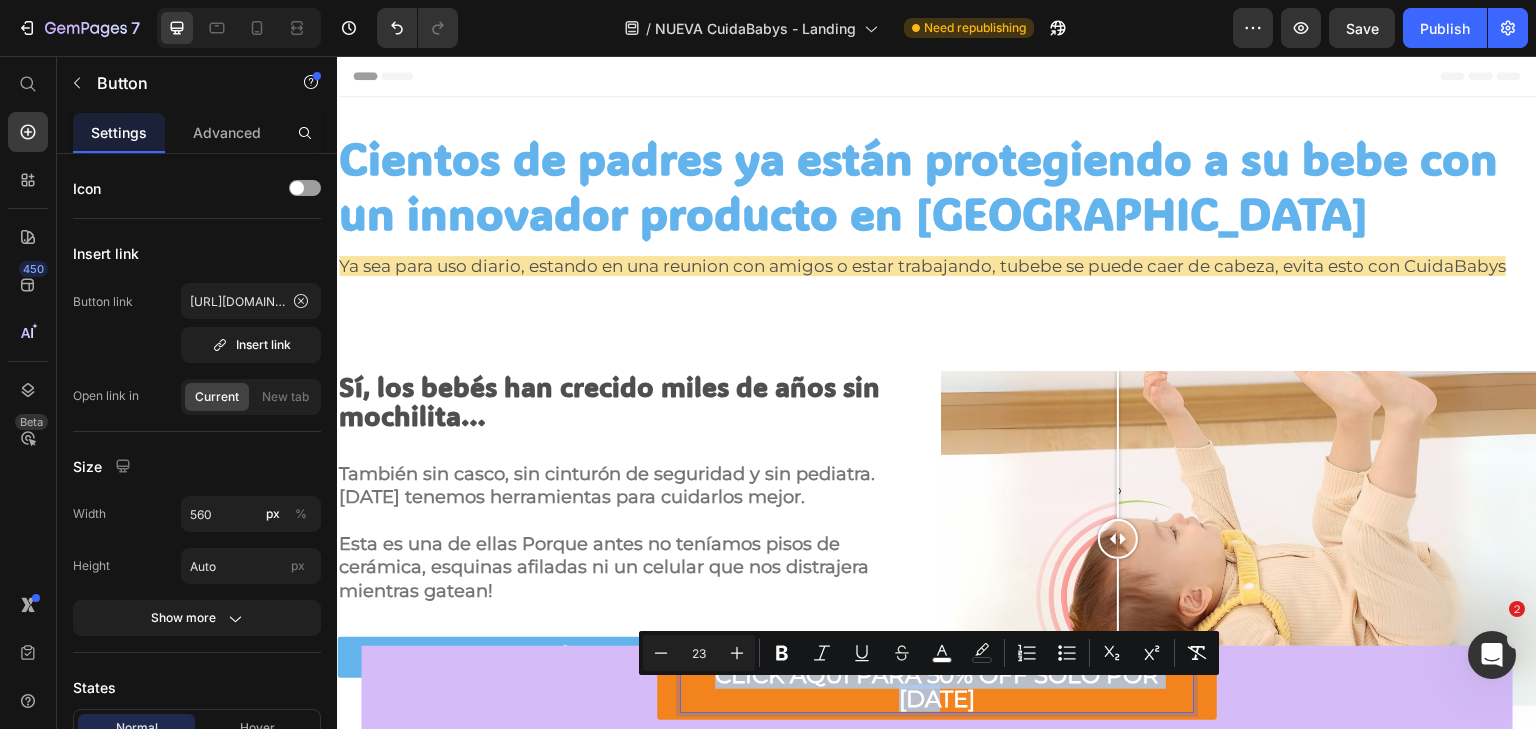 click on "CLICK AQUÍ PARA 50% OFF SÓLO POR HOY" at bounding box center (937, 687) 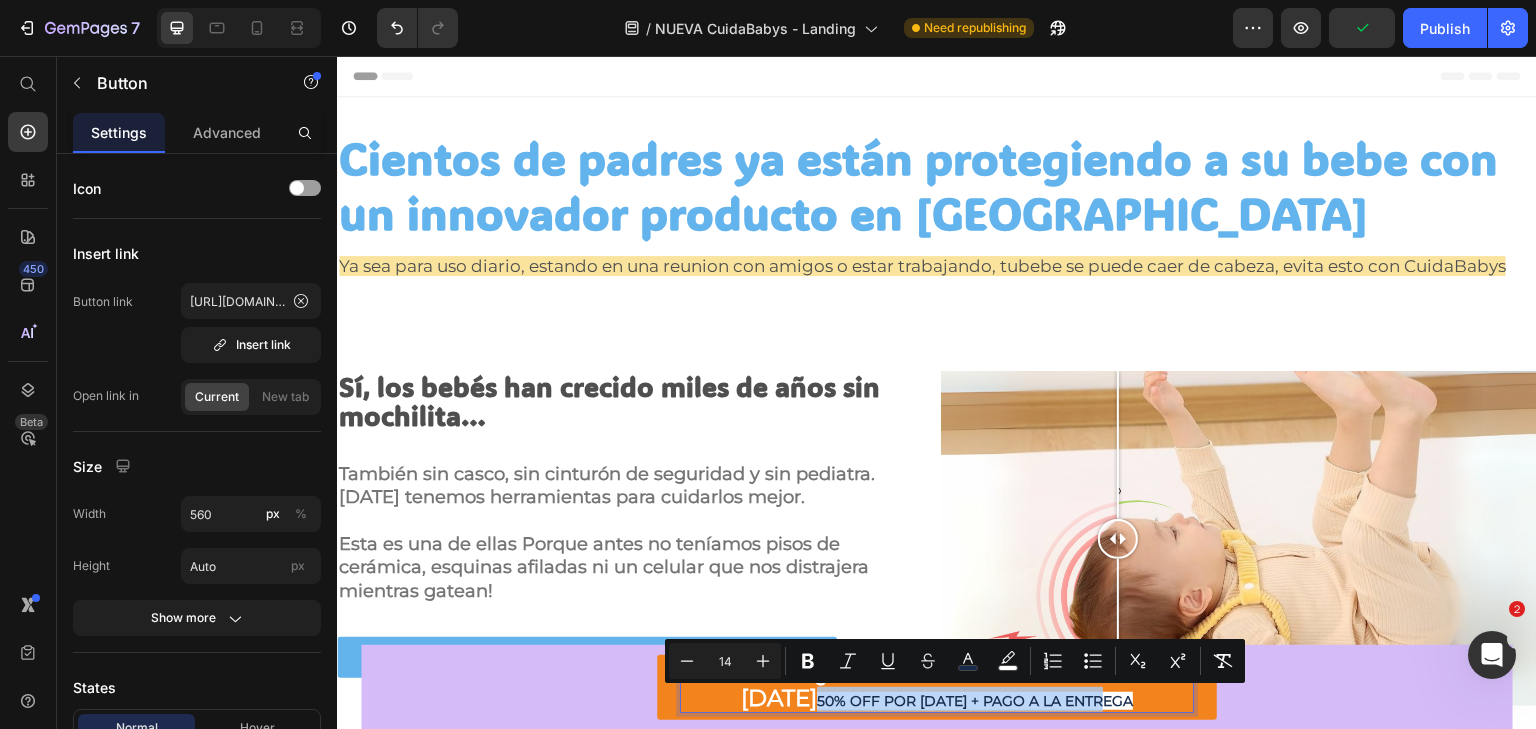 drag, startPoint x: 1112, startPoint y: 701, endPoint x: 804, endPoint y: 711, distance: 308.1623 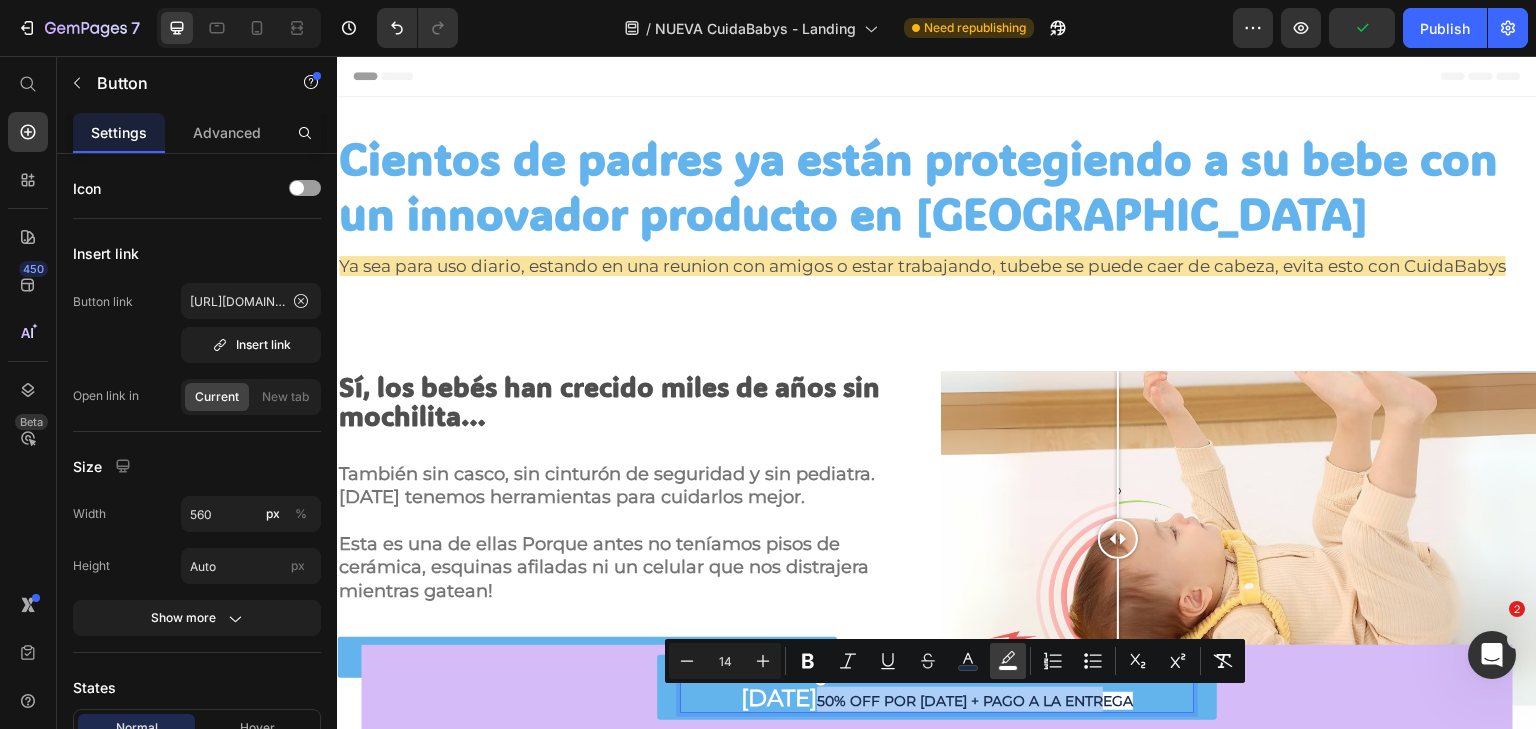 click 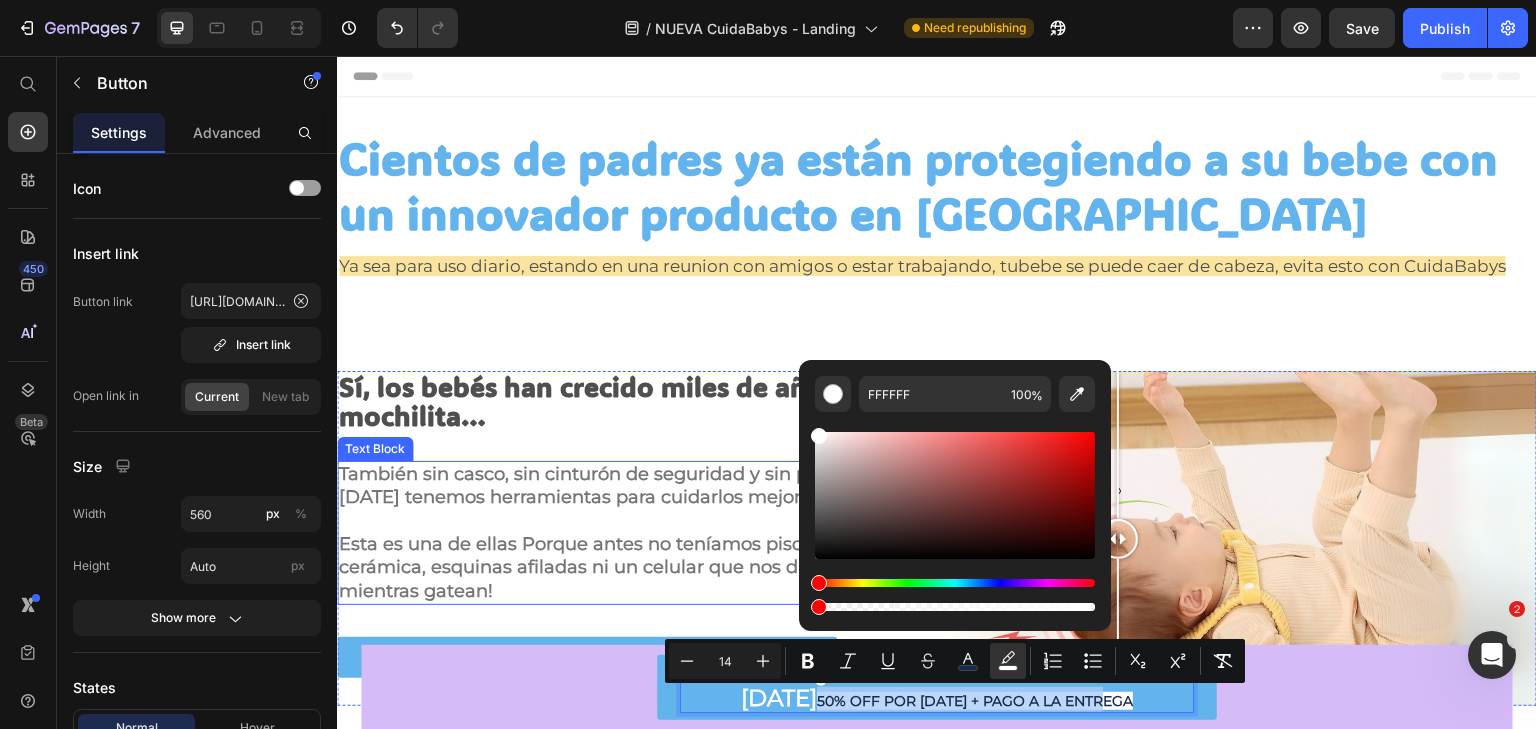 type on "0" 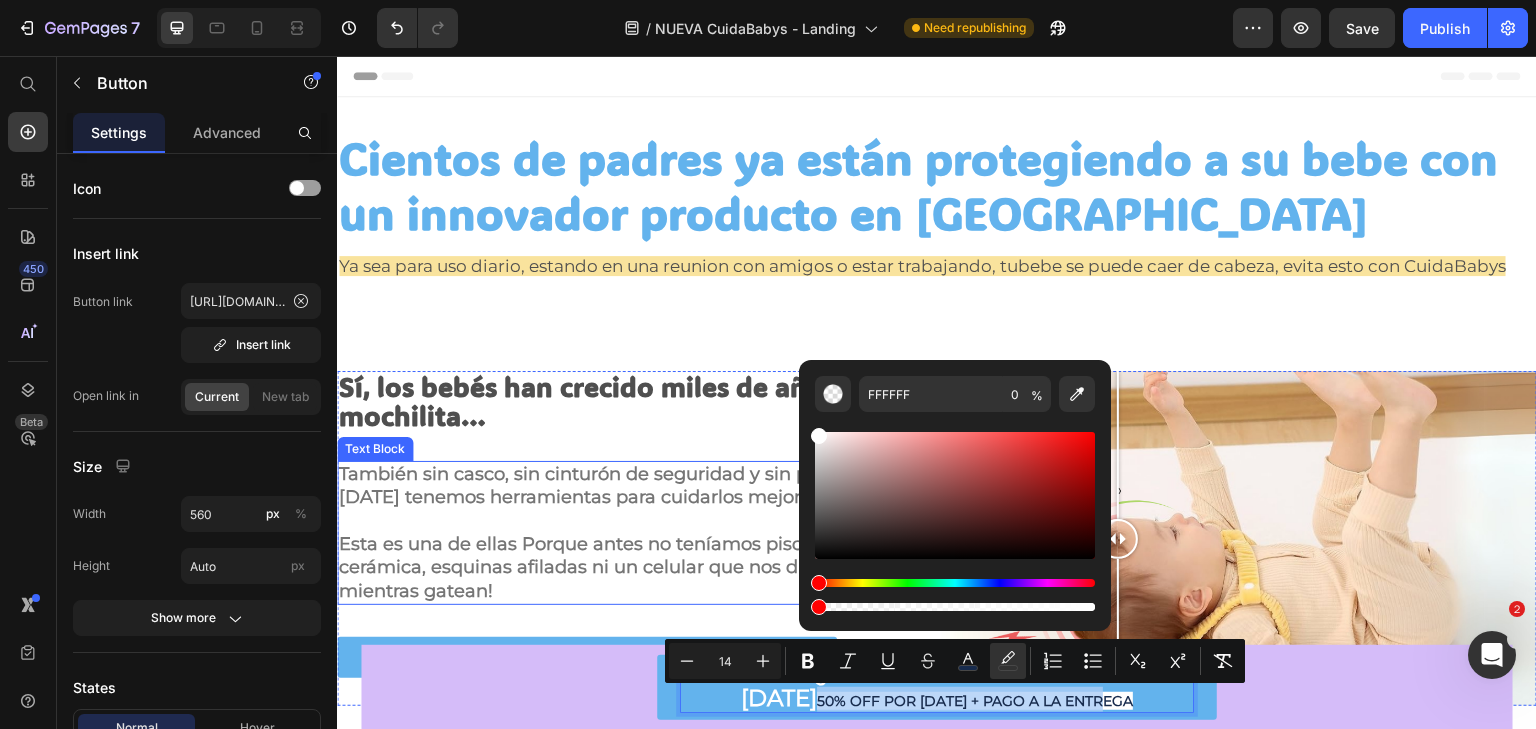 drag, startPoint x: 1208, startPoint y: 661, endPoint x: 741, endPoint y: 605, distance: 470.3456 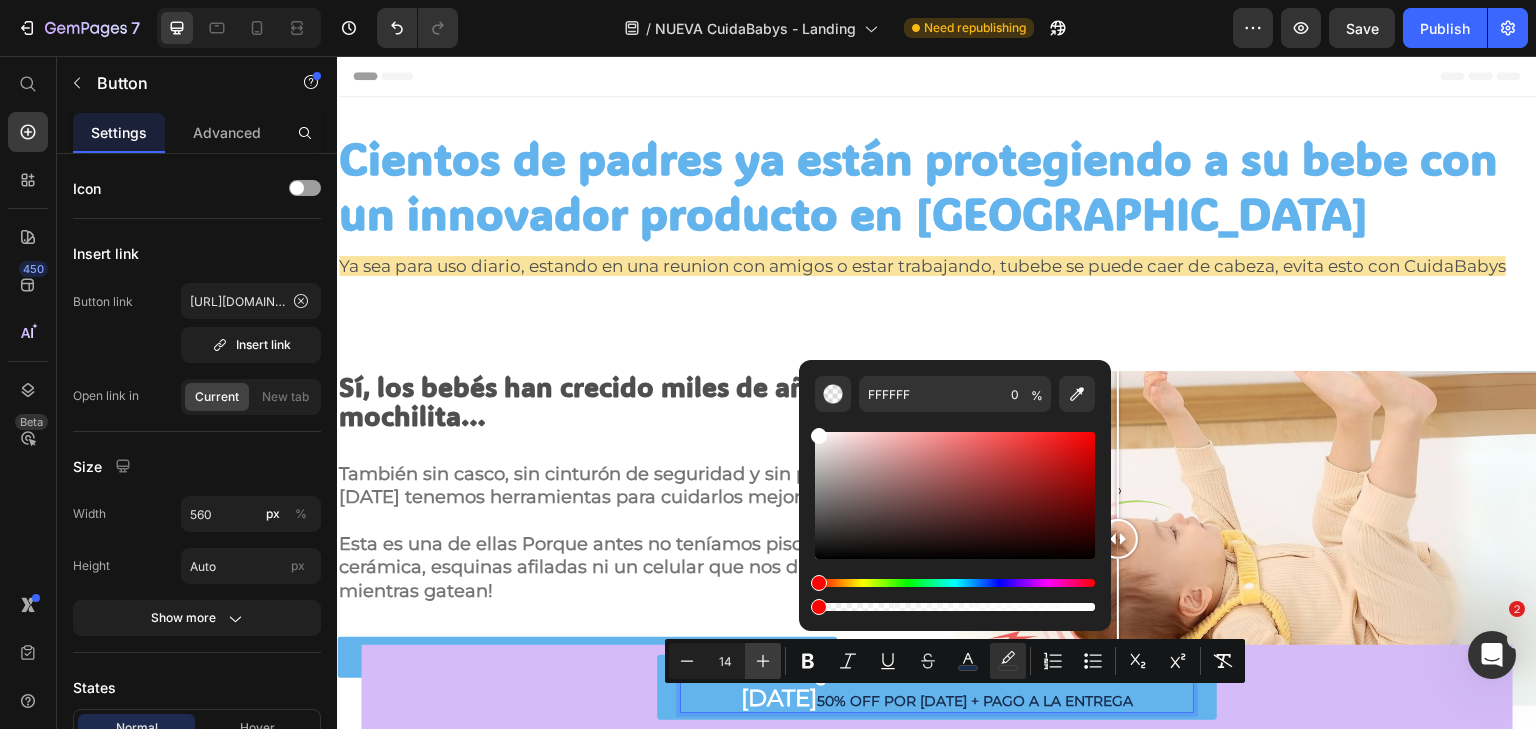 click on "Plus" at bounding box center (763, 661) 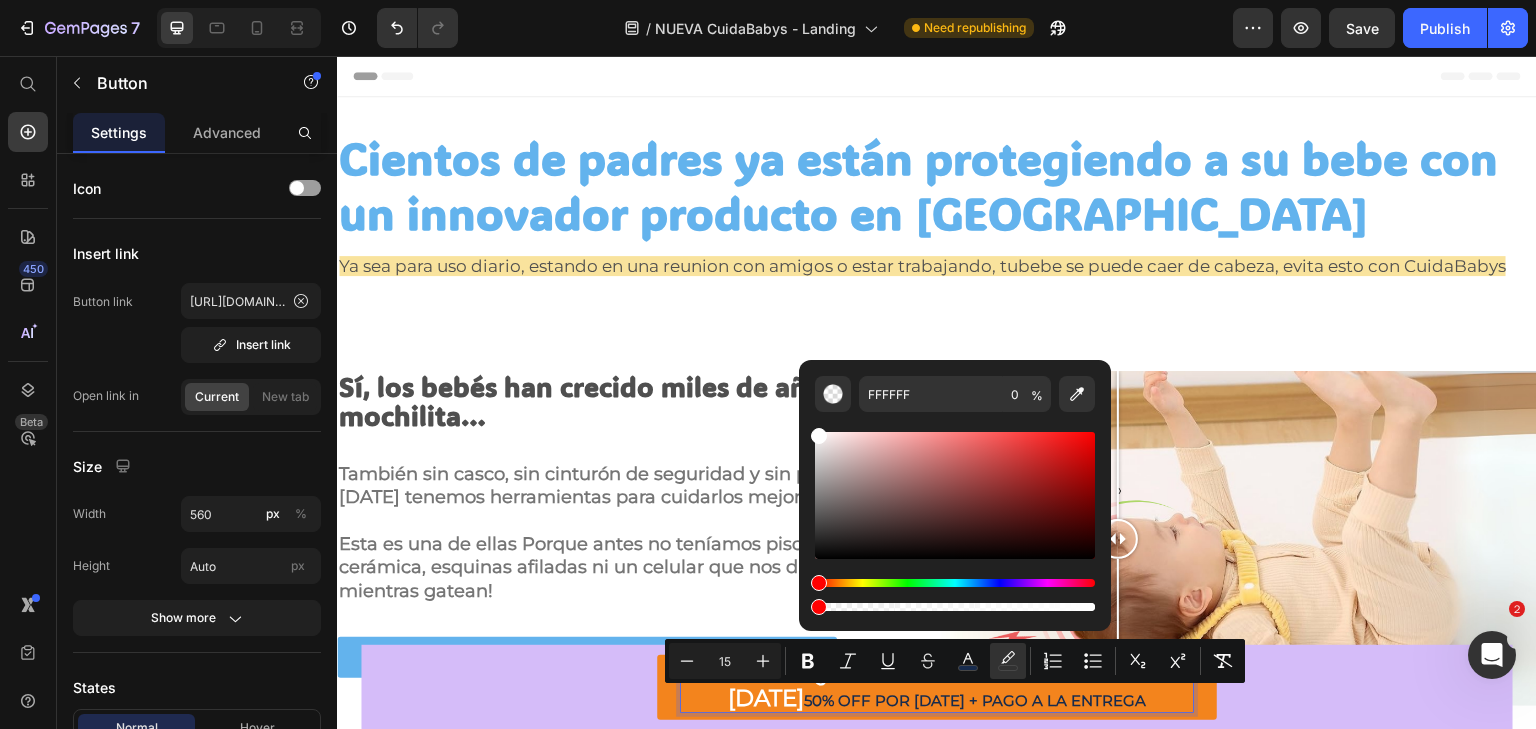 type on "23" 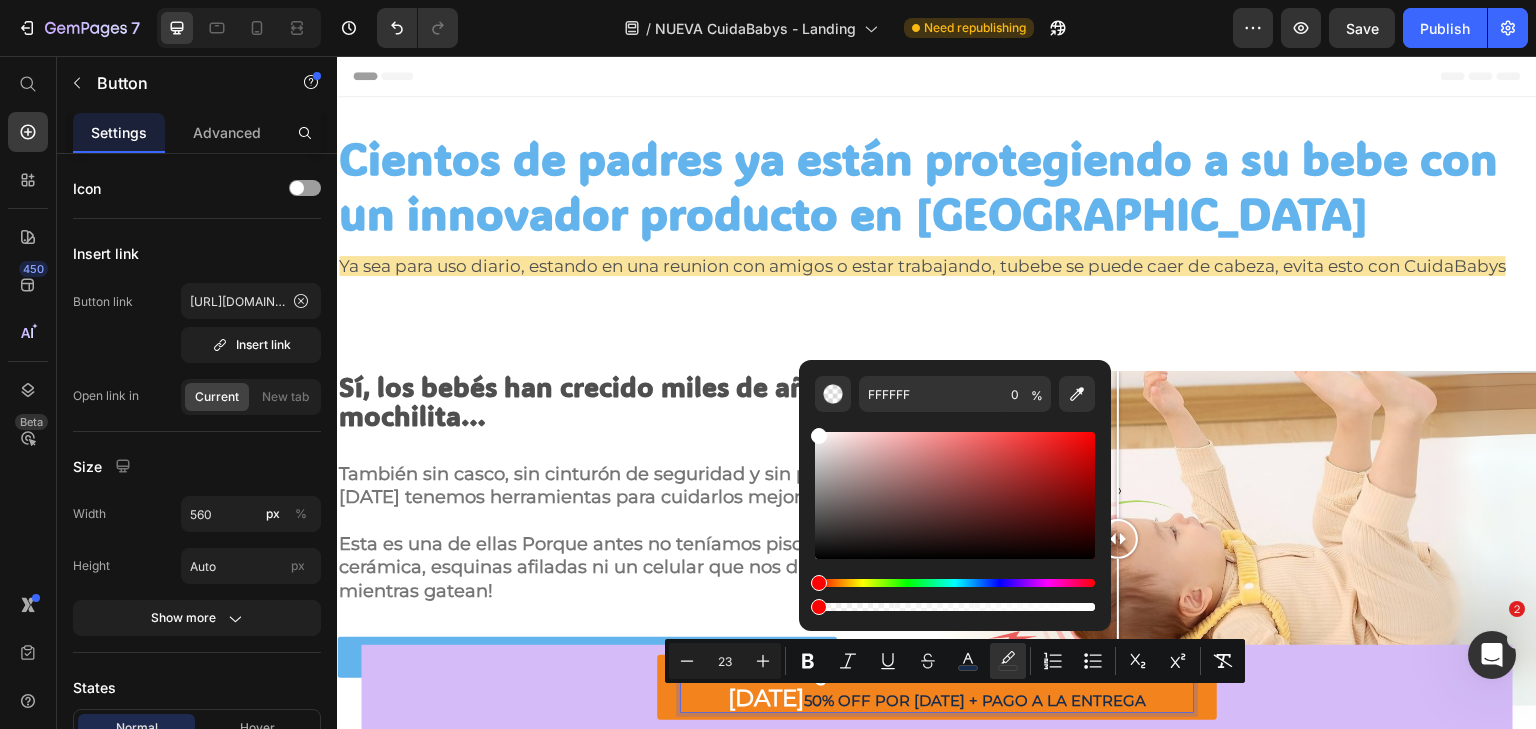 click on "CLICK AQUÍ PARA 50% OFF SÓLO POR HOY" at bounding box center (937, 686) 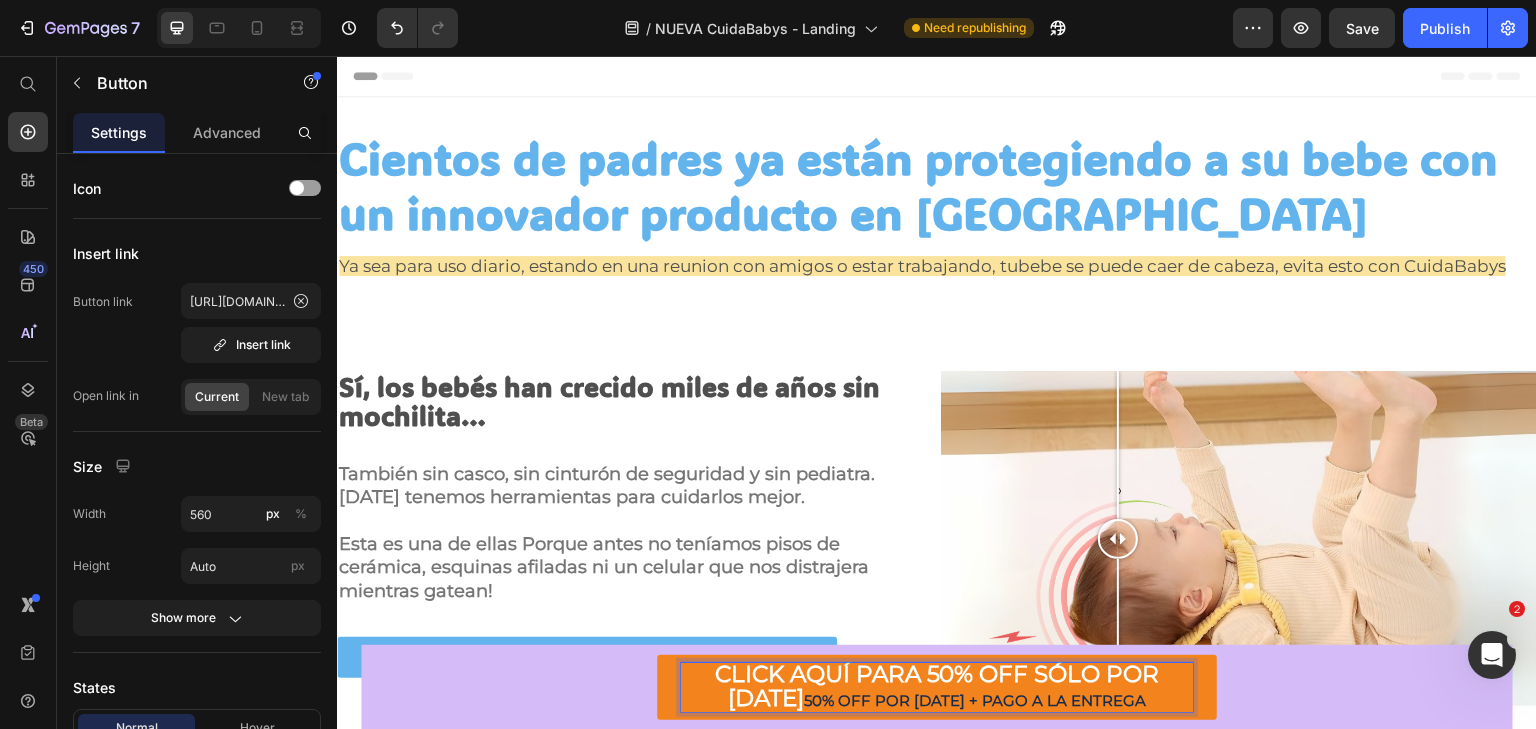 click on "CLICK AQUÍ PARA 50% OFF SÓLO POR HOY" at bounding box center (937, 686) 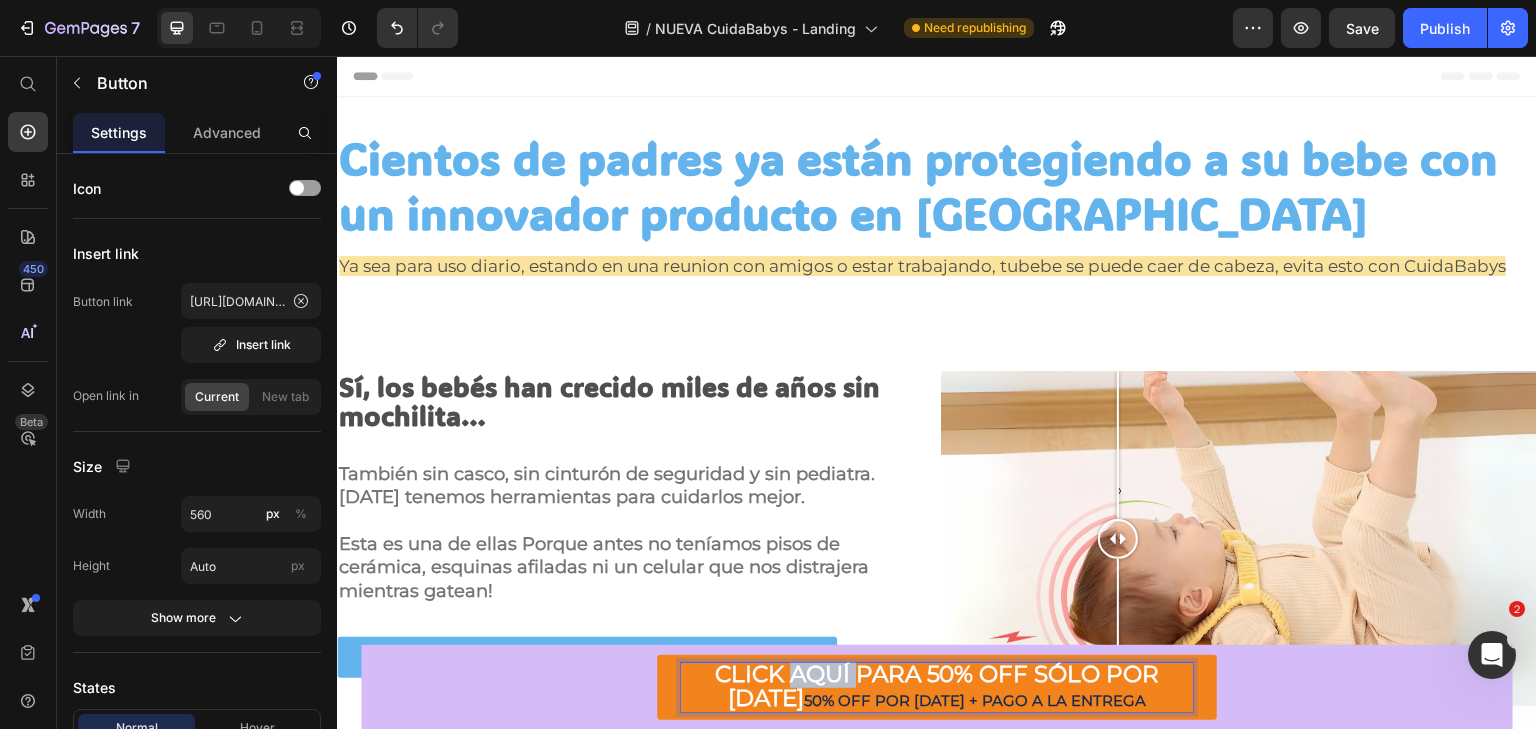click on "CLICK AQUÍ PARA 50% OFF SÓLO POR HOY" at bounding box center (937, 686) 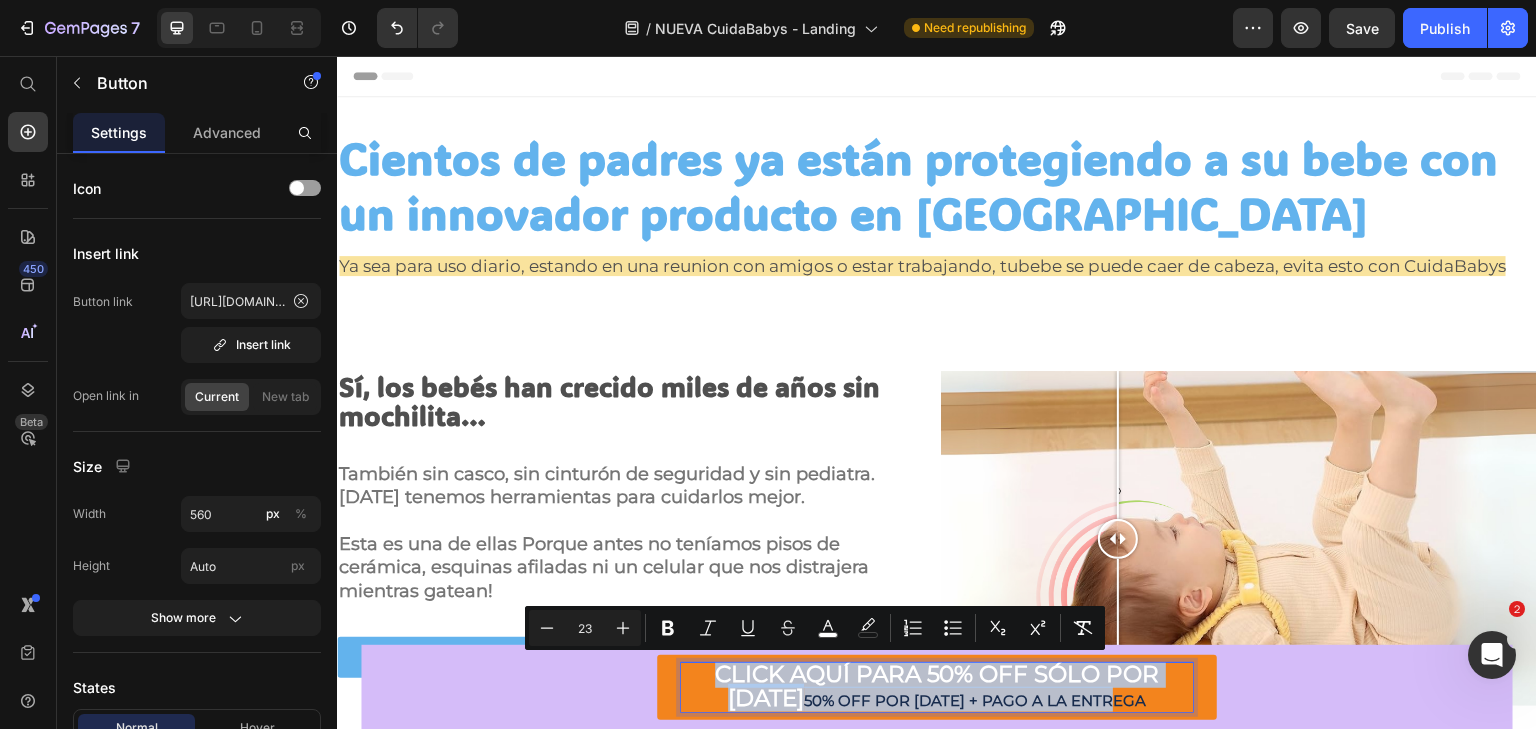 click on "CLICK AQUÍ PARA 50% OFF SÓLO POR HOY" at bounding box center [937, 686] 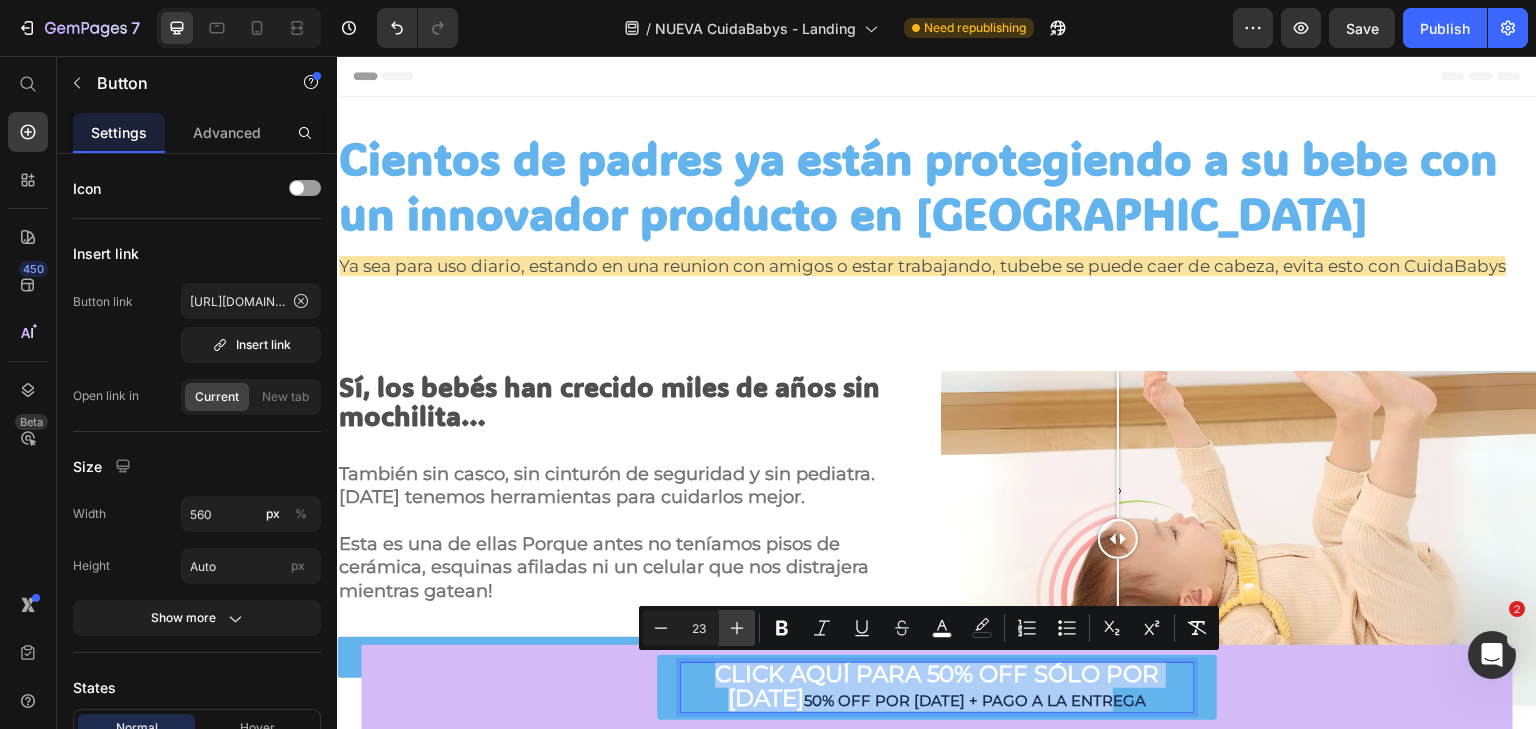click 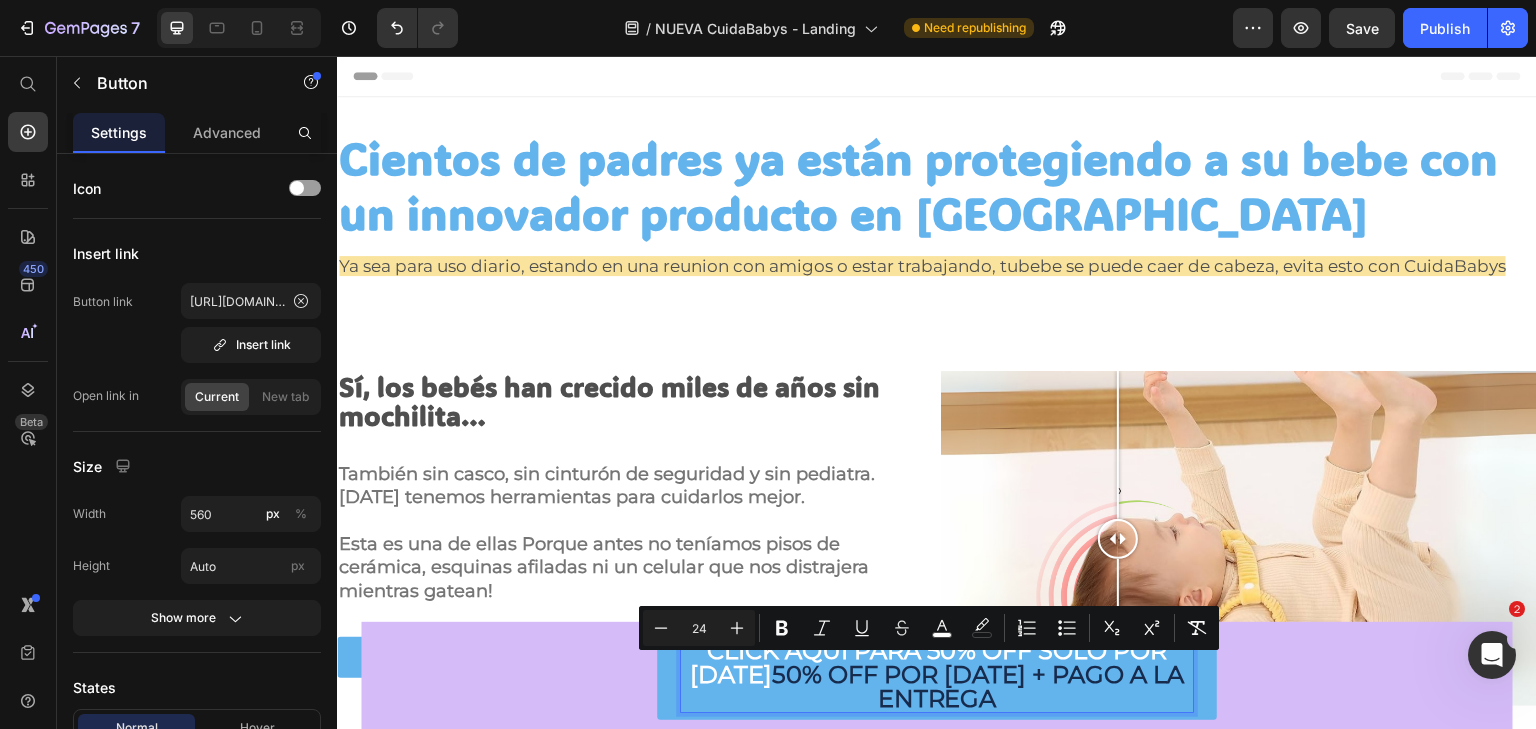 click on "Minus 24 Plus Bold Italic Underline       Strikethrough
color
color Numbered List Bulleted List Subscript Superscript Remove Format FFFFFF 0 %" at bounding box center (929, 628) 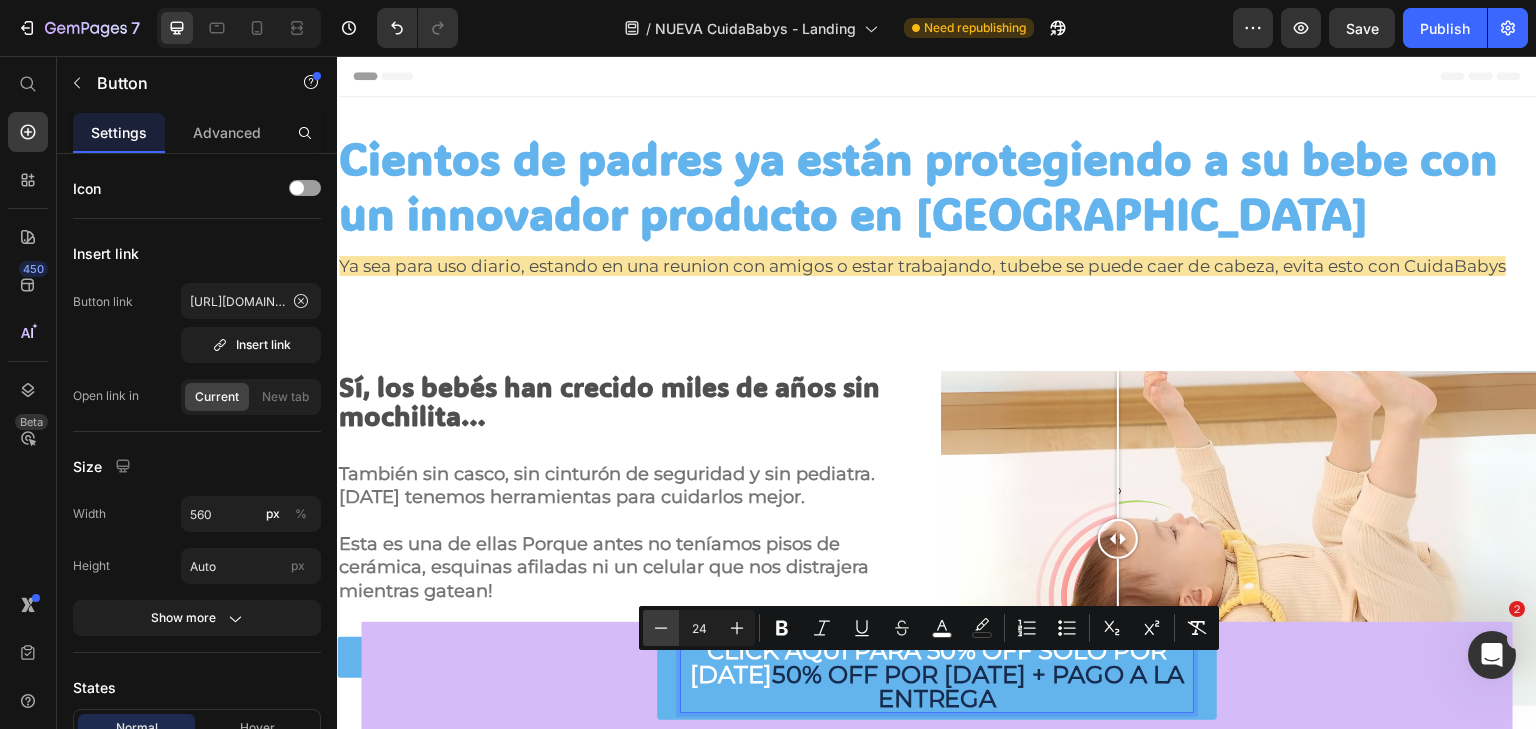 click 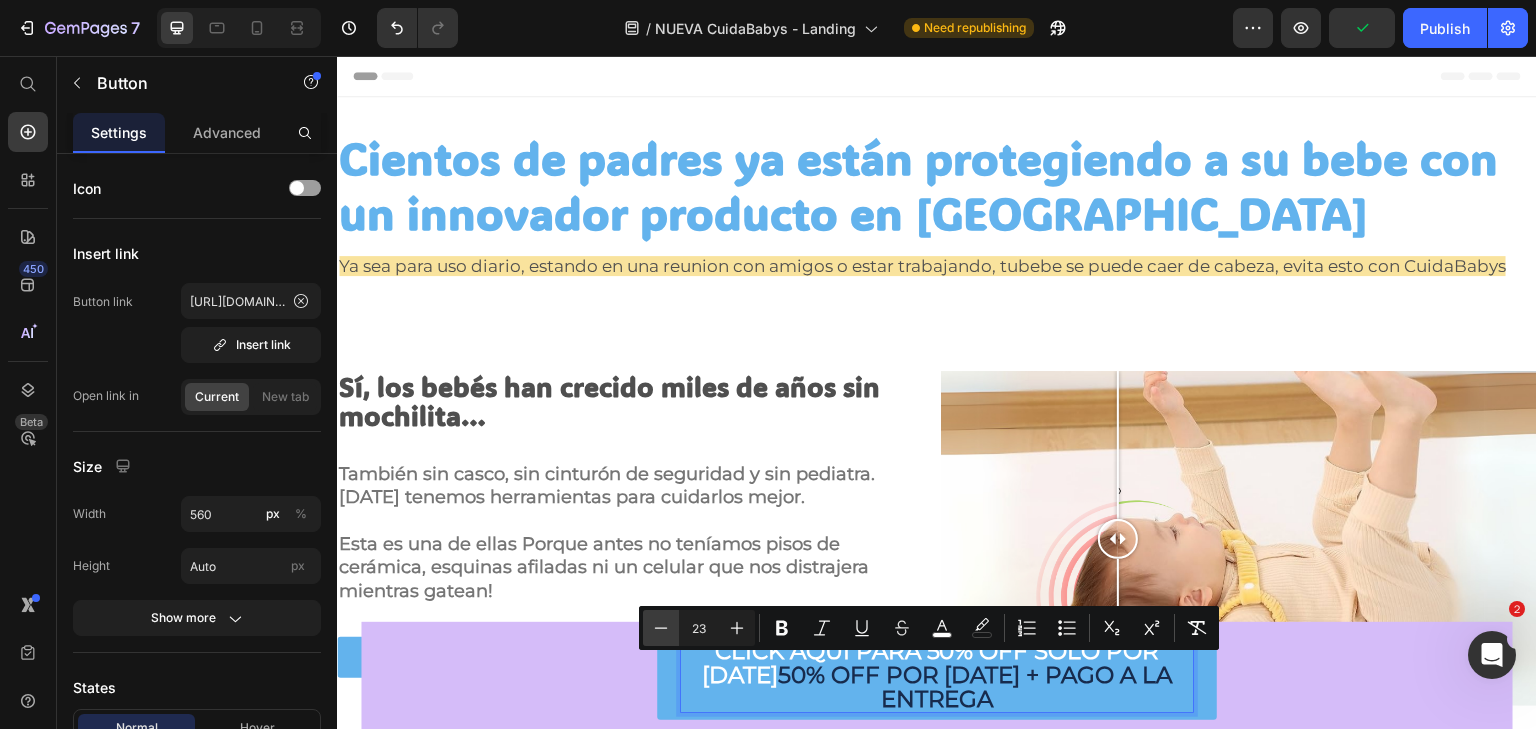 click 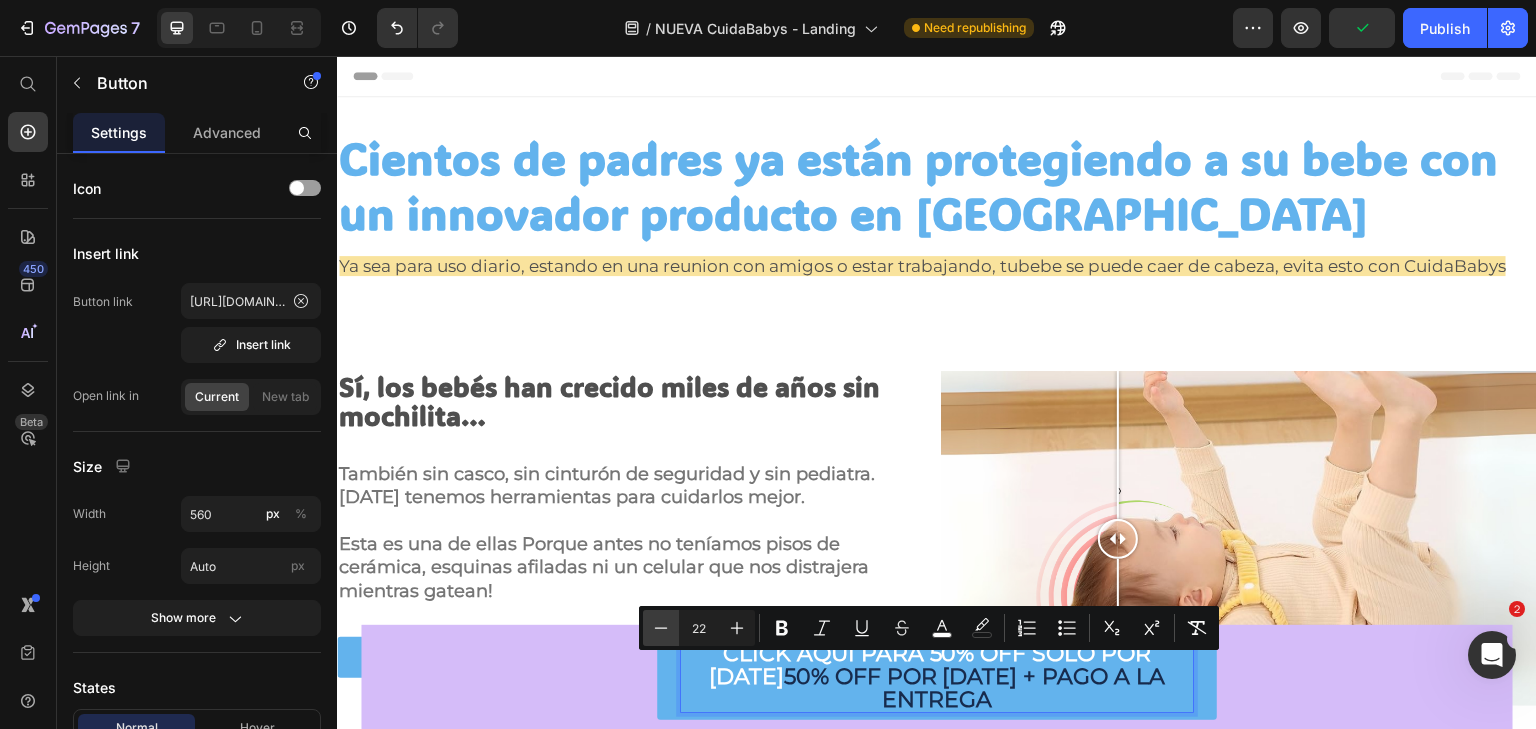 click 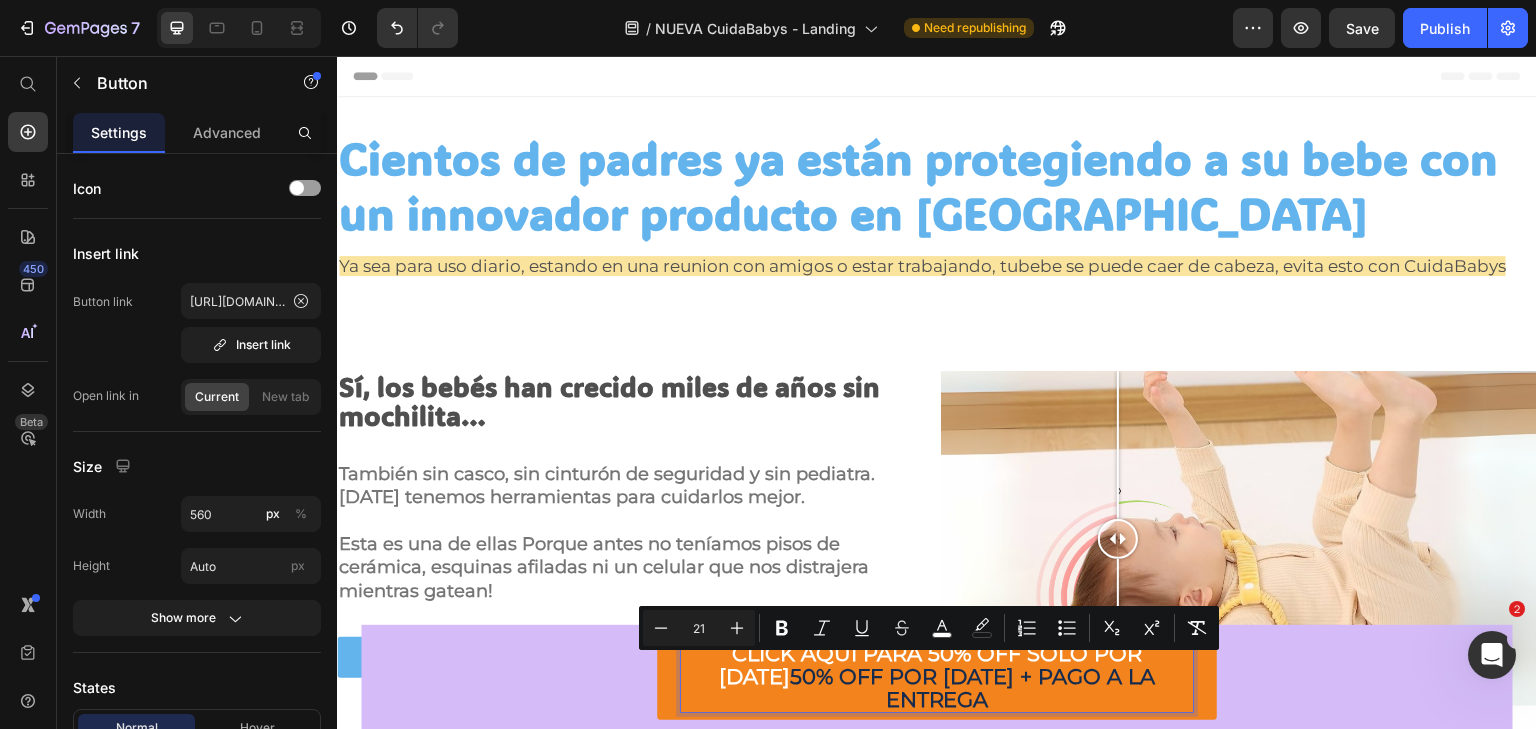 click on "50% OFF POR HOY + PAGO A LA ENTREGA" at bounding box center (972, 688) 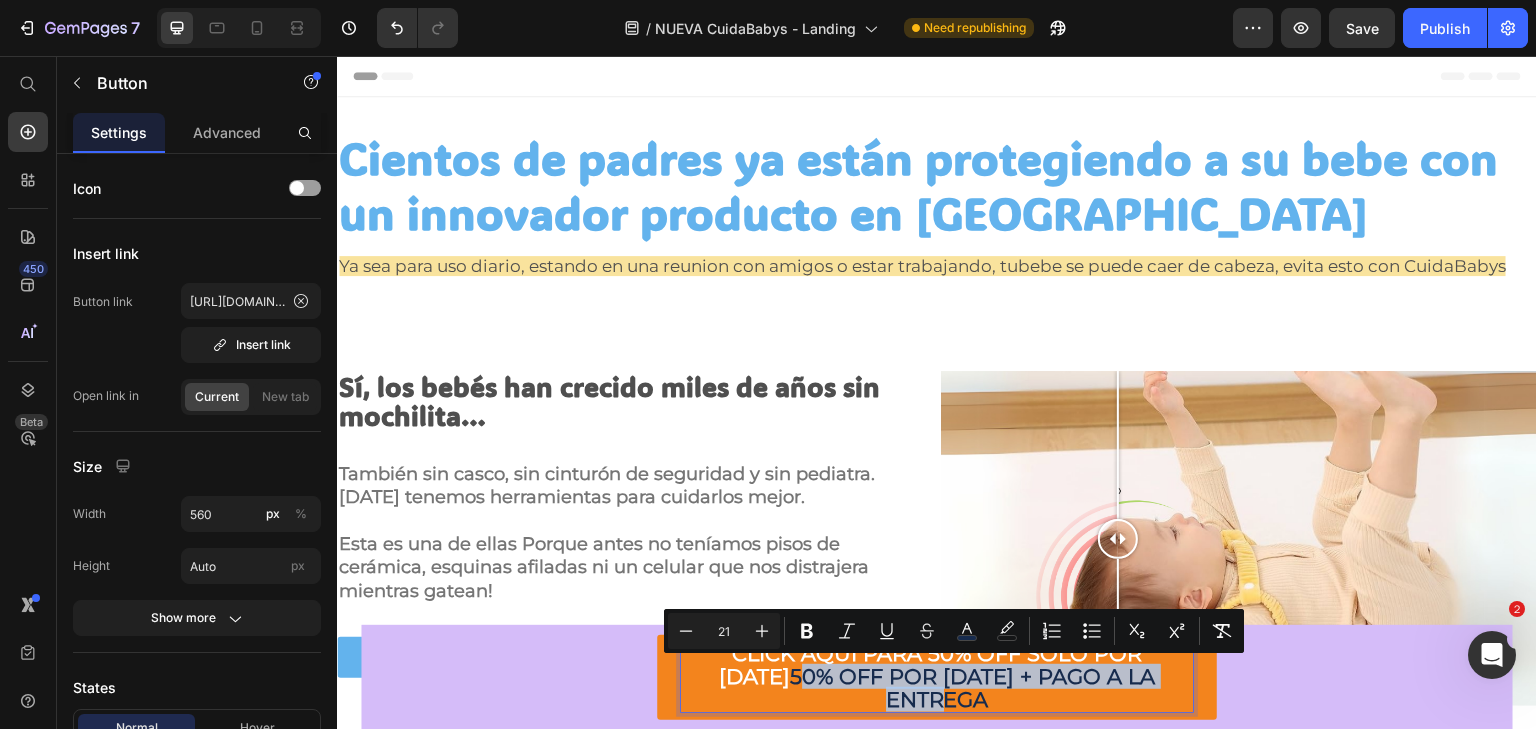 drag, startPoint x: 1144, startPoint y: 676, endPoint x: 1163, endPoint y: 694, distance: 26.172504 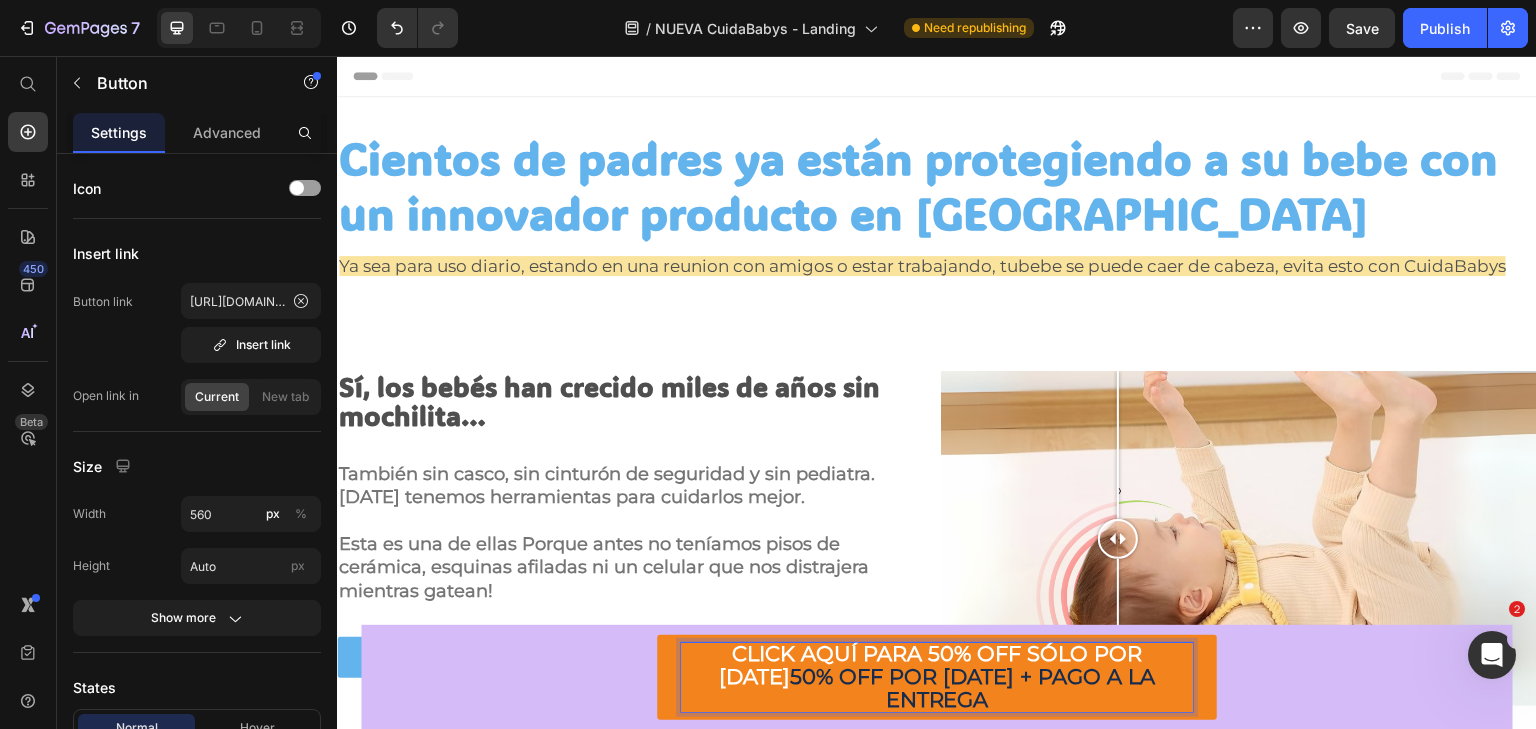 click on "50% OFF POR HOY + PAGO A LA ENTREGA" at bounding box center (972, 688) 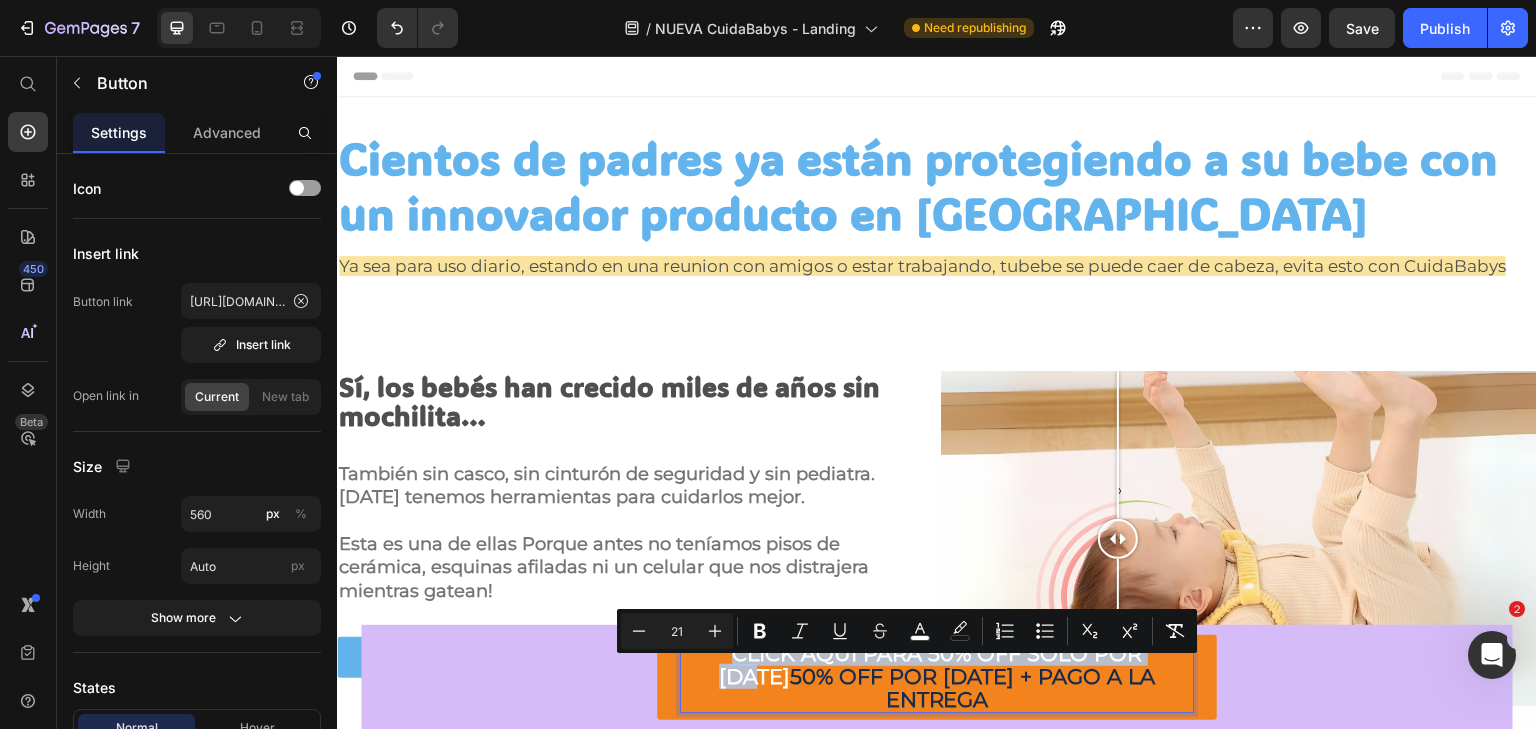 drag, startPoint x: 1138, startPoint y: 669, endPoint x: 1042, endPoint y: 678, distance: 96.42095 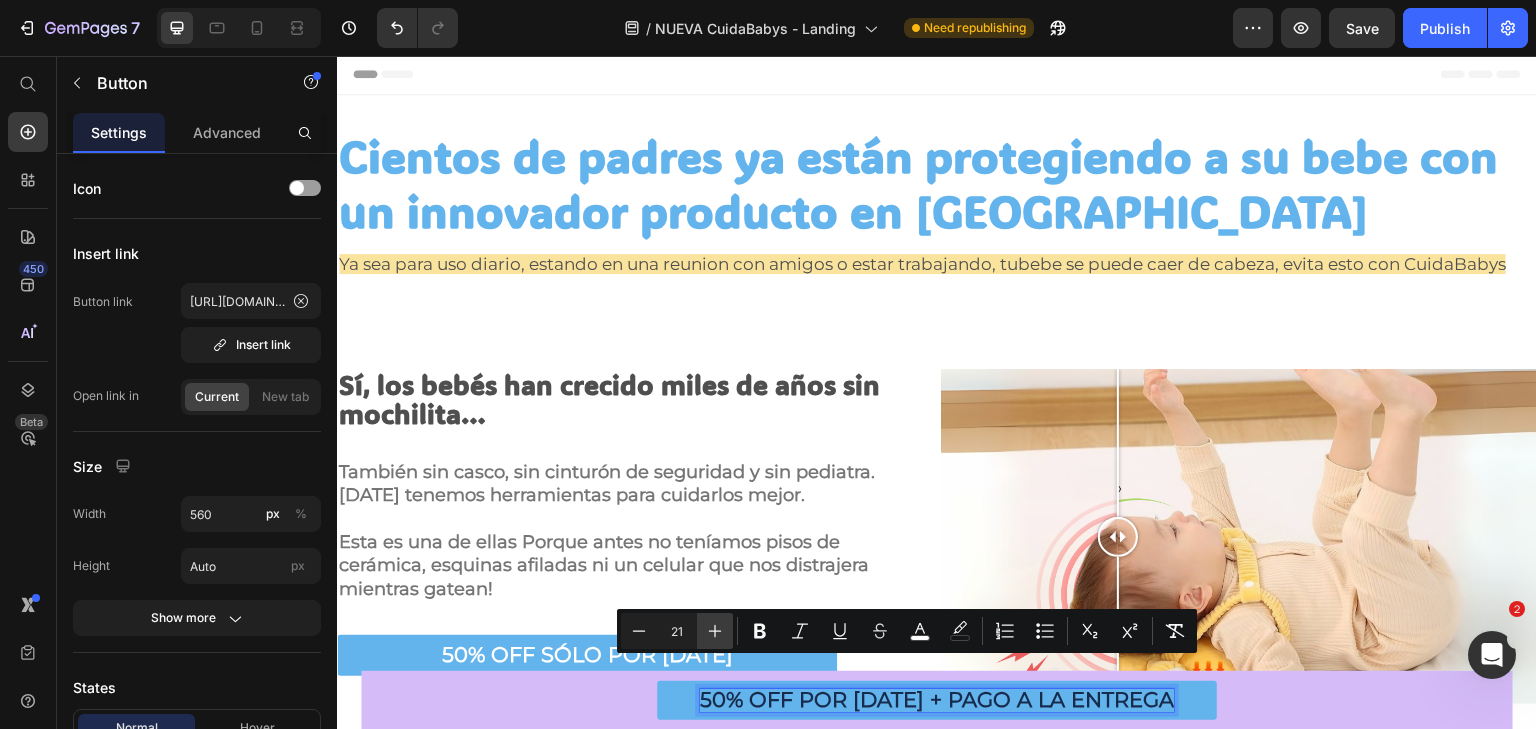 scroll, scrollTop: 2, scrollLeft: 0, axis: vertical 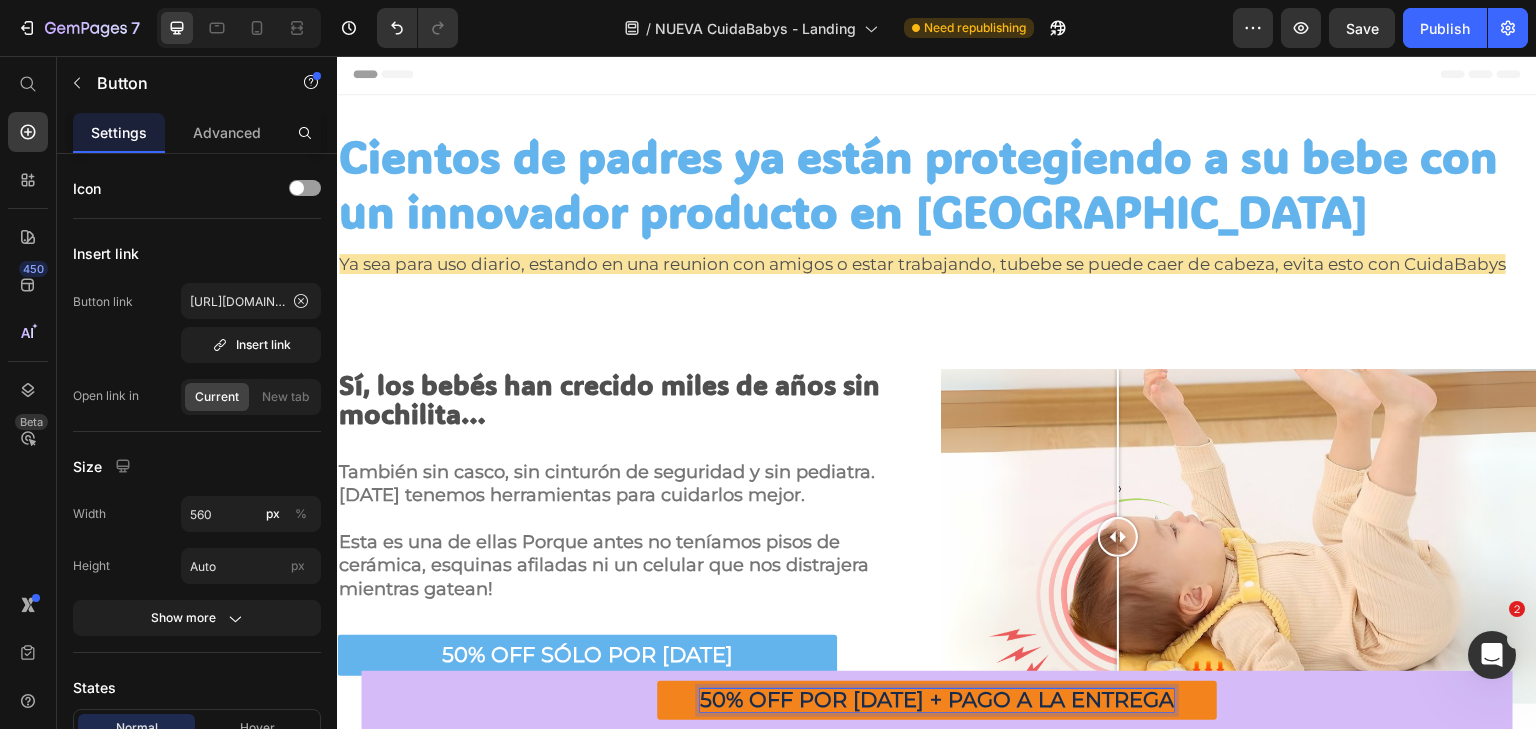 click on "50% OFF POR HOY + PAGO A LA ENTREGA" at bounding box center [937, 699] 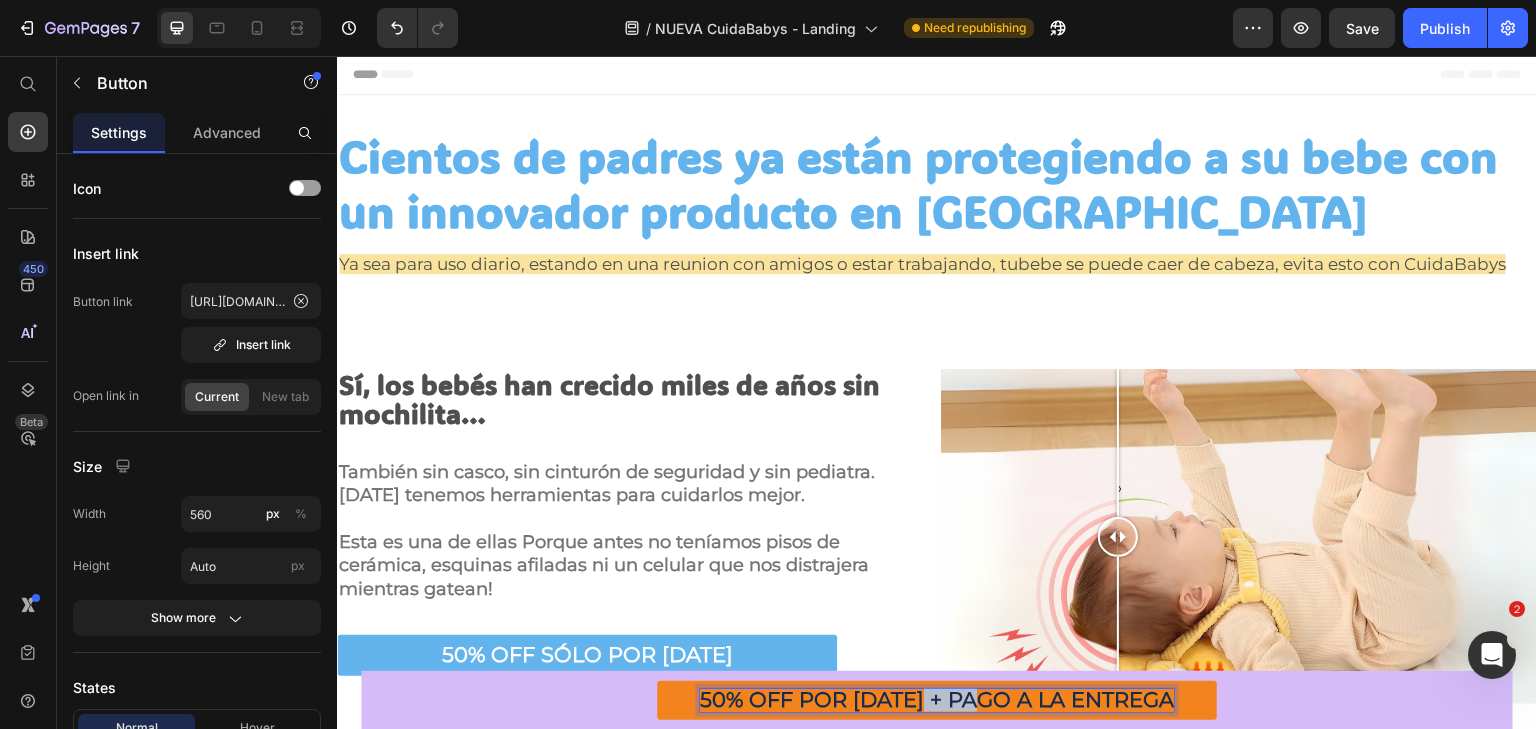 click on "50% OFF POR HOY + PAGO A LA ENTREGA" at bounding box center (937, 699) 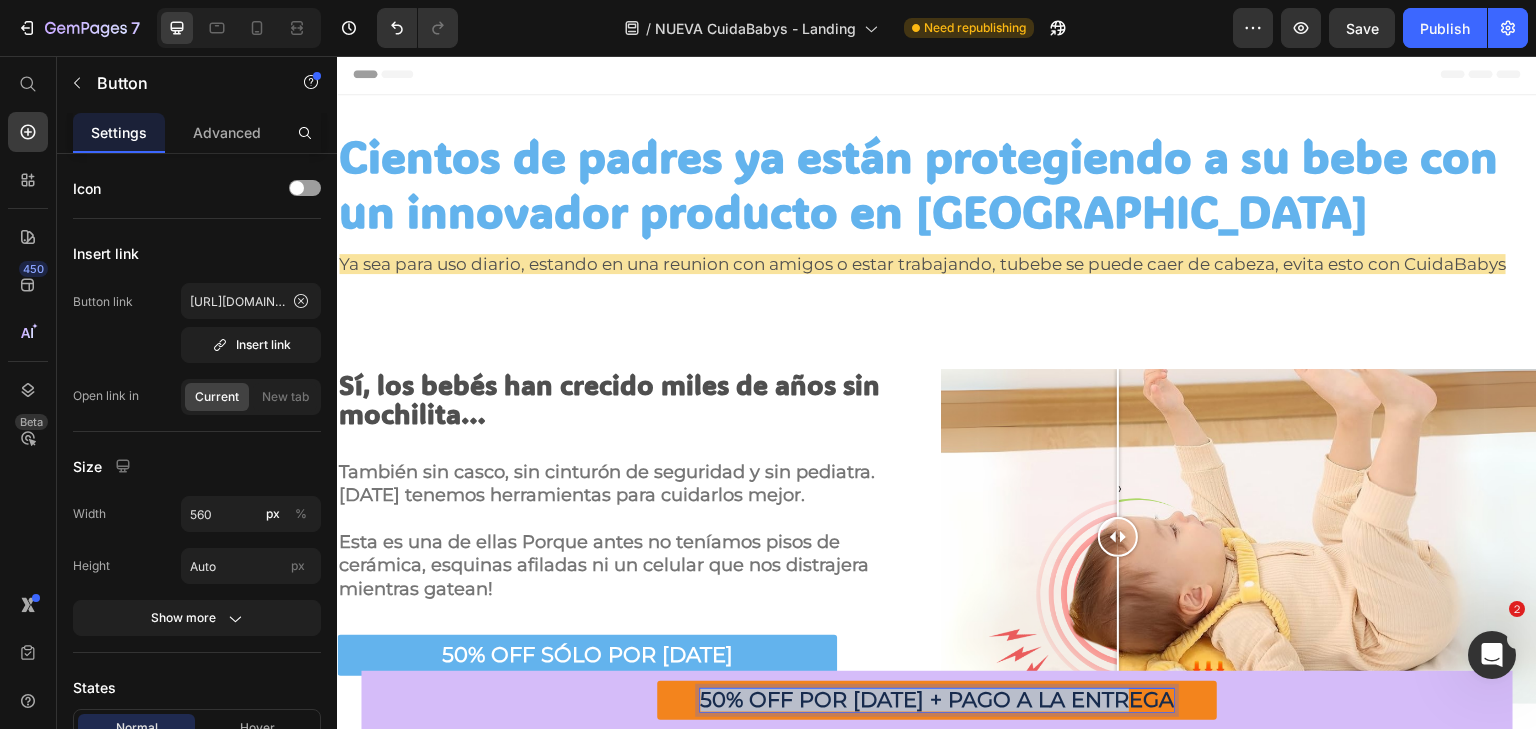 click on "50% OFF POR HOY + PAGO A LA ENTREGA" at bounding box center [937, 699] 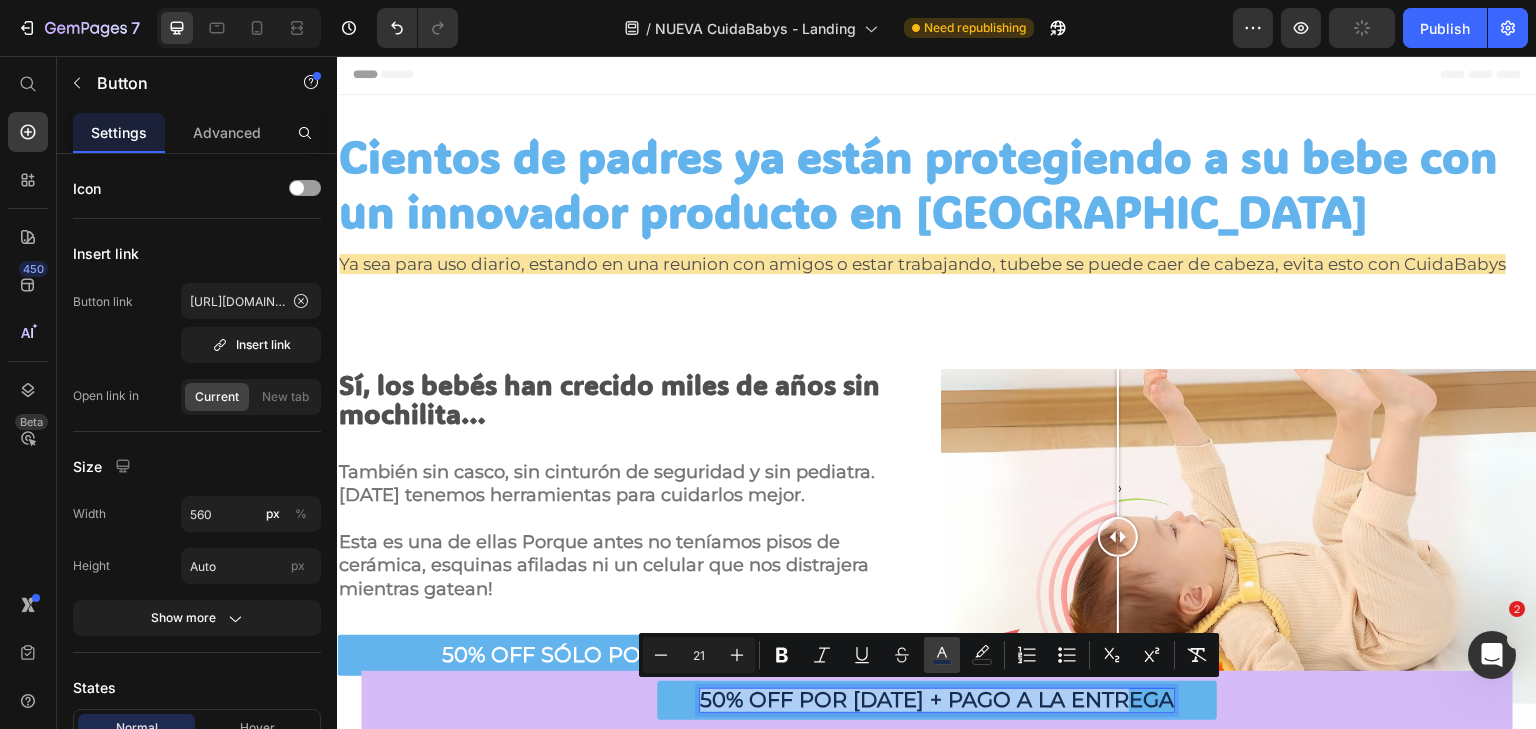 click on "color" at bounding box center [942, 655] 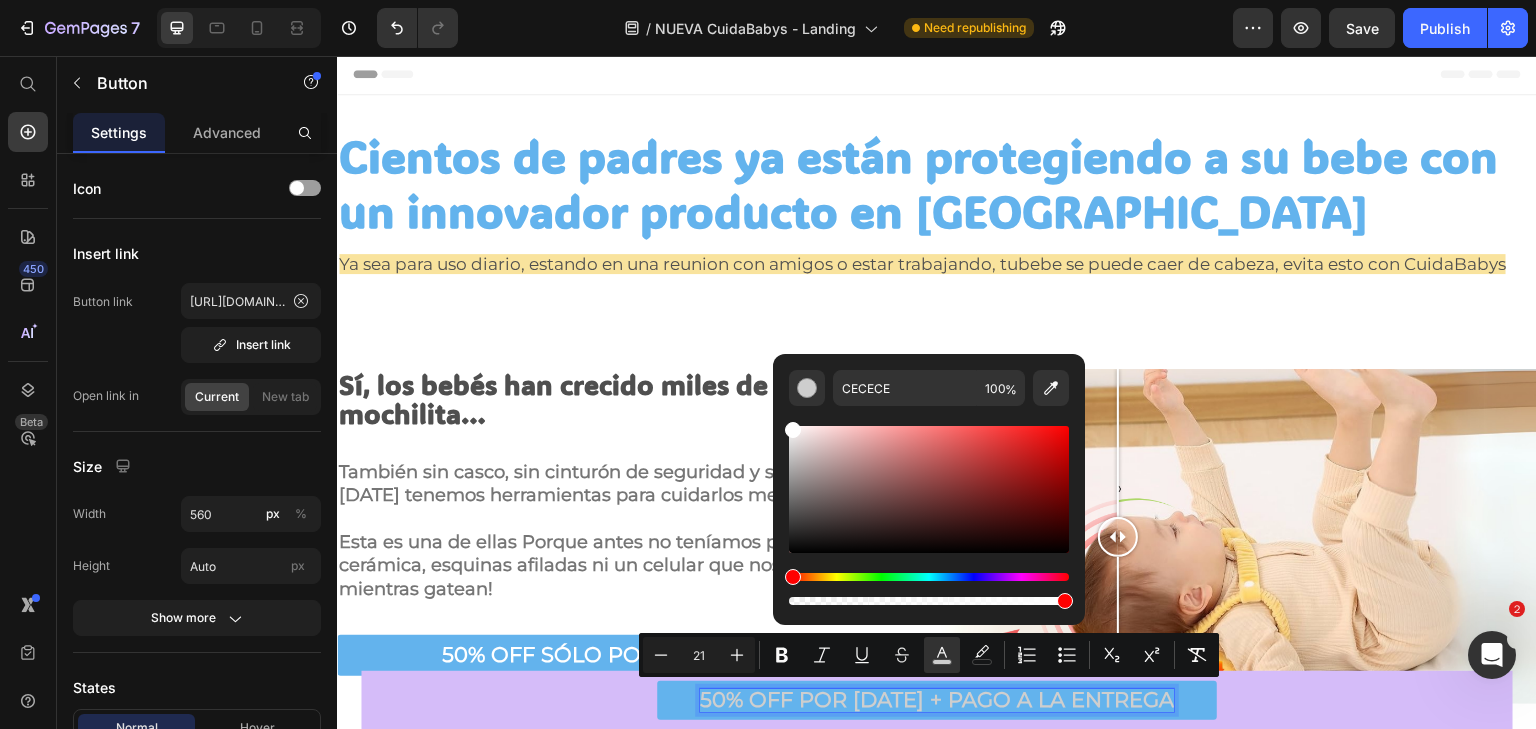 type on "FFFFFF" 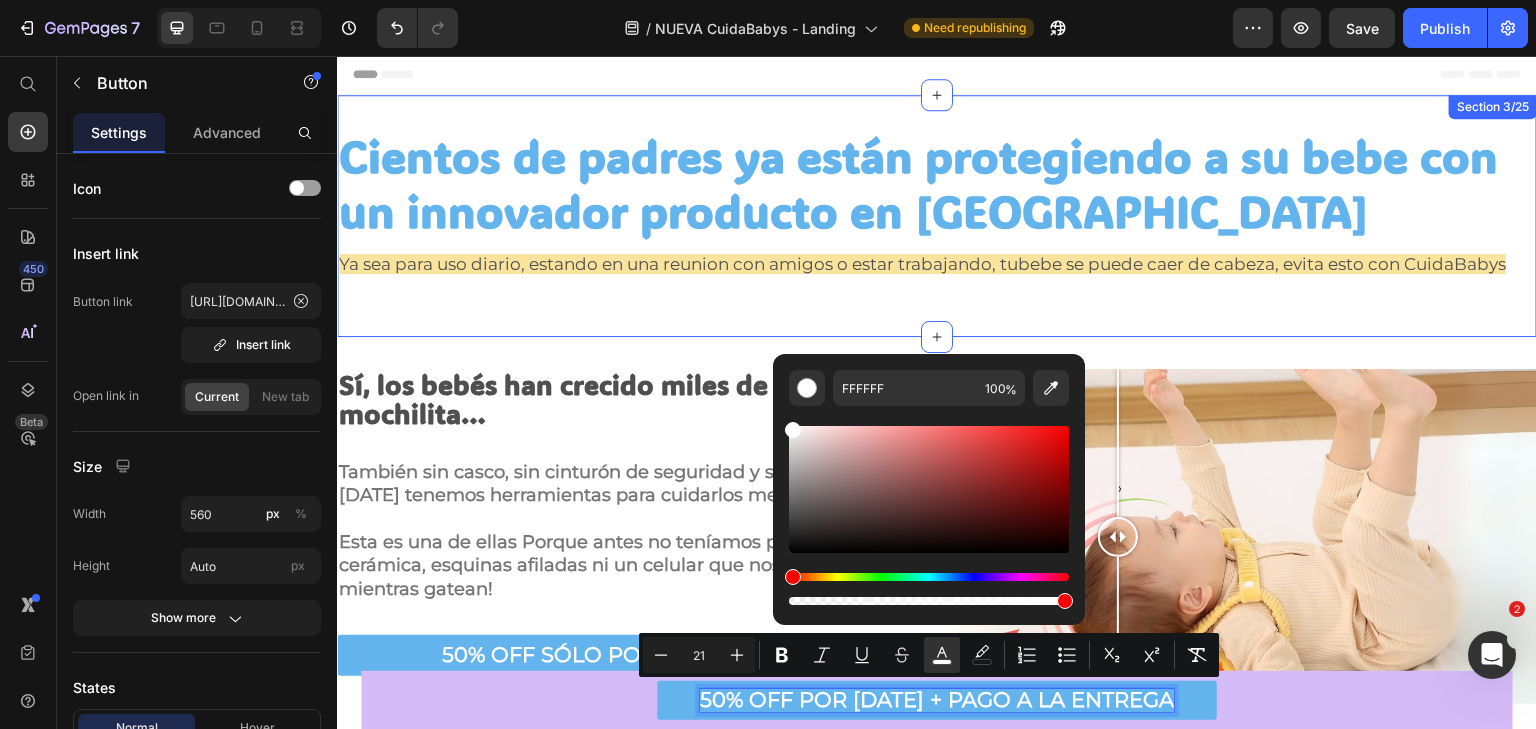 drag, startPoint x: 1150, startPoint y: 527, endPoint x: 760, endPoint y: 407, distance: 408.04413 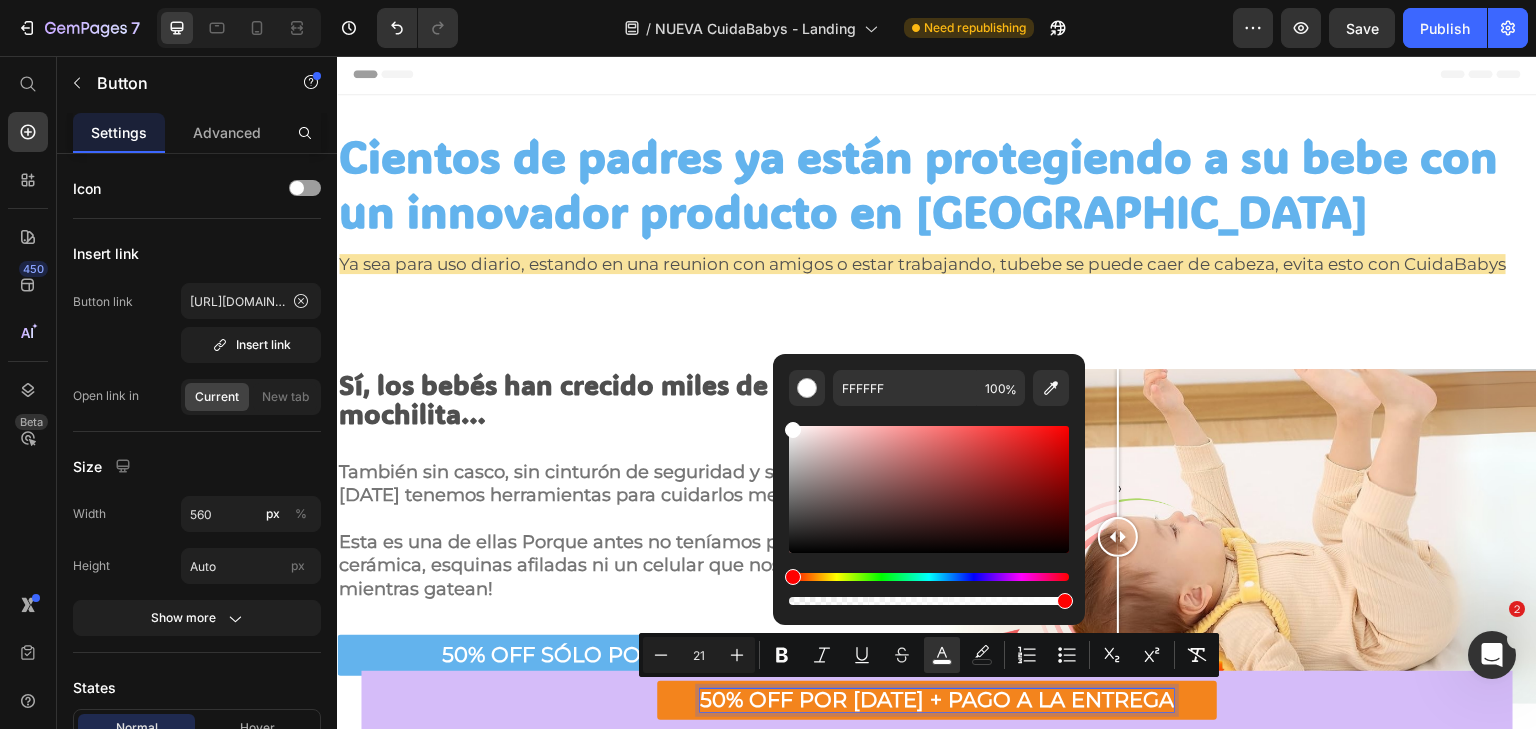 click on "50% OFF POR HOY + PAGO A LA ENTREGA" at bounding box center (937, 699) 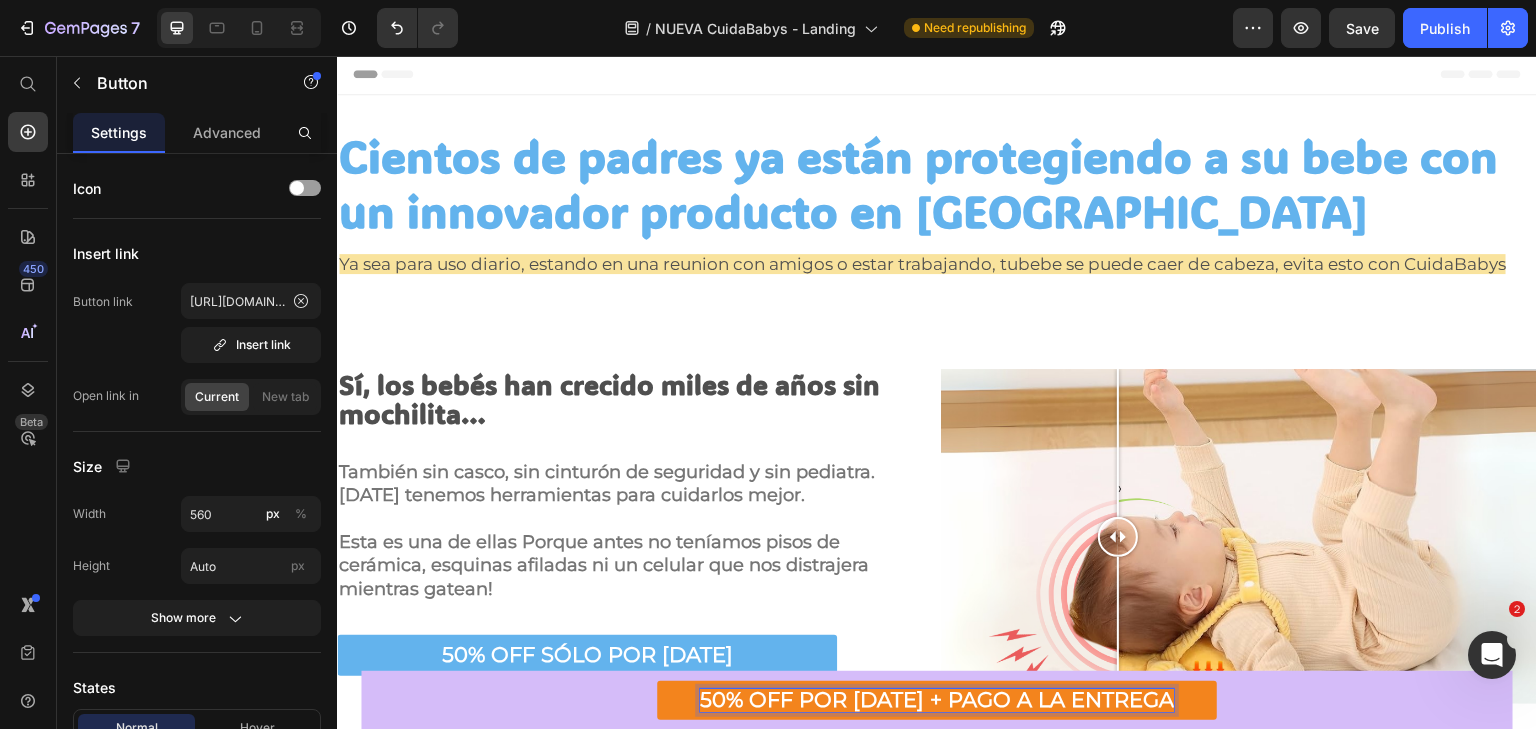 click on "50% OFF POR HOY + PAGO A LA ENTREGA" at bounding box center (937, 699) 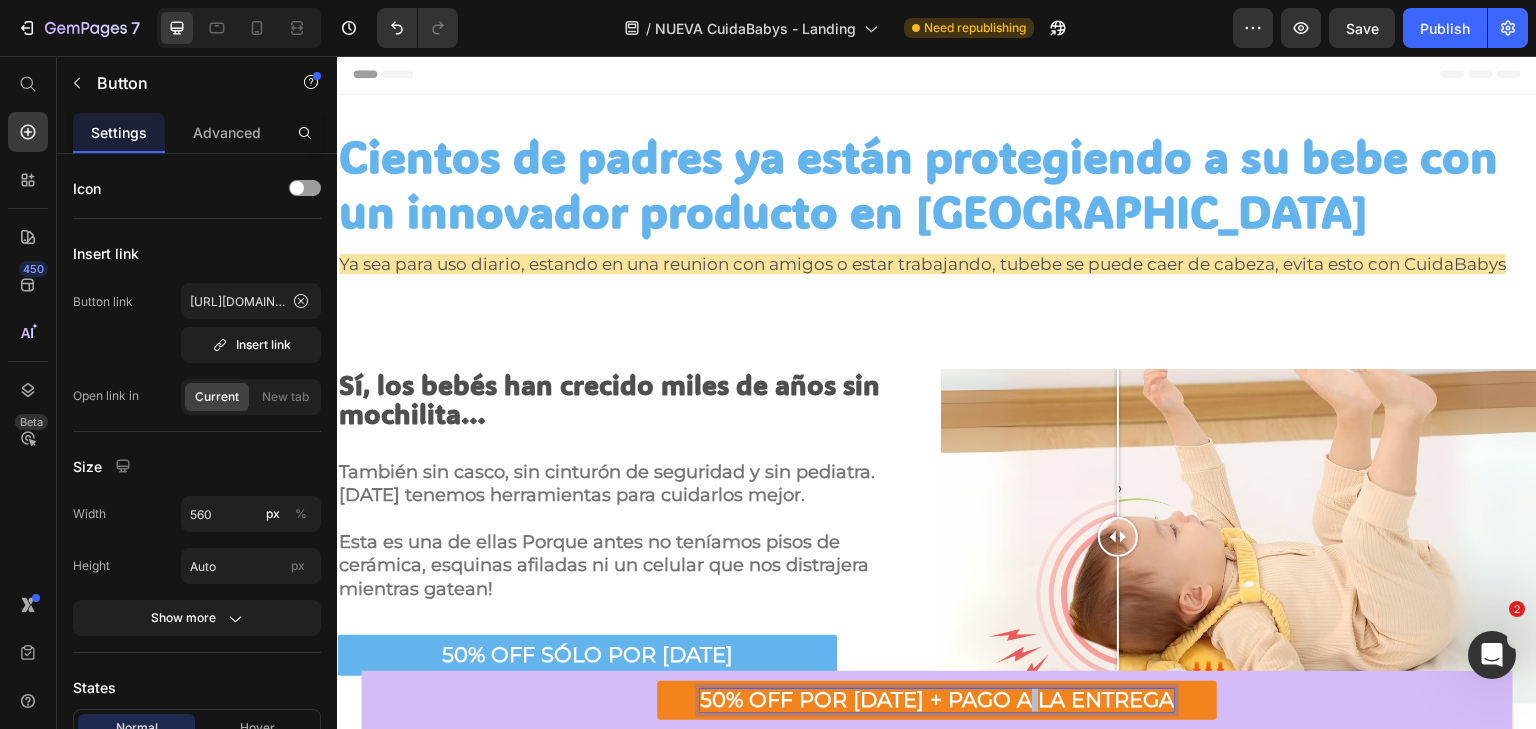 click on "50% OFF POR HOY + PAGO A LA ENTREGA" at bounding box center [937, 699] 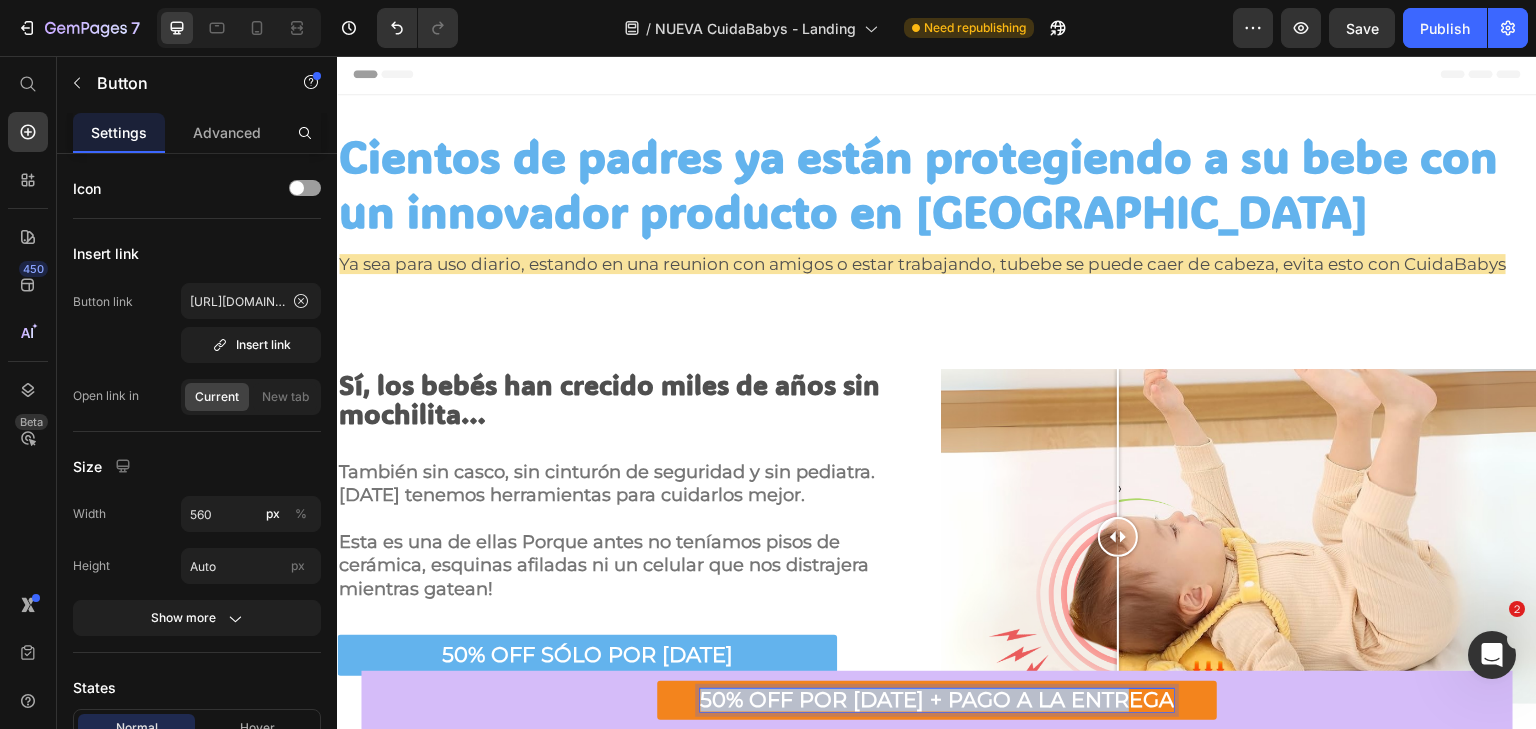 click on "50% OFF POR HOY + PAGO A LA ENTREGA" at bounding box center (937, 699) 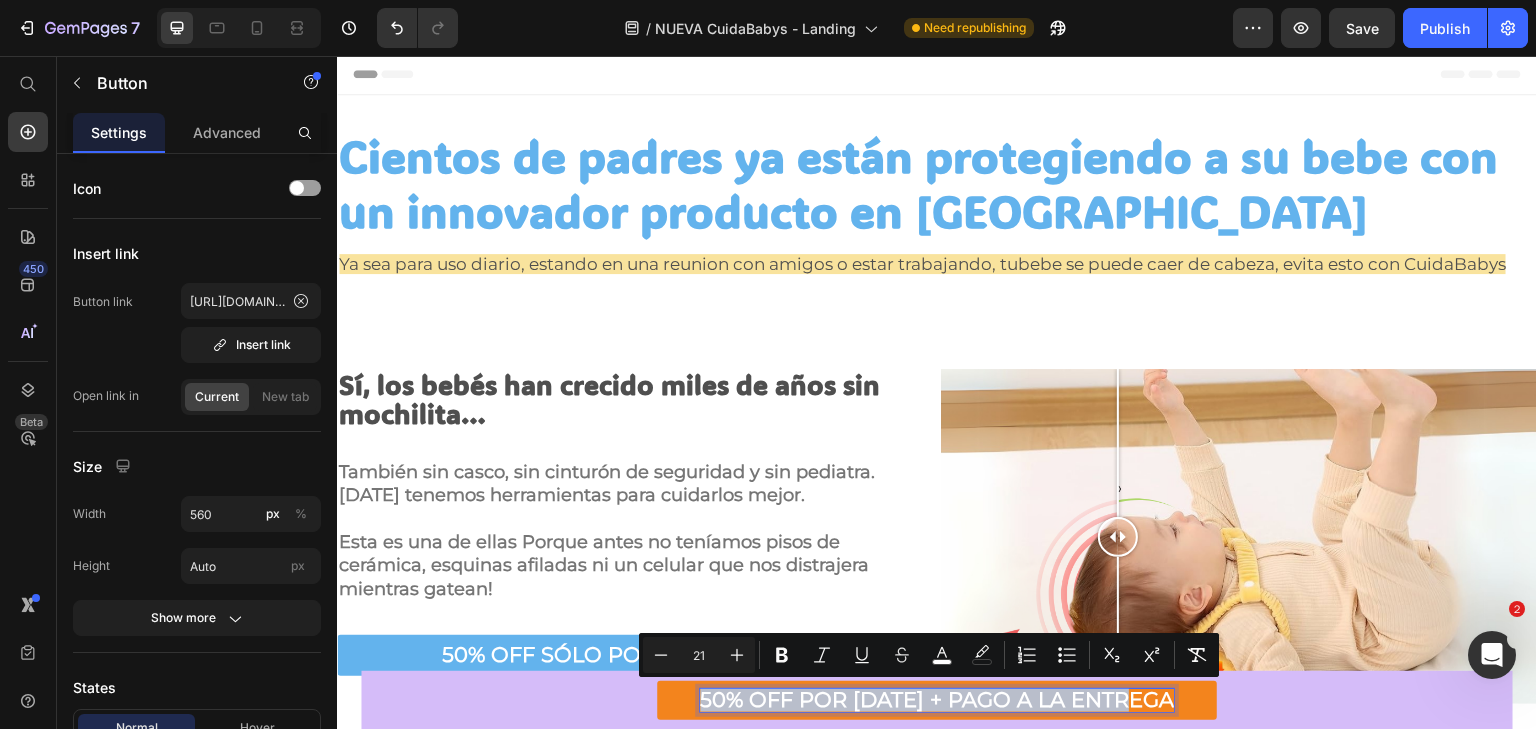 copy on "50% OFF POR HOY + PAGO A LA ENTREGA" 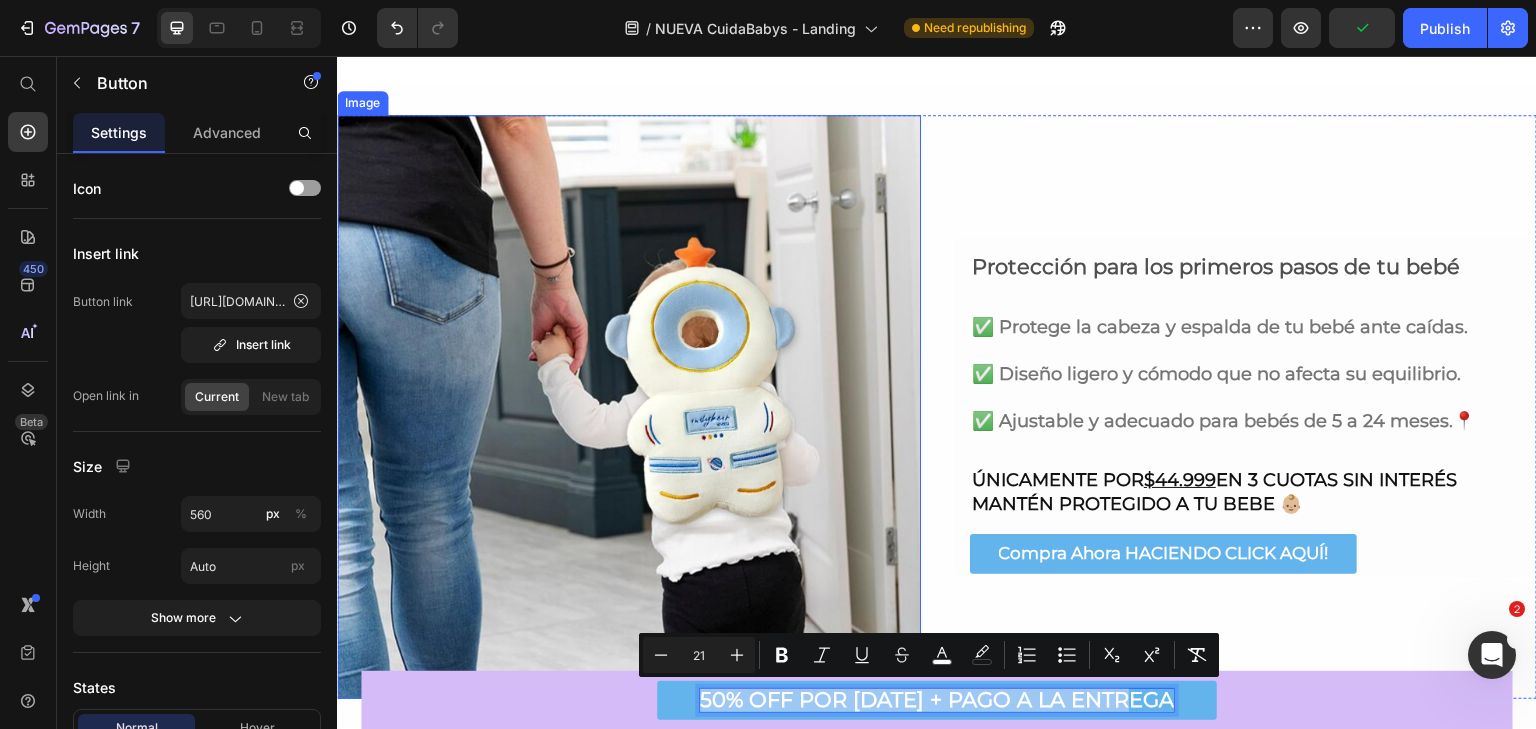 scroll, scrollTop: 702, scrollLeft: 0, axis: vertical 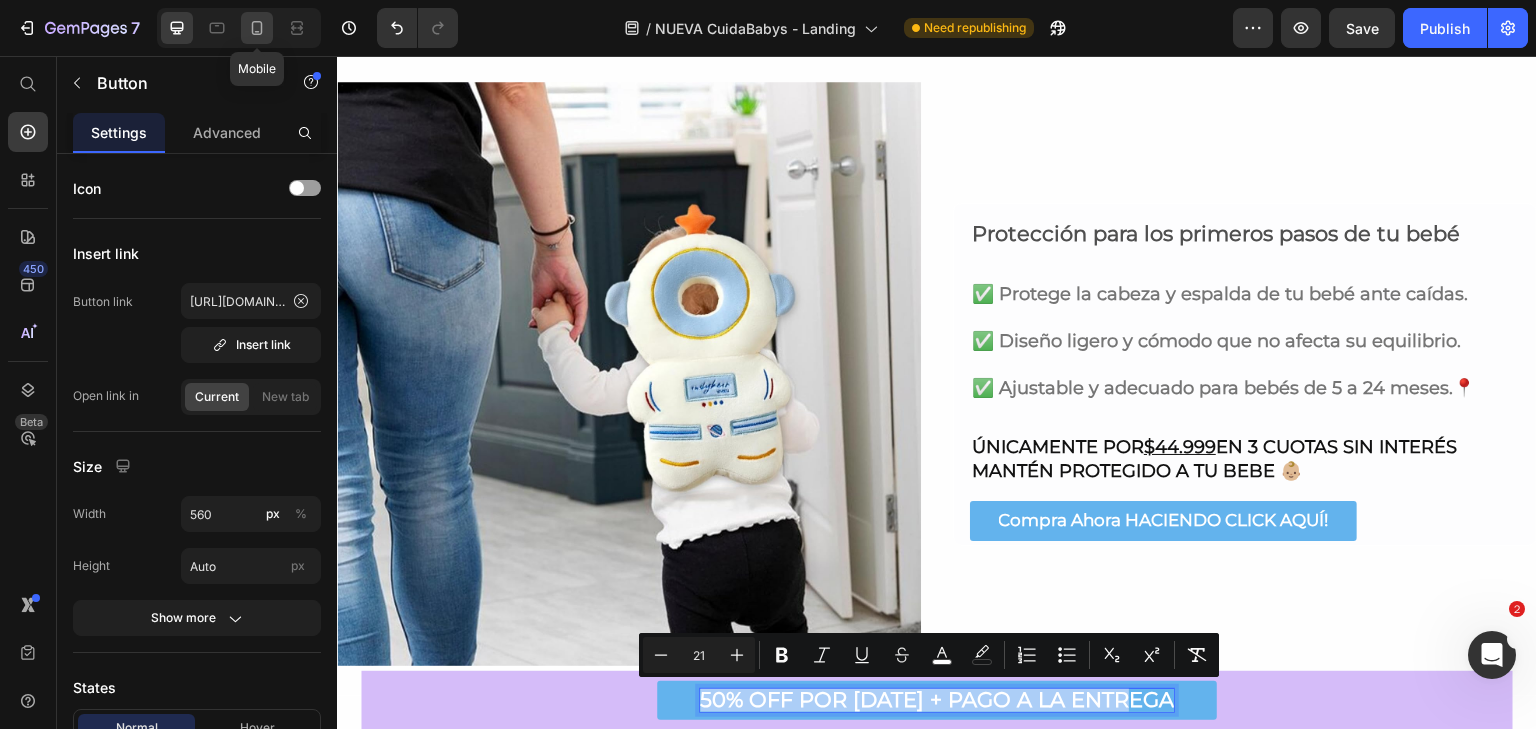 click 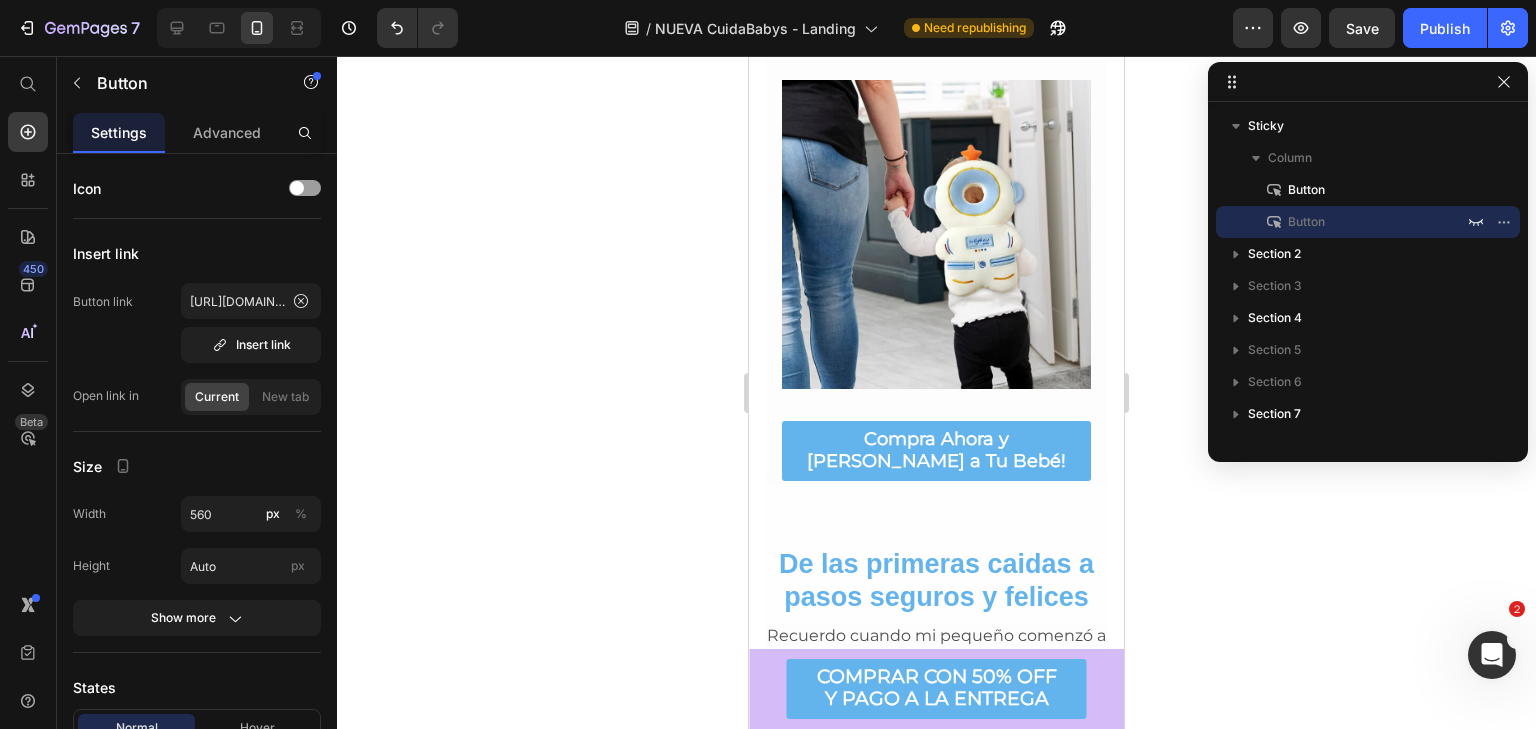 scroll, scrollTop: 1476, scrollLeft: 0, axis: vertical 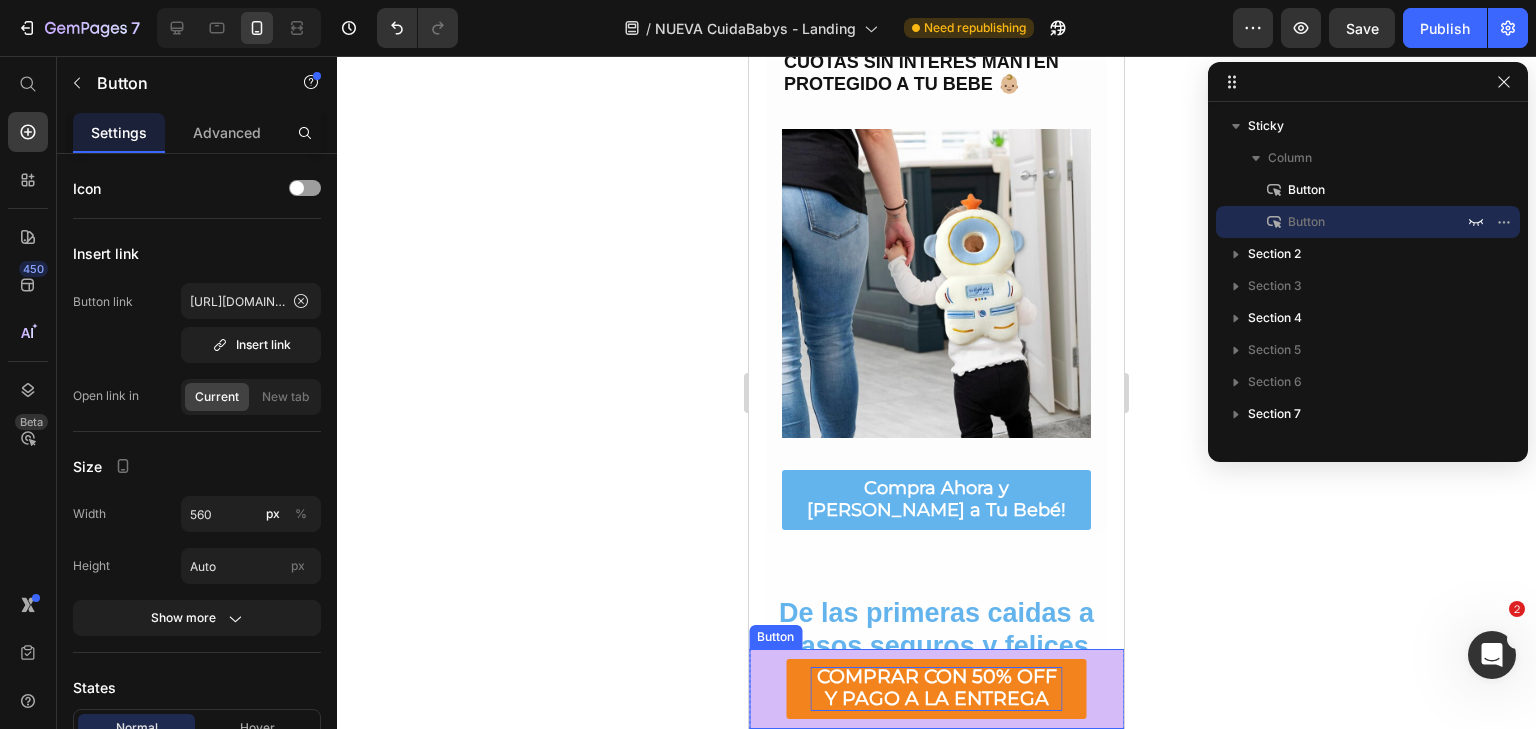 click on "COMPRAR CON 50% OFF Y PAGO A LA ENTREGA" at bounding box center [937, 687] 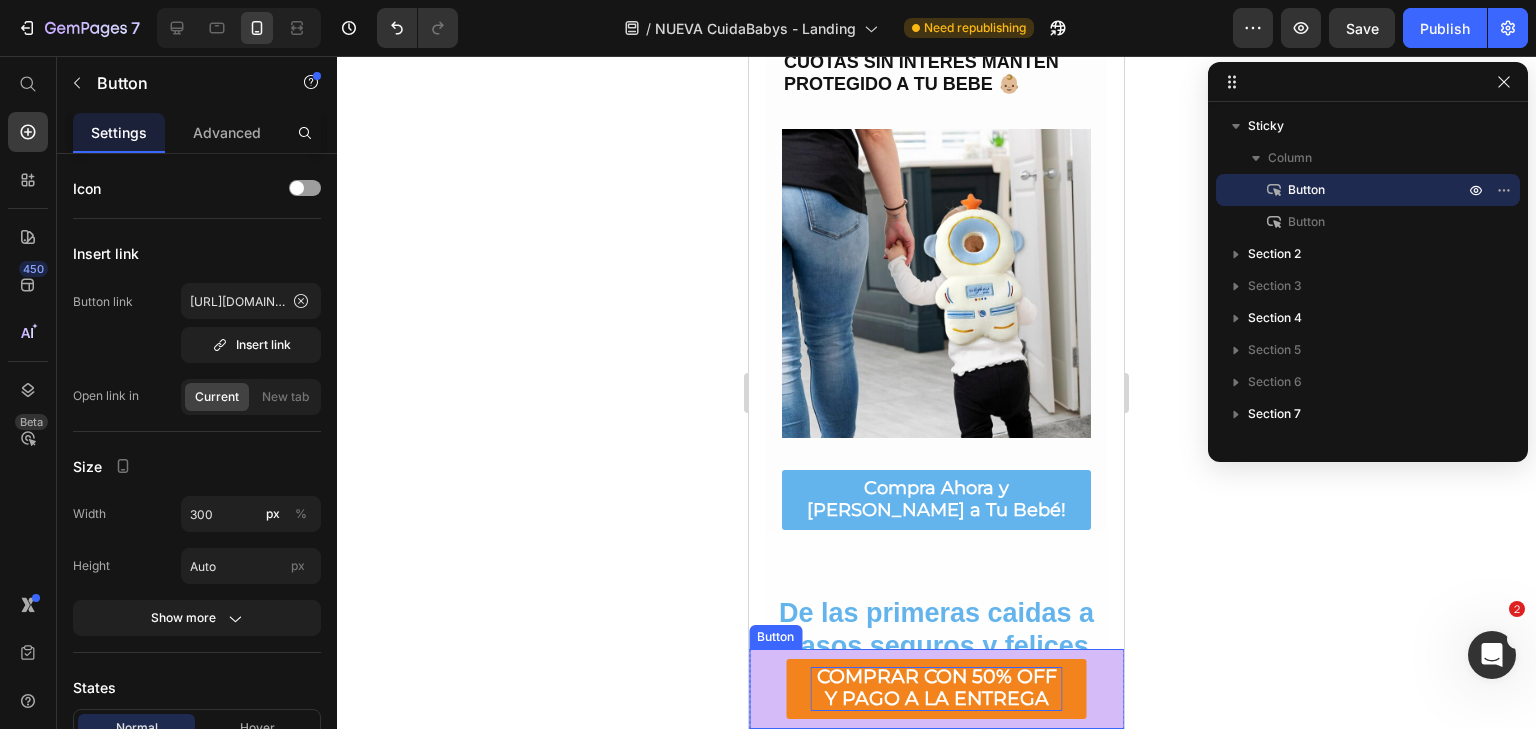 scroll, scrollTop: 0, scrollLeft: 0, axis: both 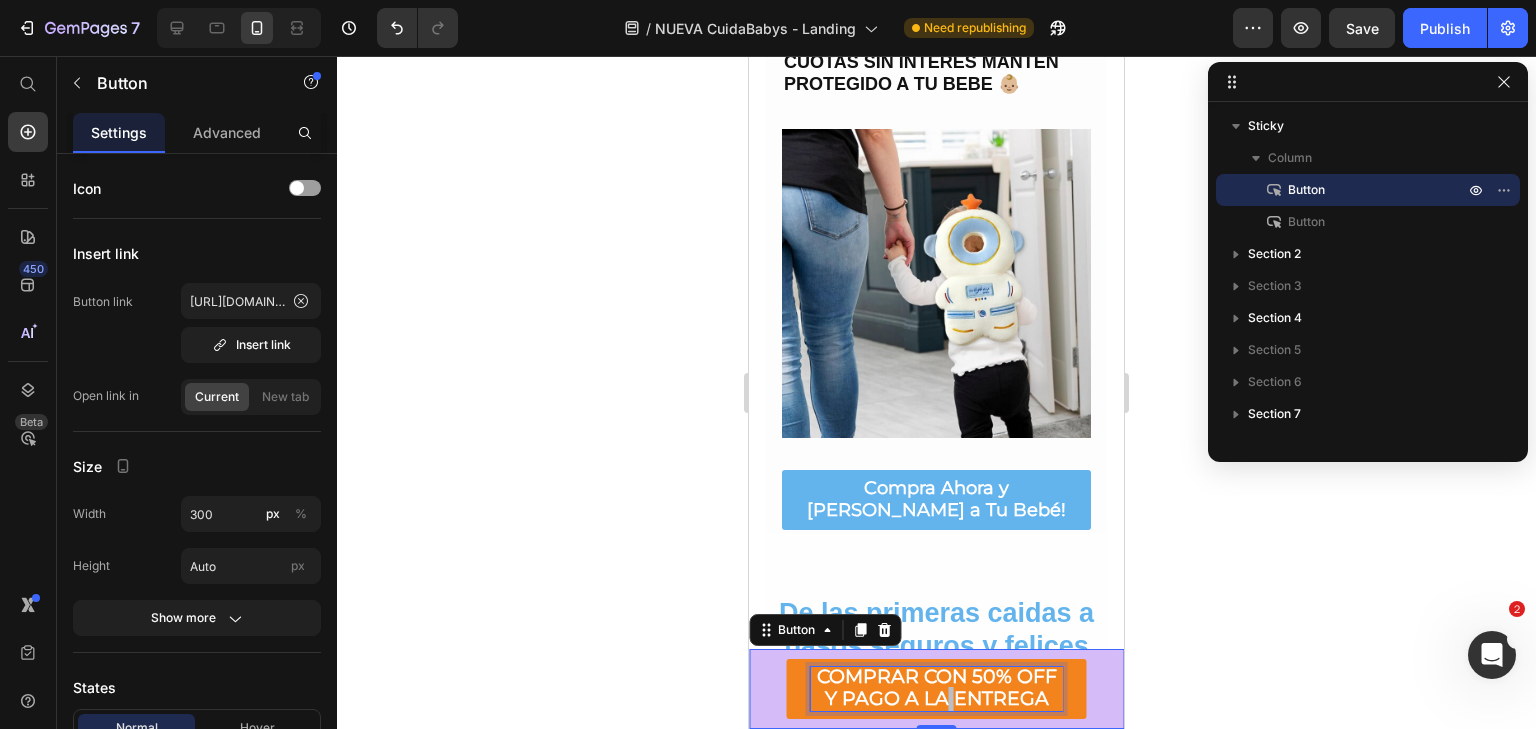 click on "COMPRAR CON 50% OFF Y PAGO A LA ENTREGA" at bounding box center (937, 687) 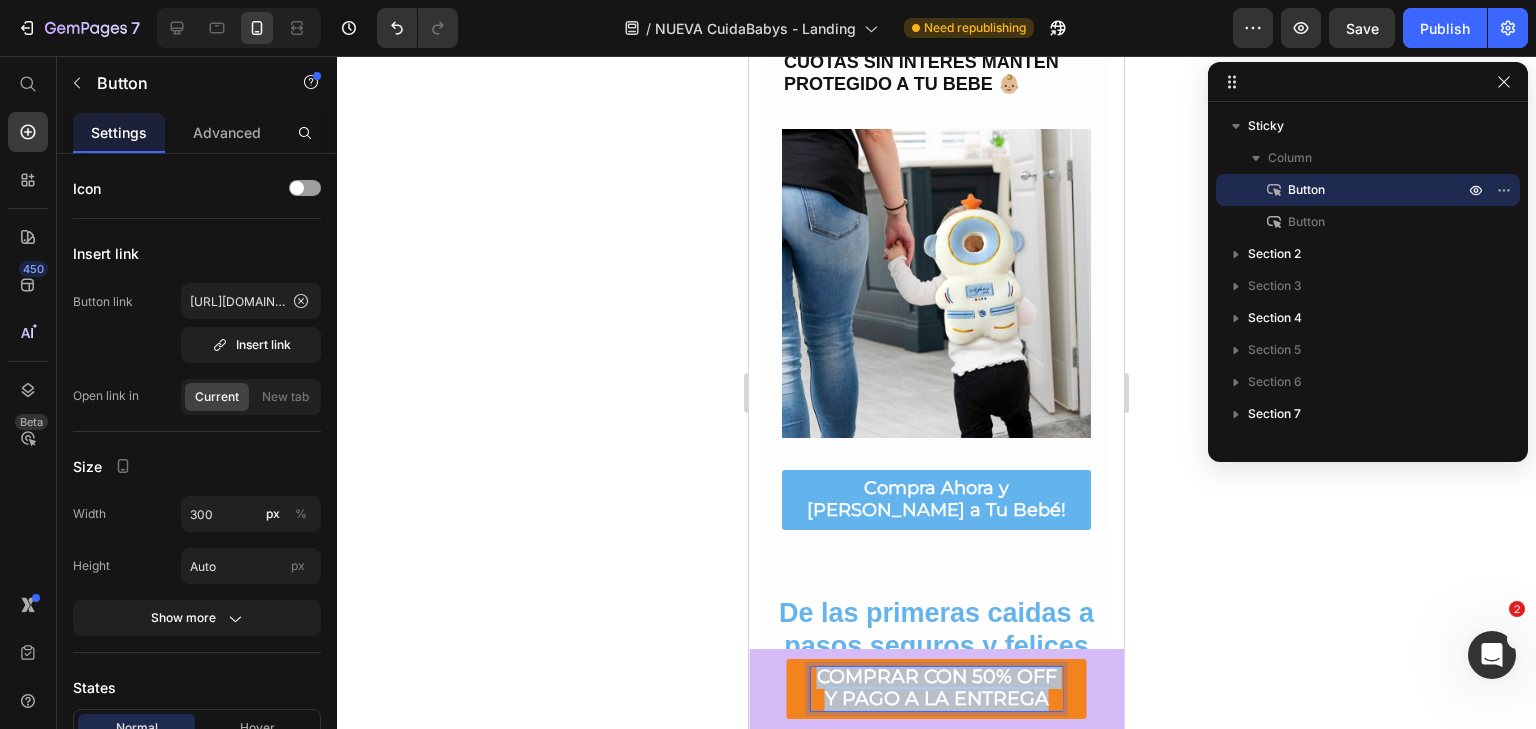 click on "COMPRAR CON 50% OFF Y PAGO A LA ENTREGA" at bounding box center [937, 687] 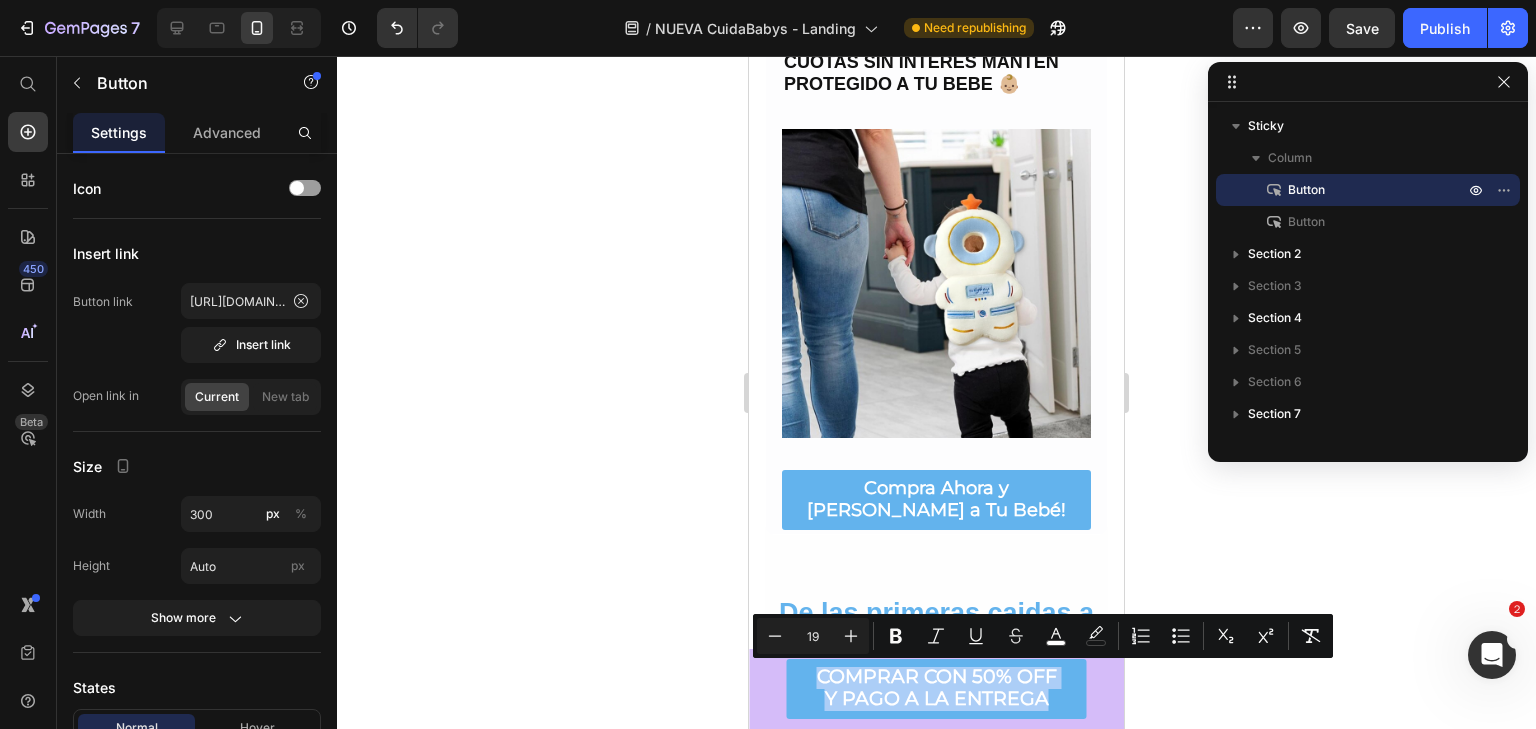 click 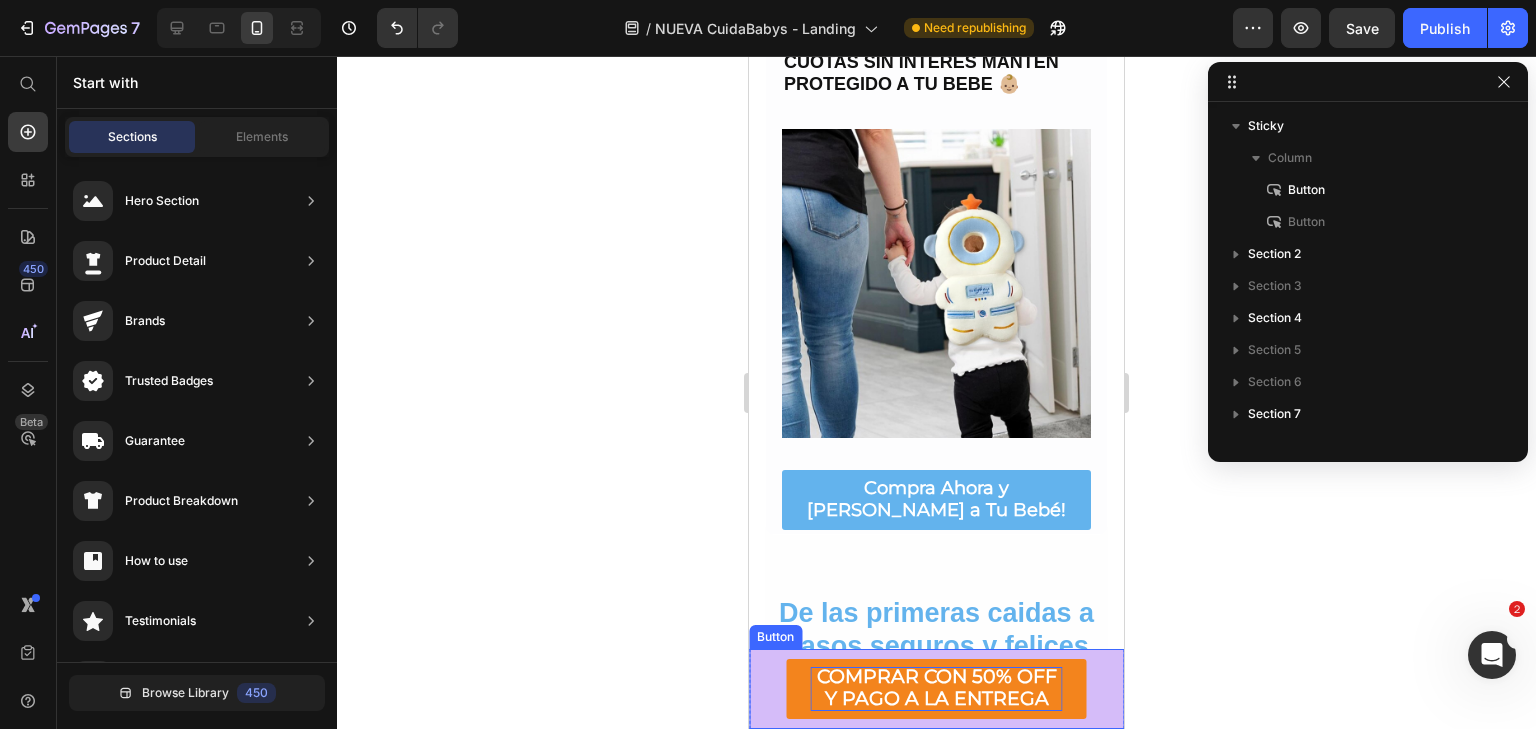 click on "COMPRAR CON 50% OFF Y PAGO A LA ENTREGA" at bounding box center [937, 687] 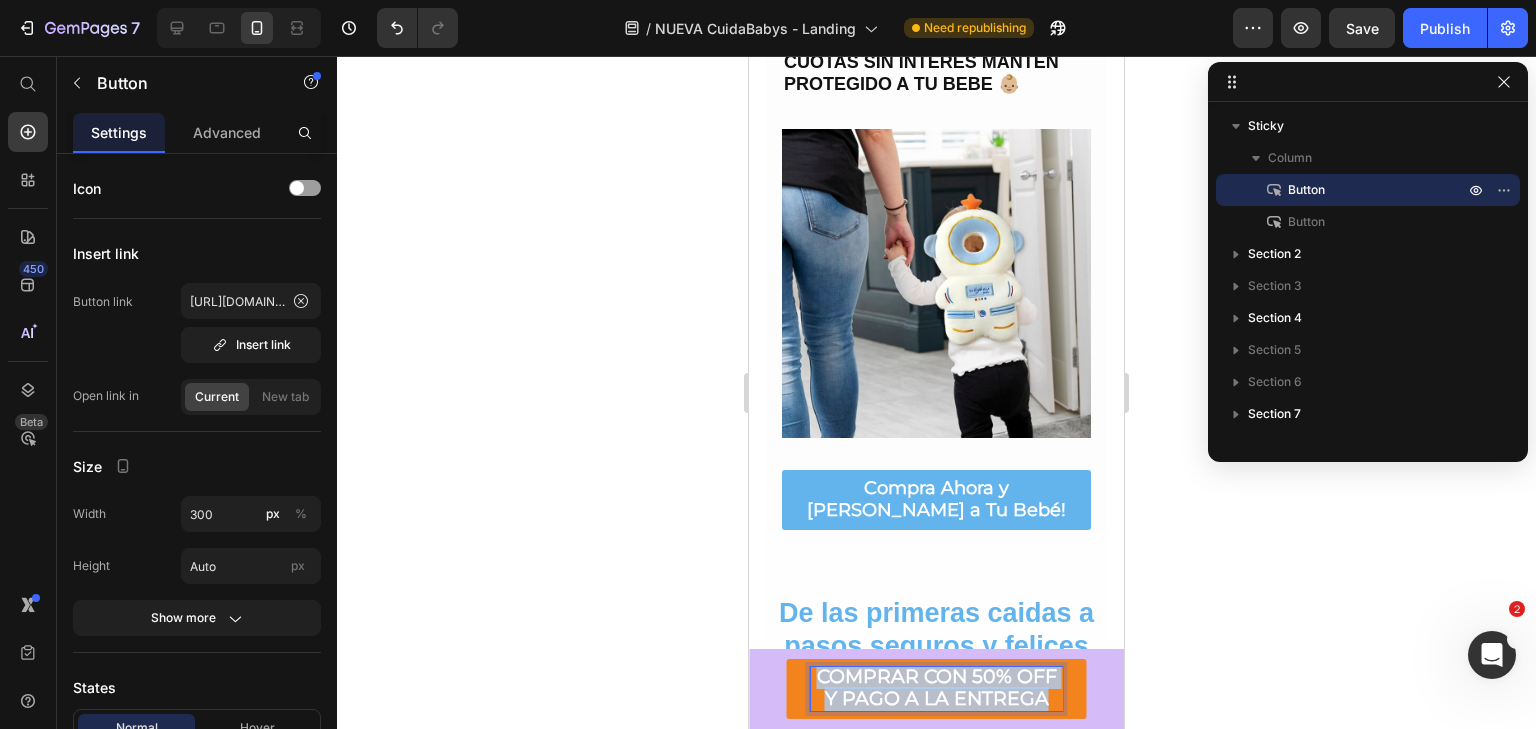 click on "COMPRAR CON 50% OFF Y PAGO A LA ENTREGA" at bounding box center (937, 687) 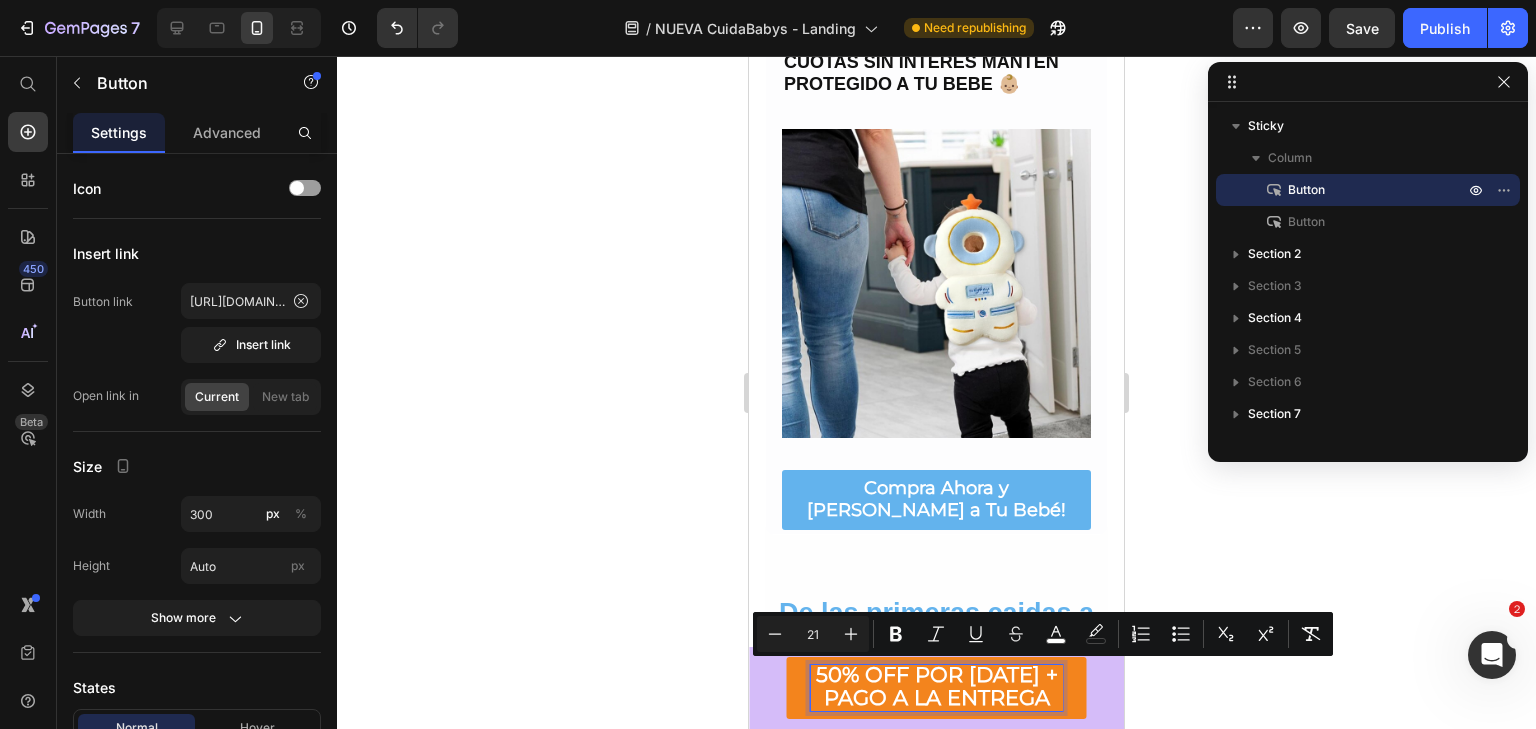 scroll, scrollTop: 1478, scrollLeft: 0, axis: vertical 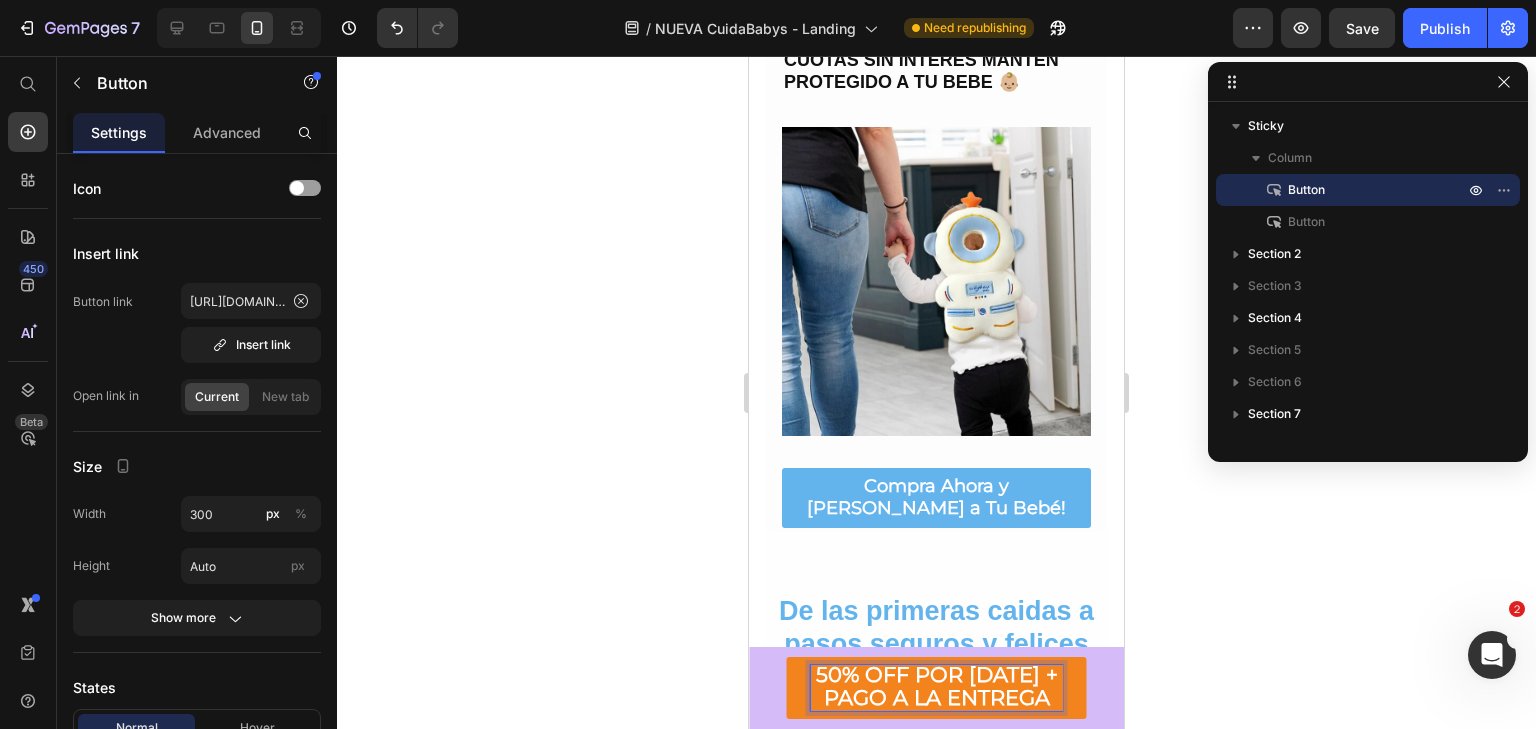 click 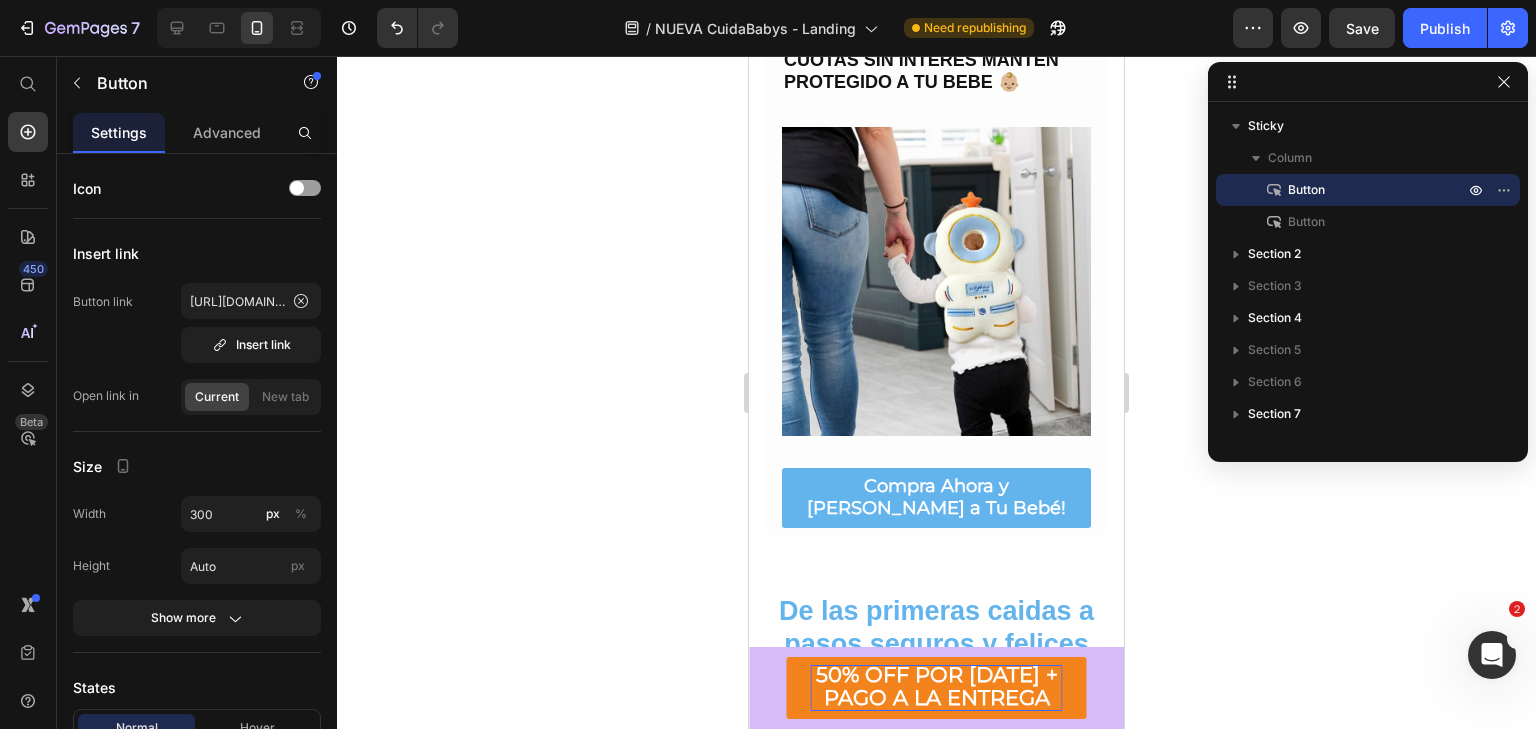 scroll, scrollTop: 0, scrollLeft: 0, axis: both 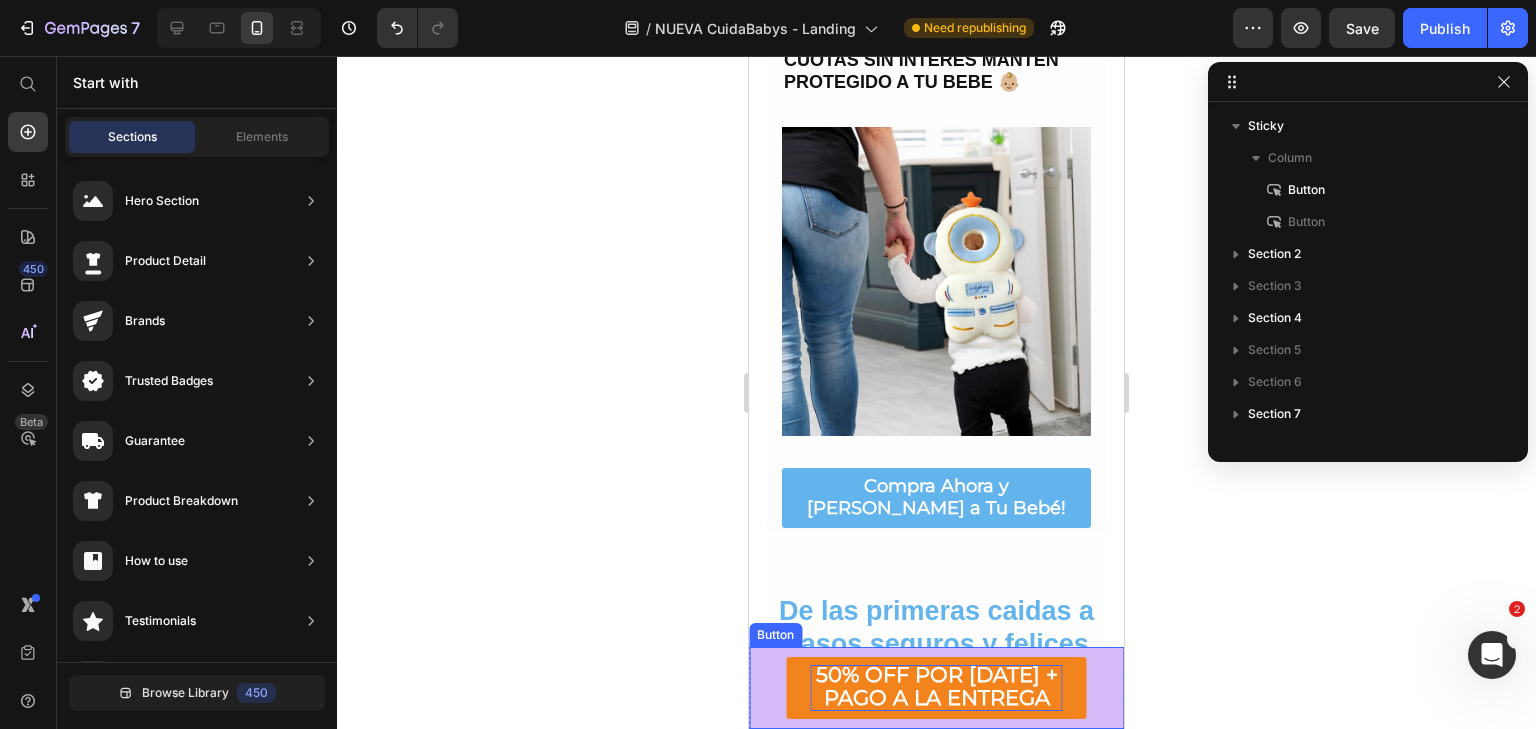 click on "50% OFF POR HOY + PAGO A LA ENTREGA" at bounding box center (937, 686) 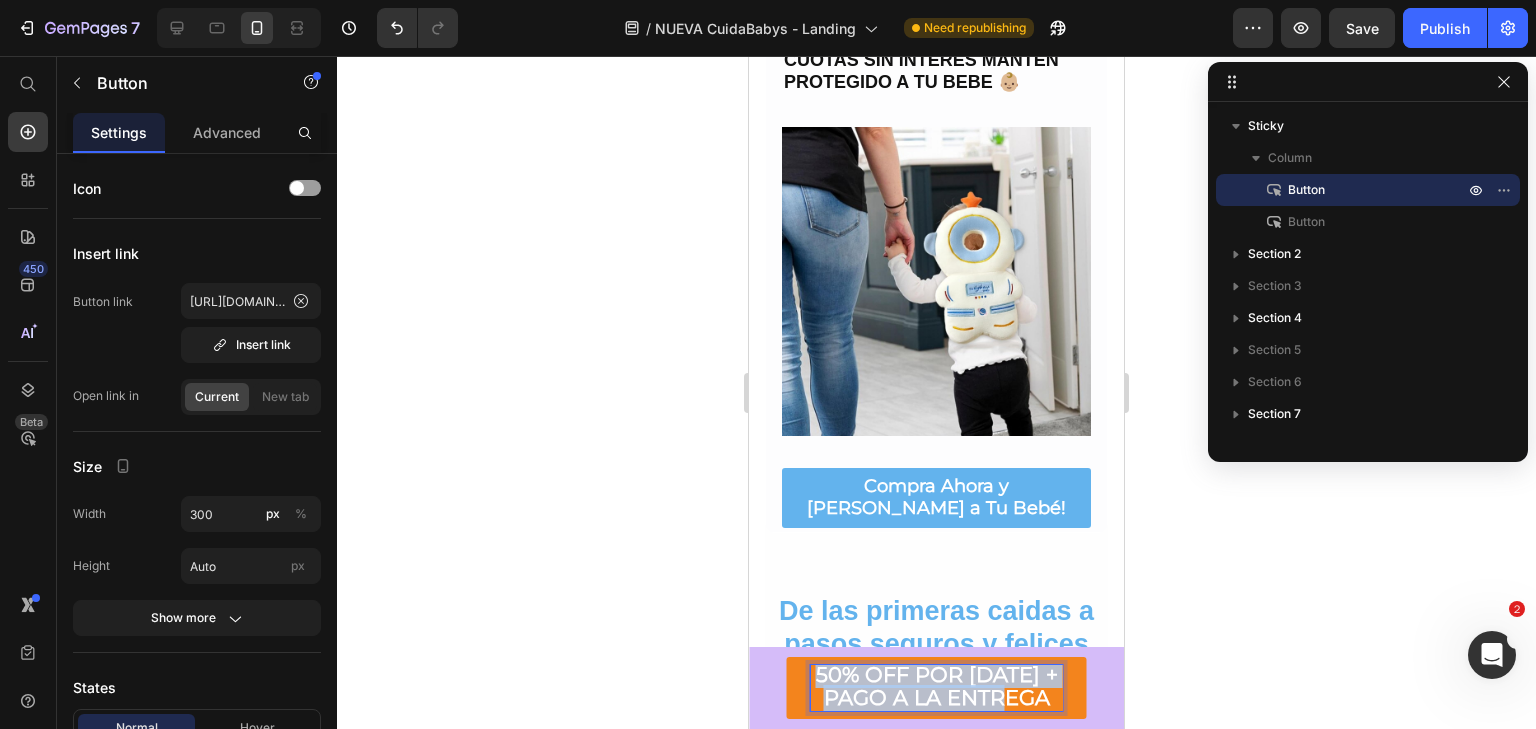 click on "50% OFF POR HOY + PAGO A LA ENTREGA" at bounding box center (937, 686) 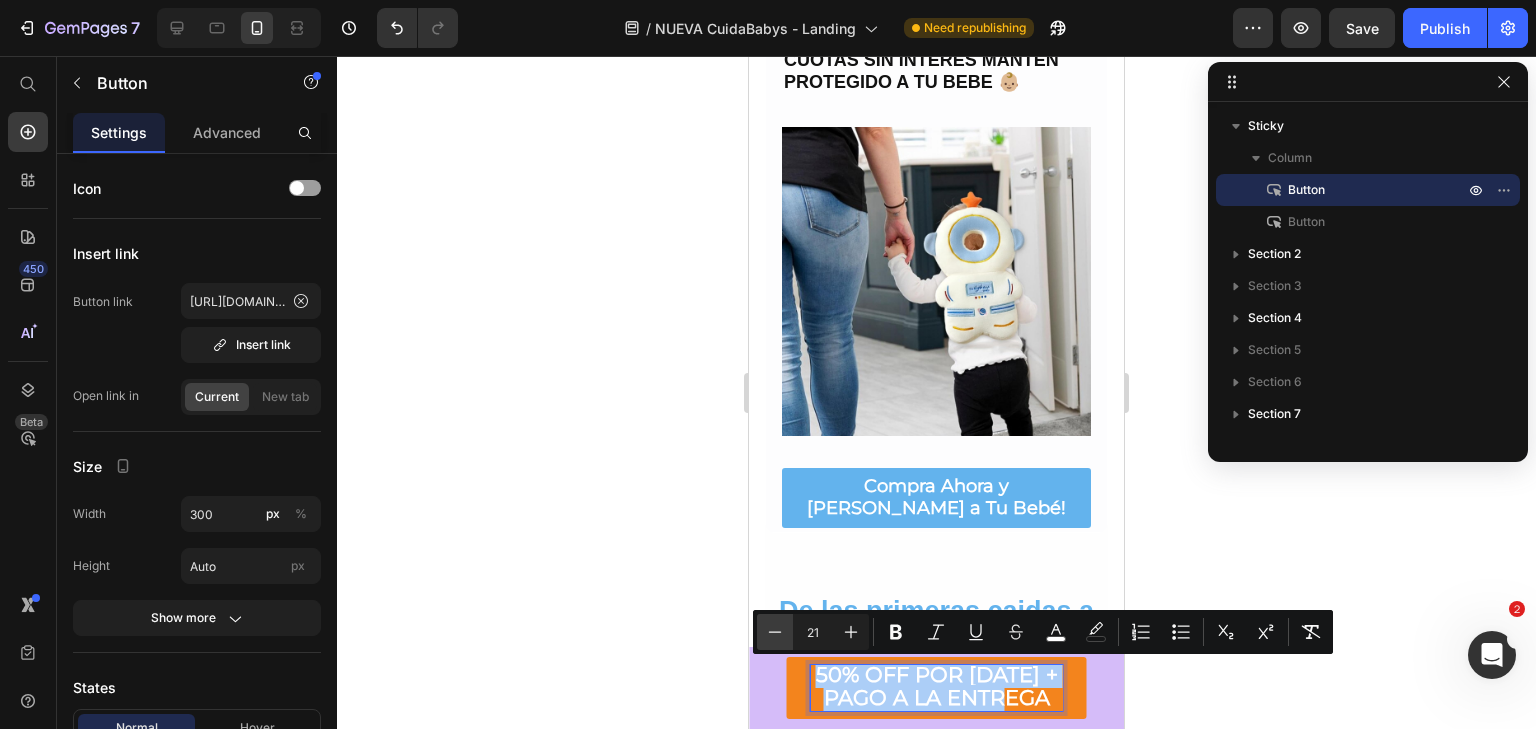 click on "Minus" at bounding box center (775, 632) 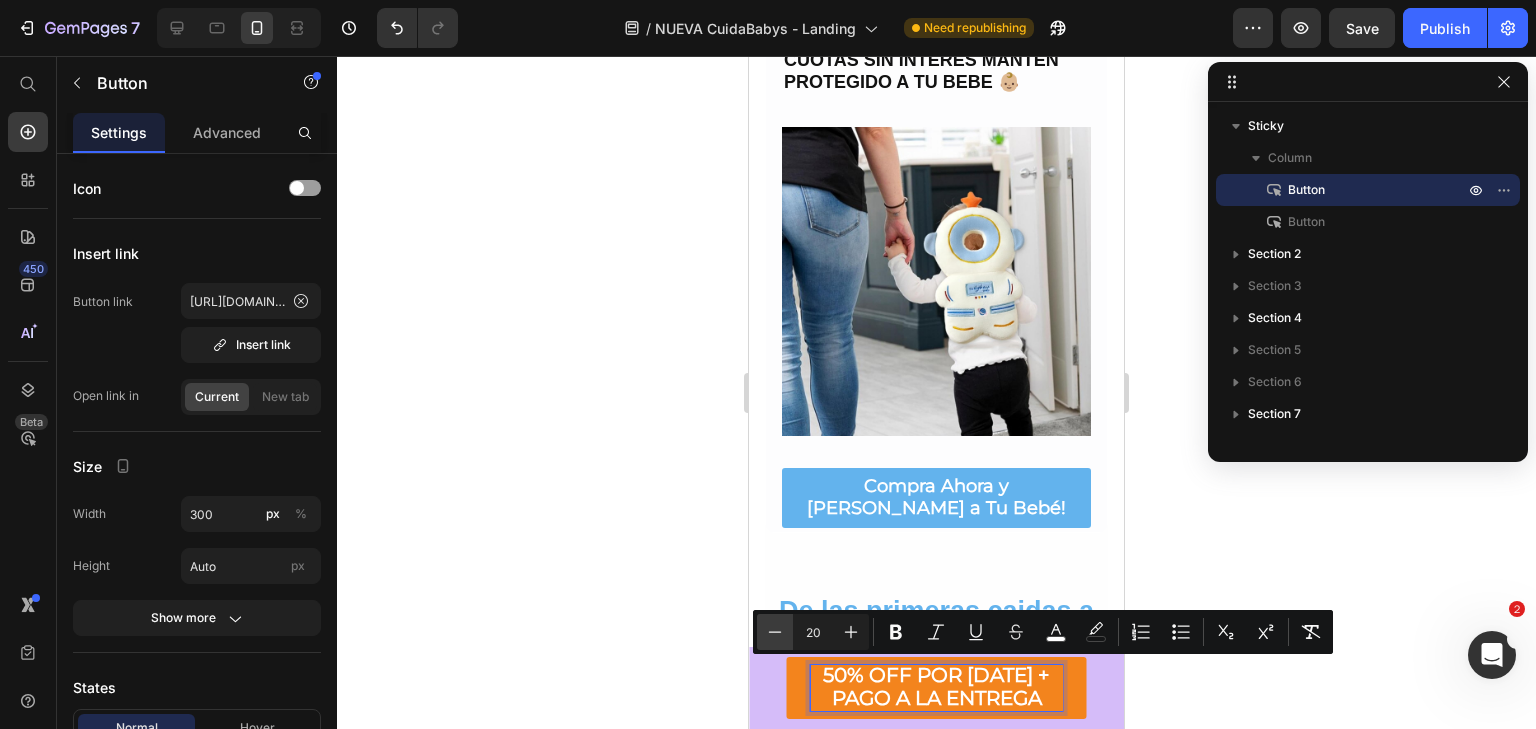 click on "Minus" at bounding box center (775, 632) 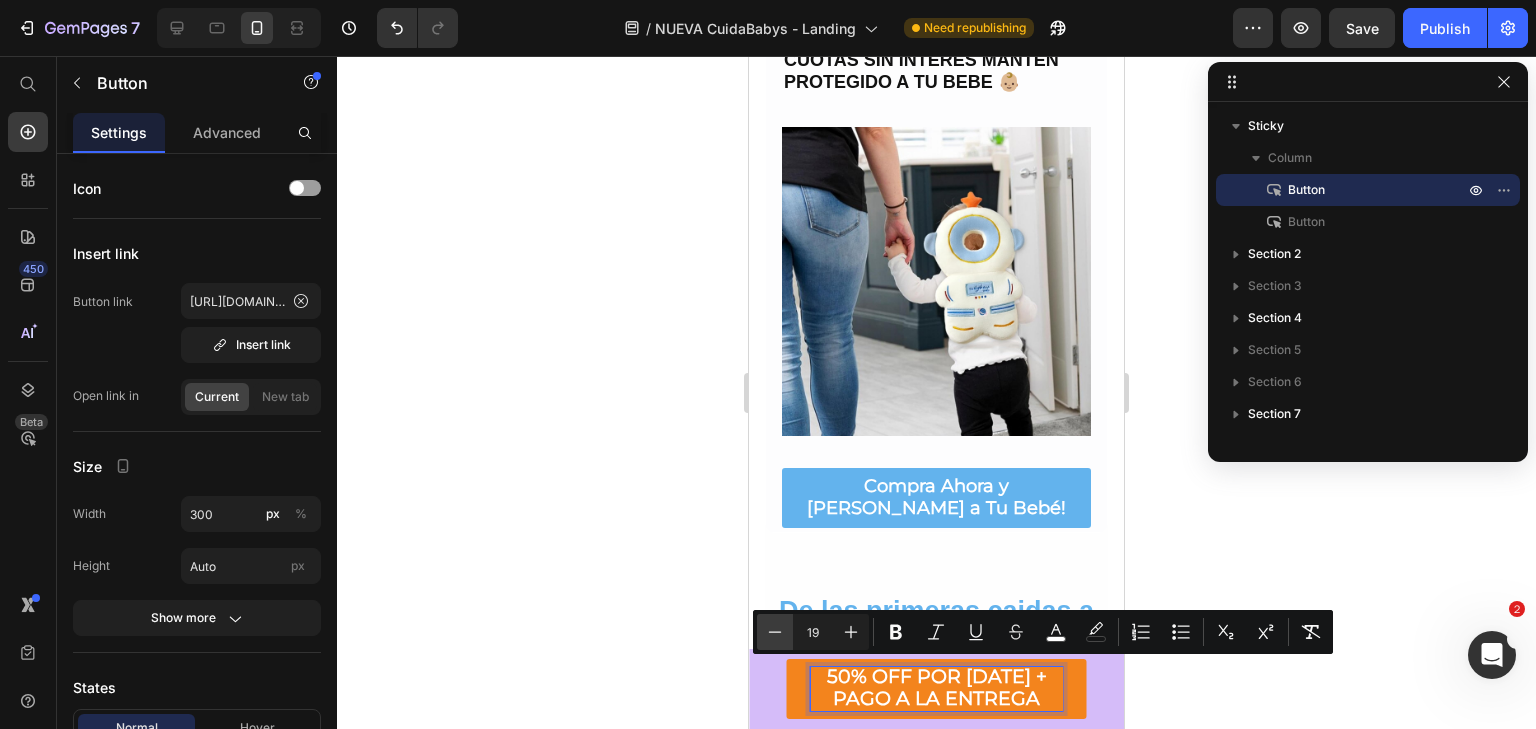 scroll, scrollTop: 0, scrollLeft: 0, axis: both 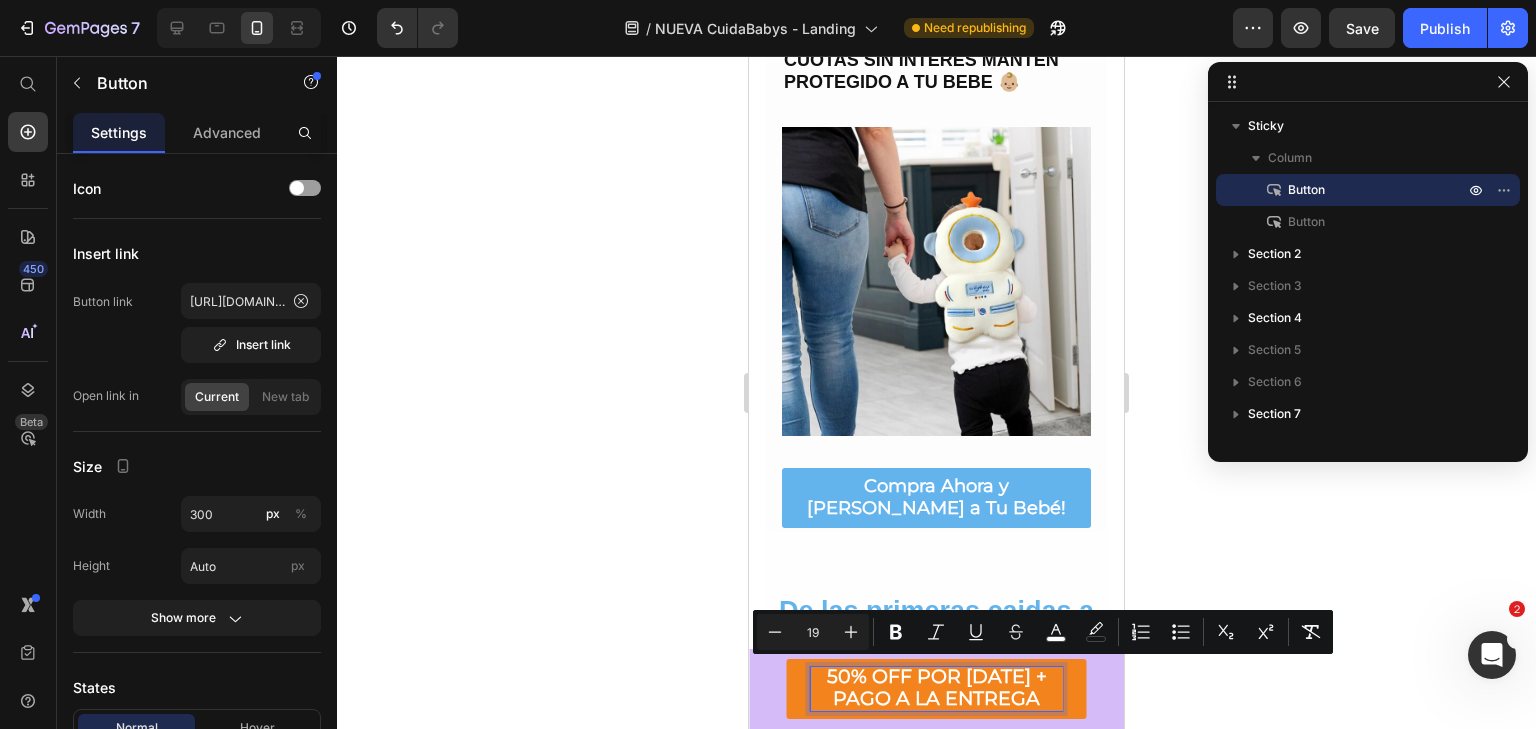 click 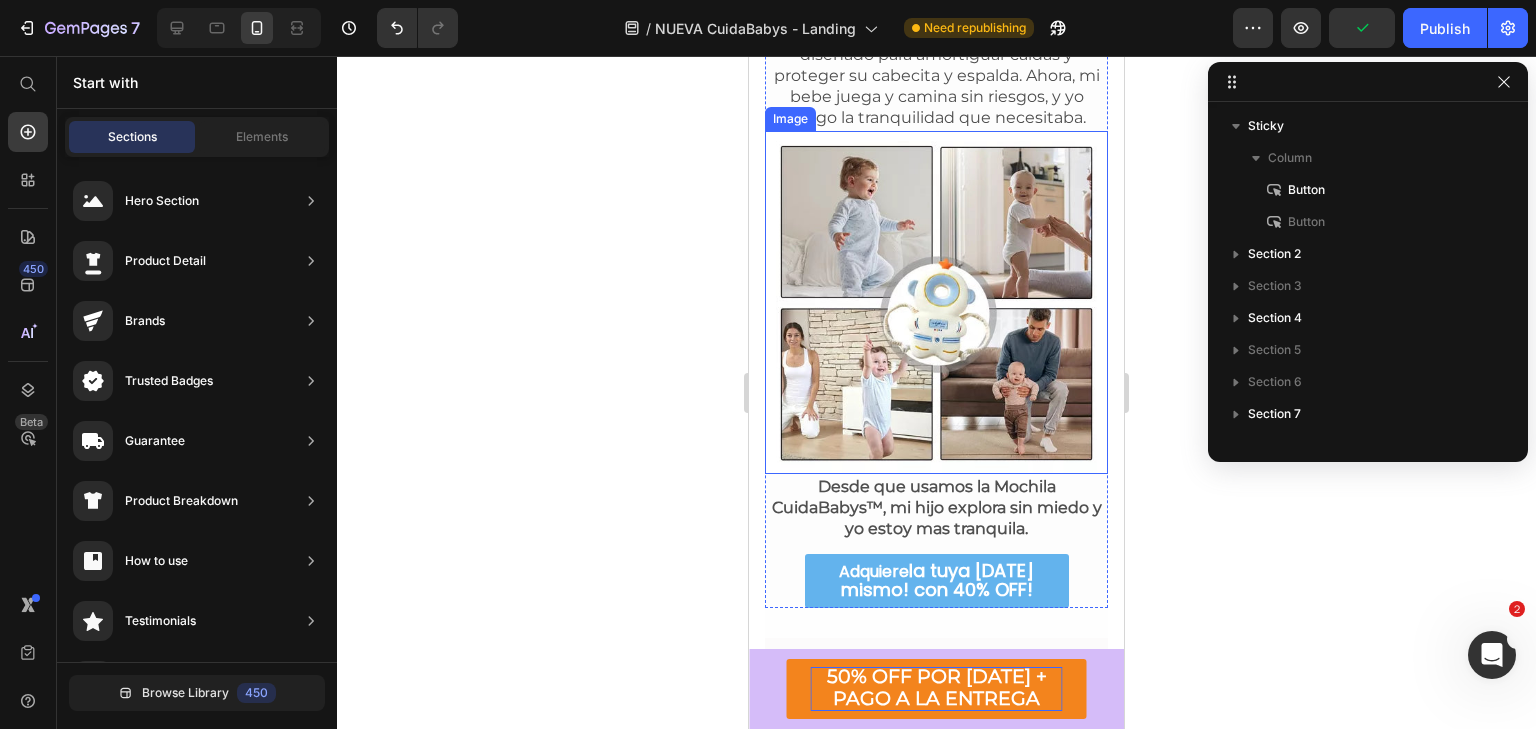 scroll, scrollTop: 2378, scrollLeft: 0, axis: vertical 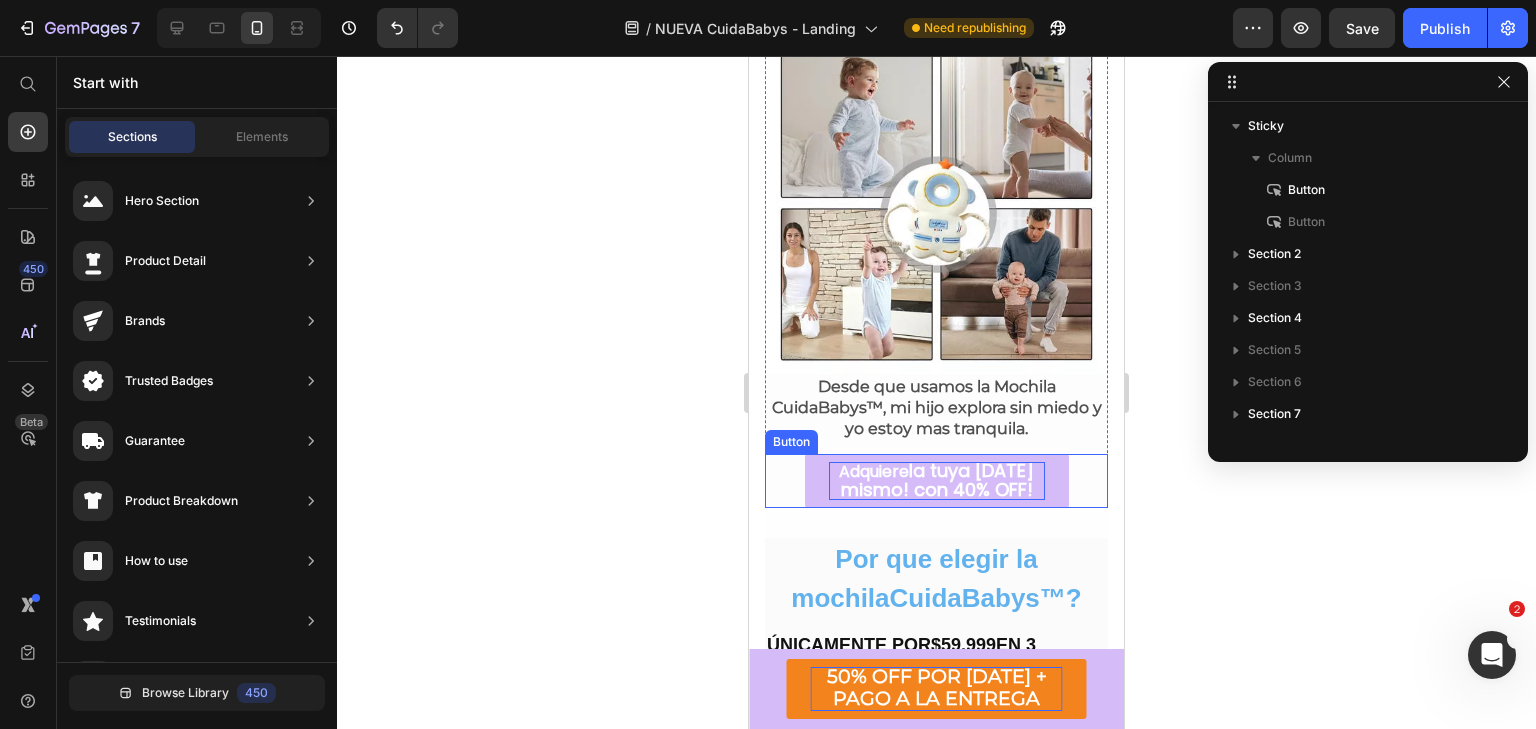click on "la tuya hoy mismo! con 40% OFF!" at bounding box center (938, 480) 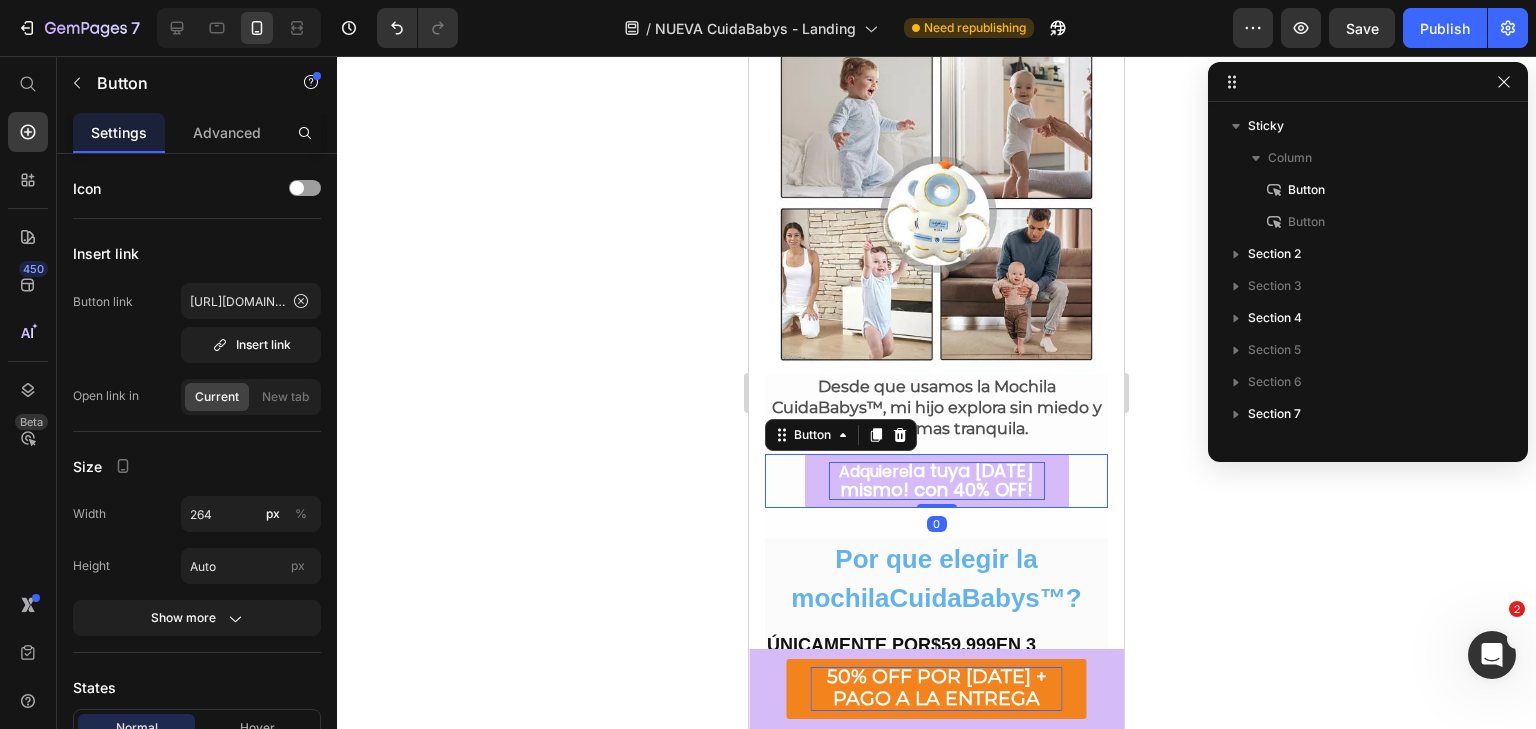 scroll, scrollTop: 602, scrollLeft: 0, axis: vertical 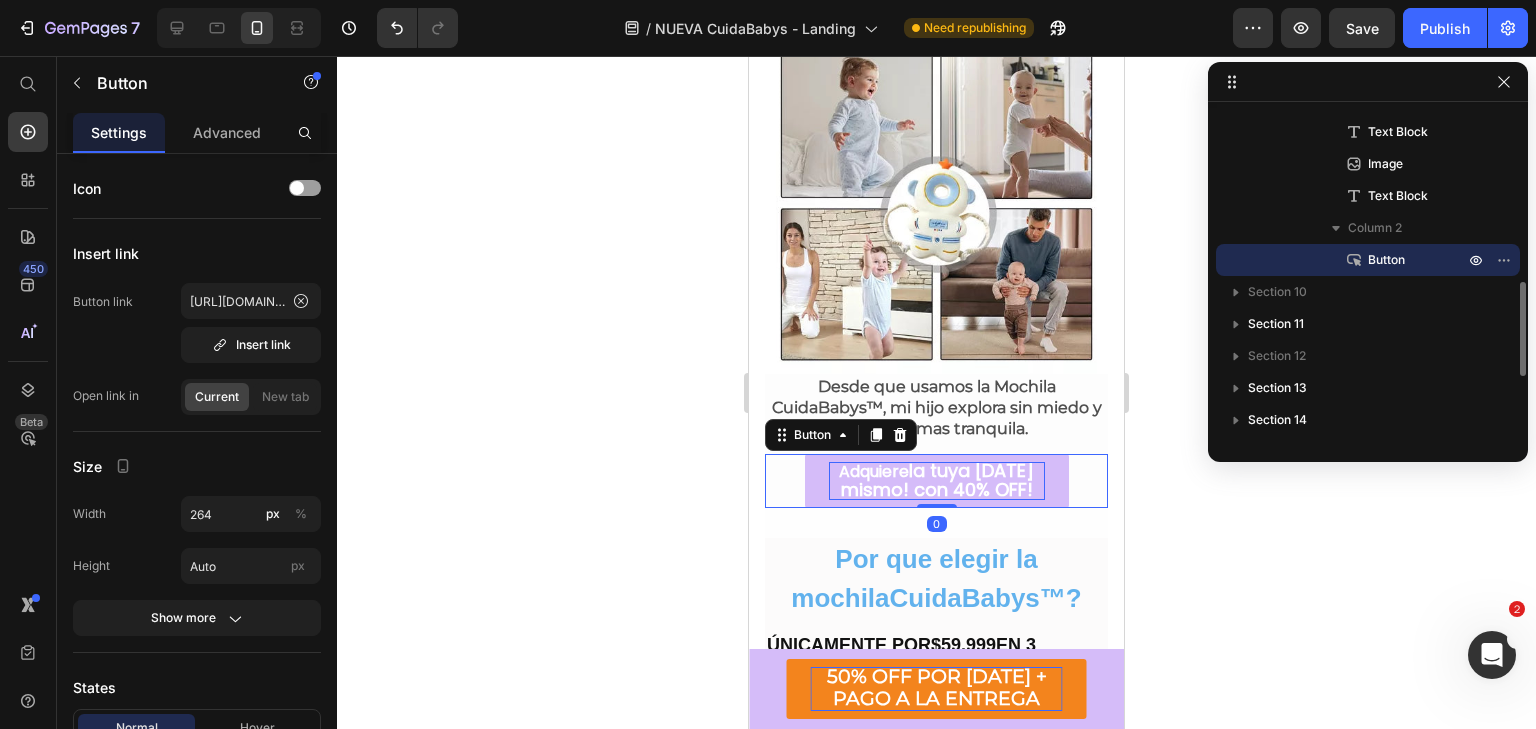 click on "la tuya hoy mismo! con 40% OFF!" at bounding box center [938, 480] 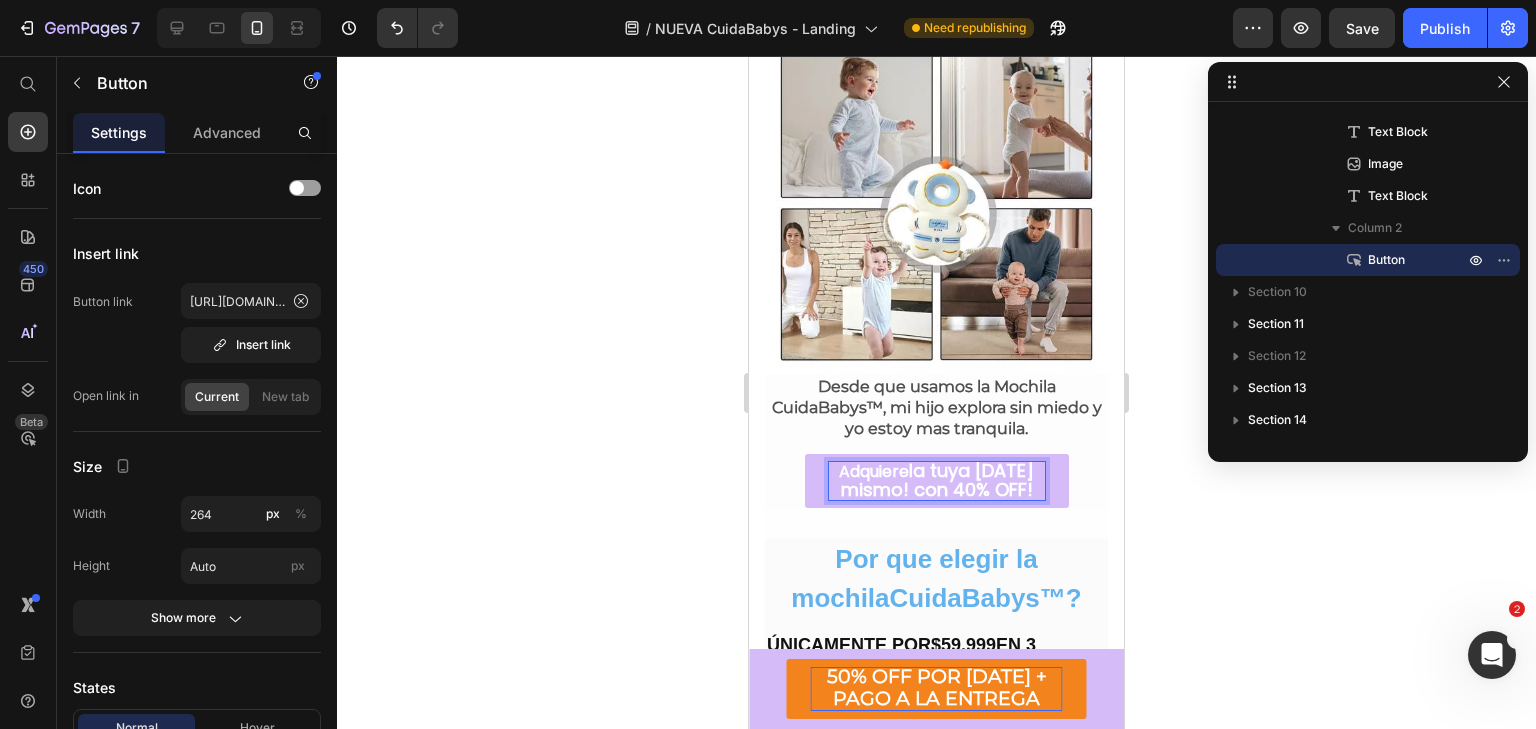 scroll, scrollTop: 2, scrollLeft: 0, axis: vertical 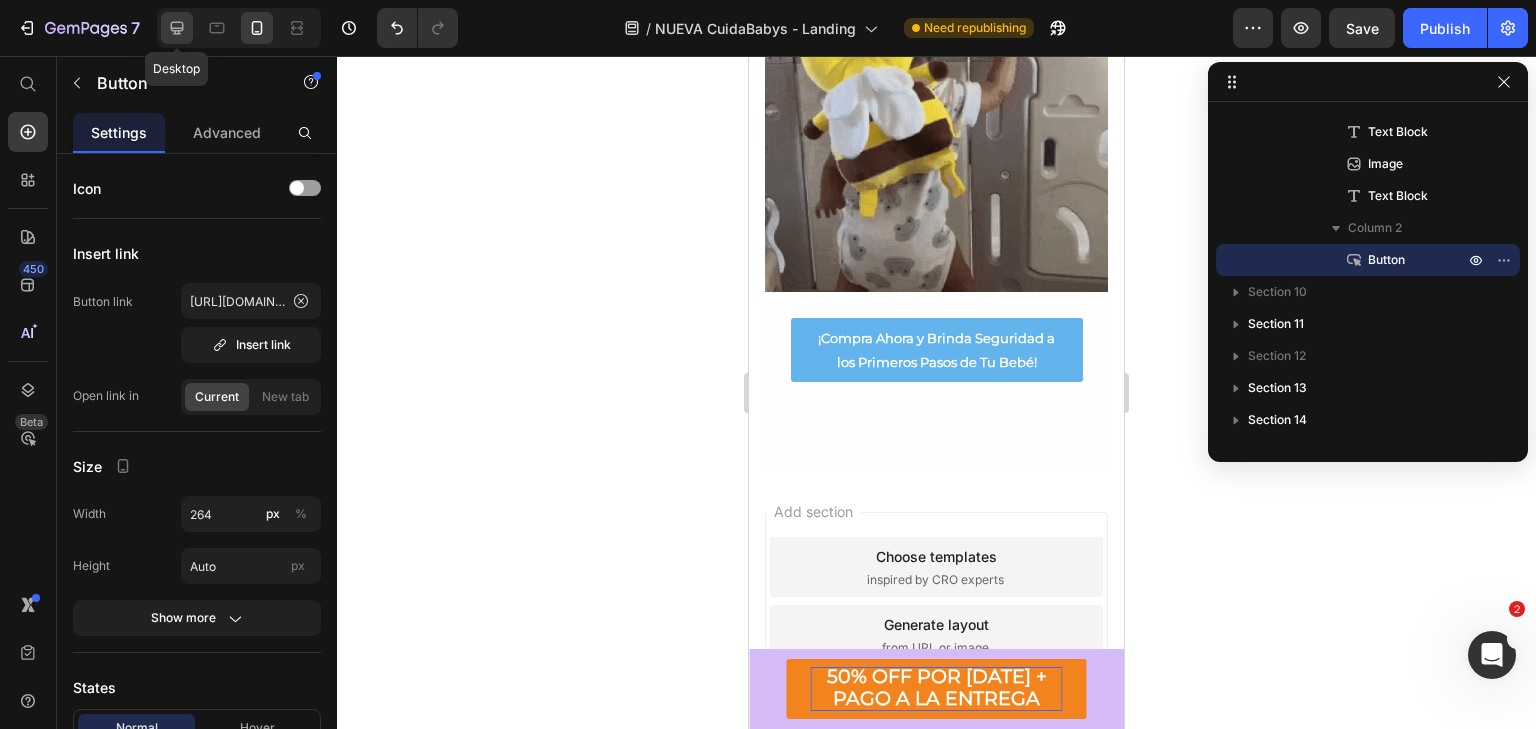click 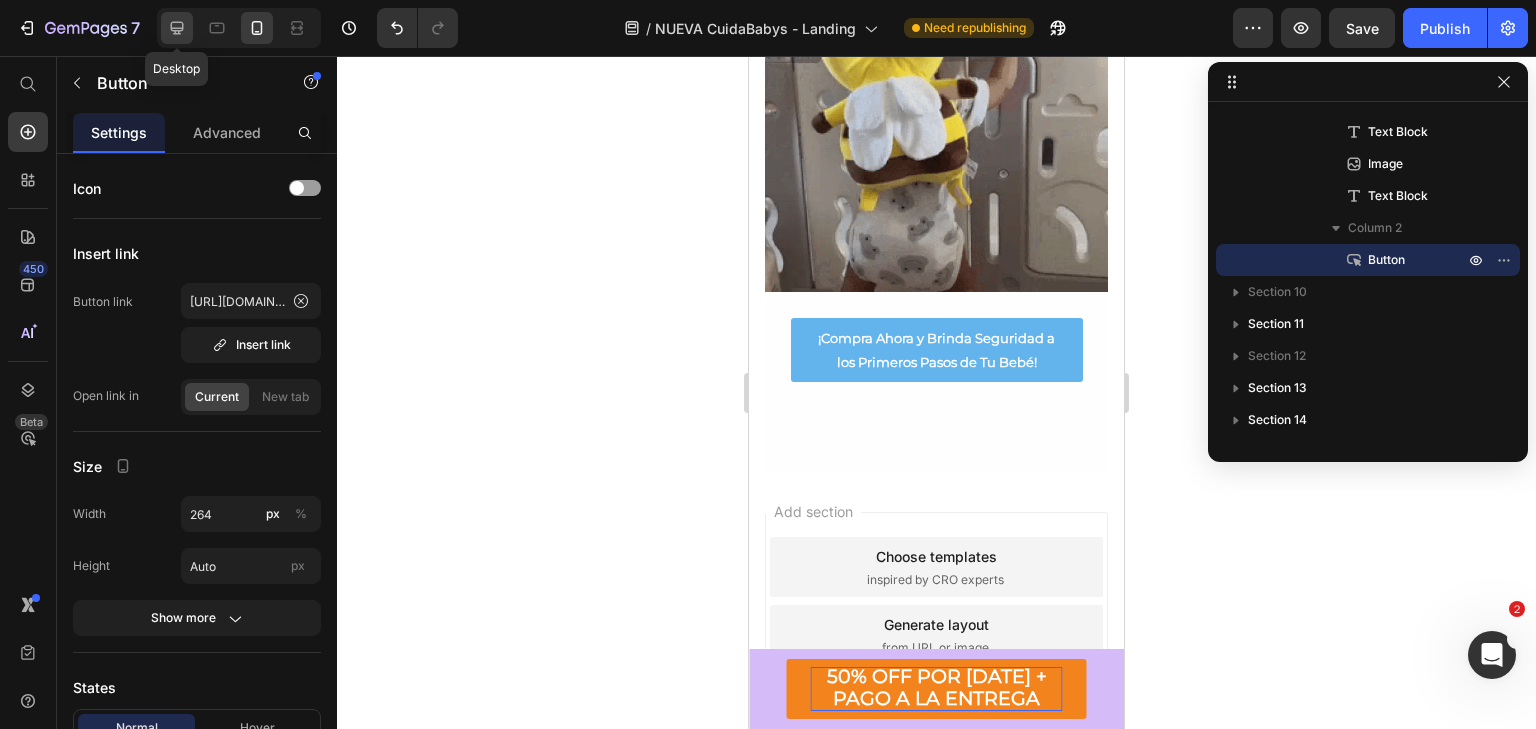 type on "18" 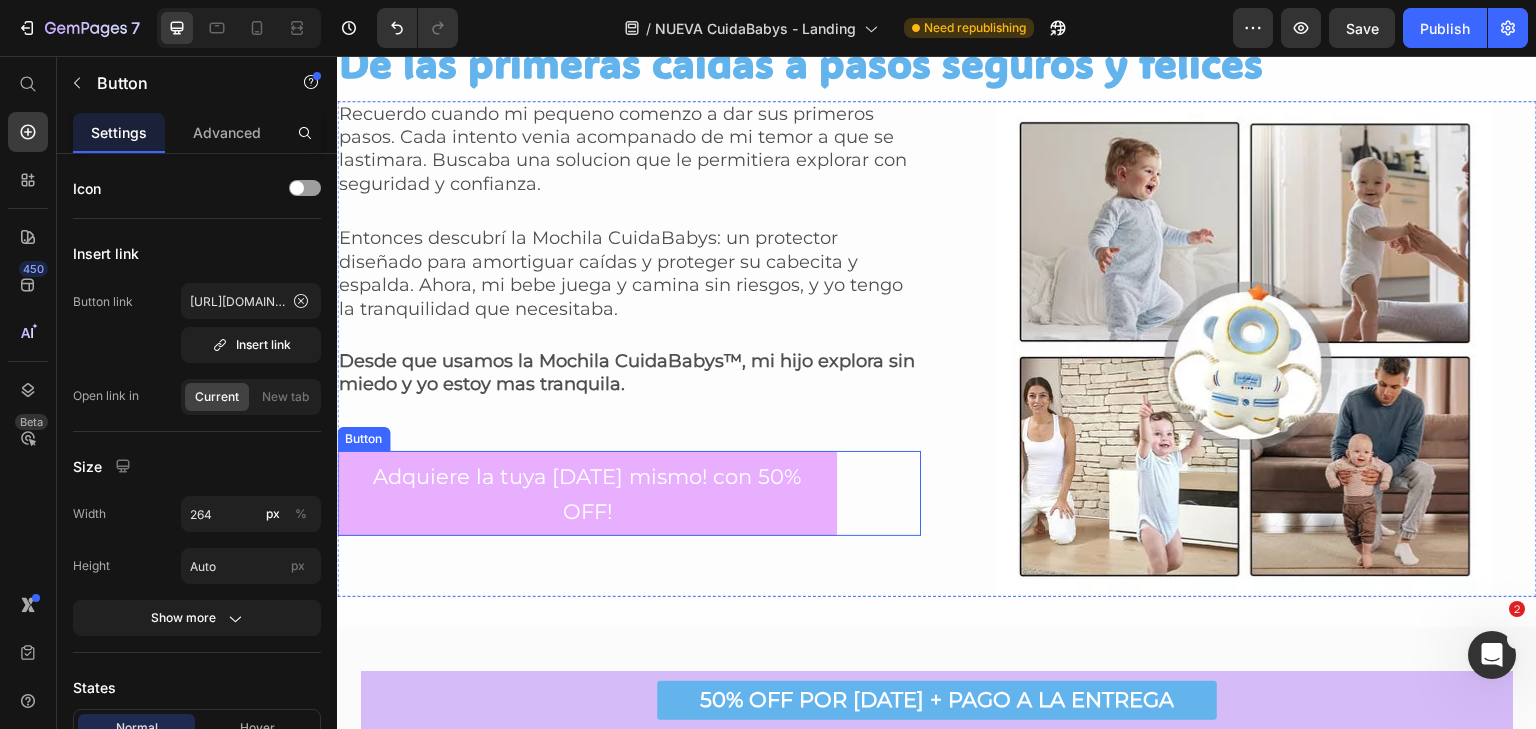 scroll, scrollTop: 1290, scrollLeft: 0, axis: vertical 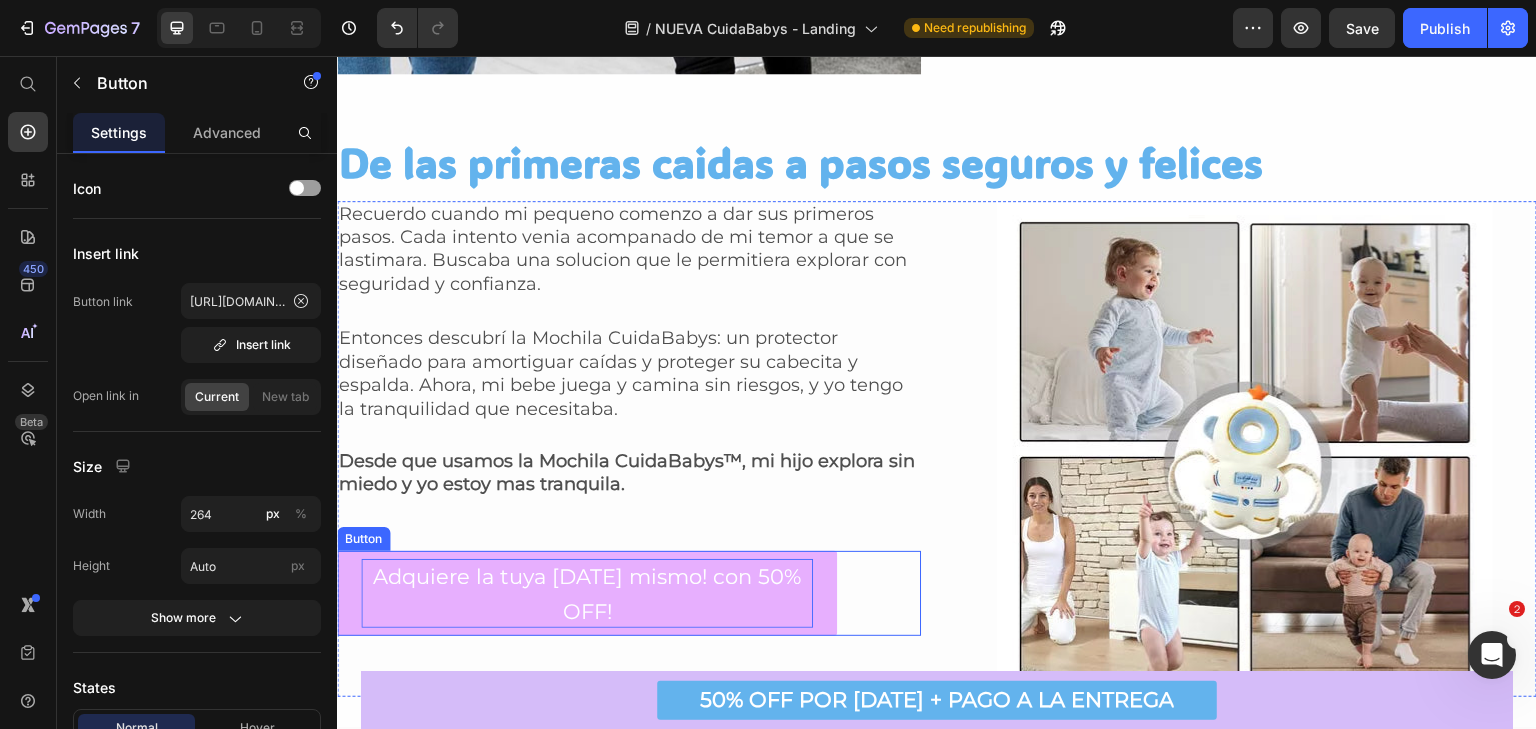 click on "Adquiere la tuya hoy mismo! con 50% OFF!" at bounding box center [587, 594] 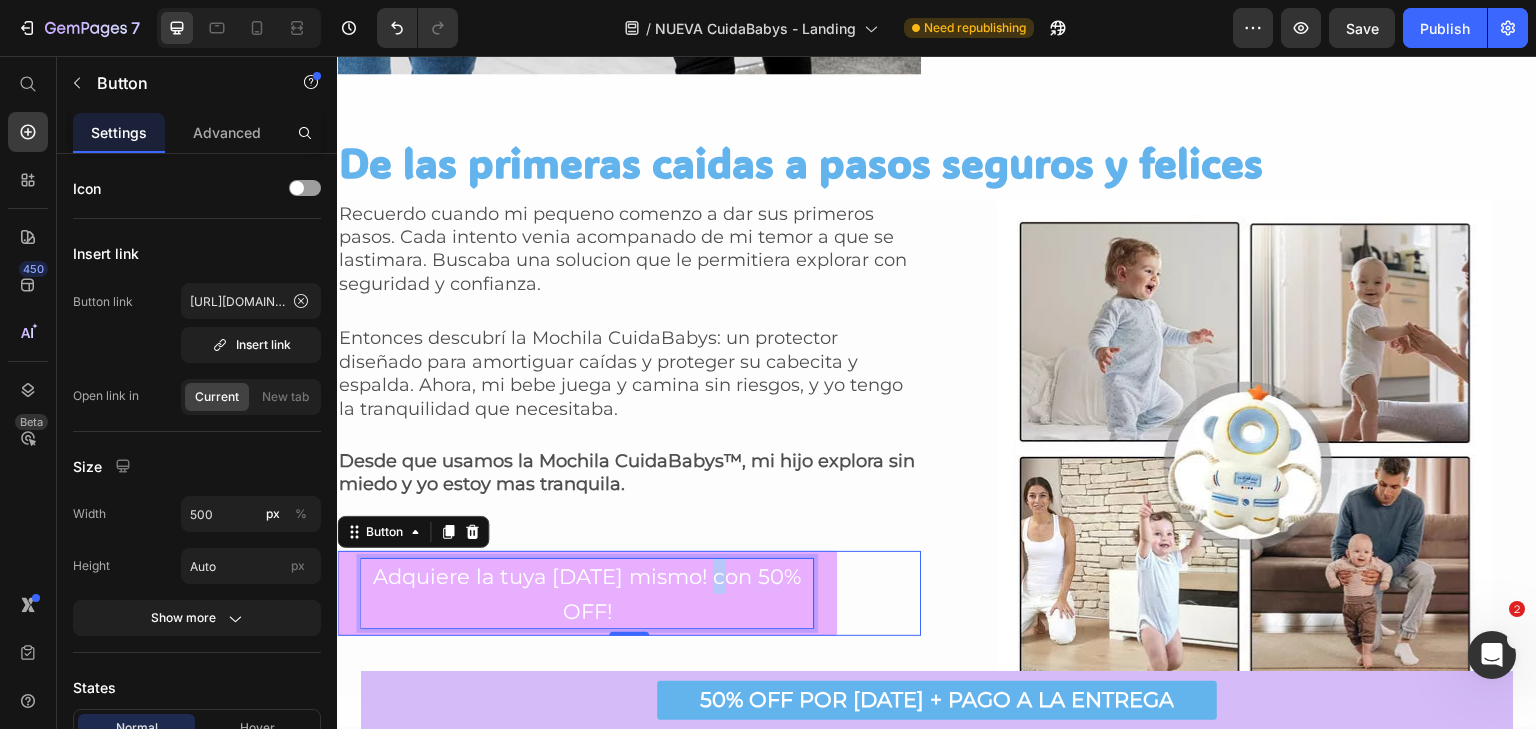 click on "Adquiere la tuya hoy mismo! con 50% OFF!" at bounding box center [587, 594] 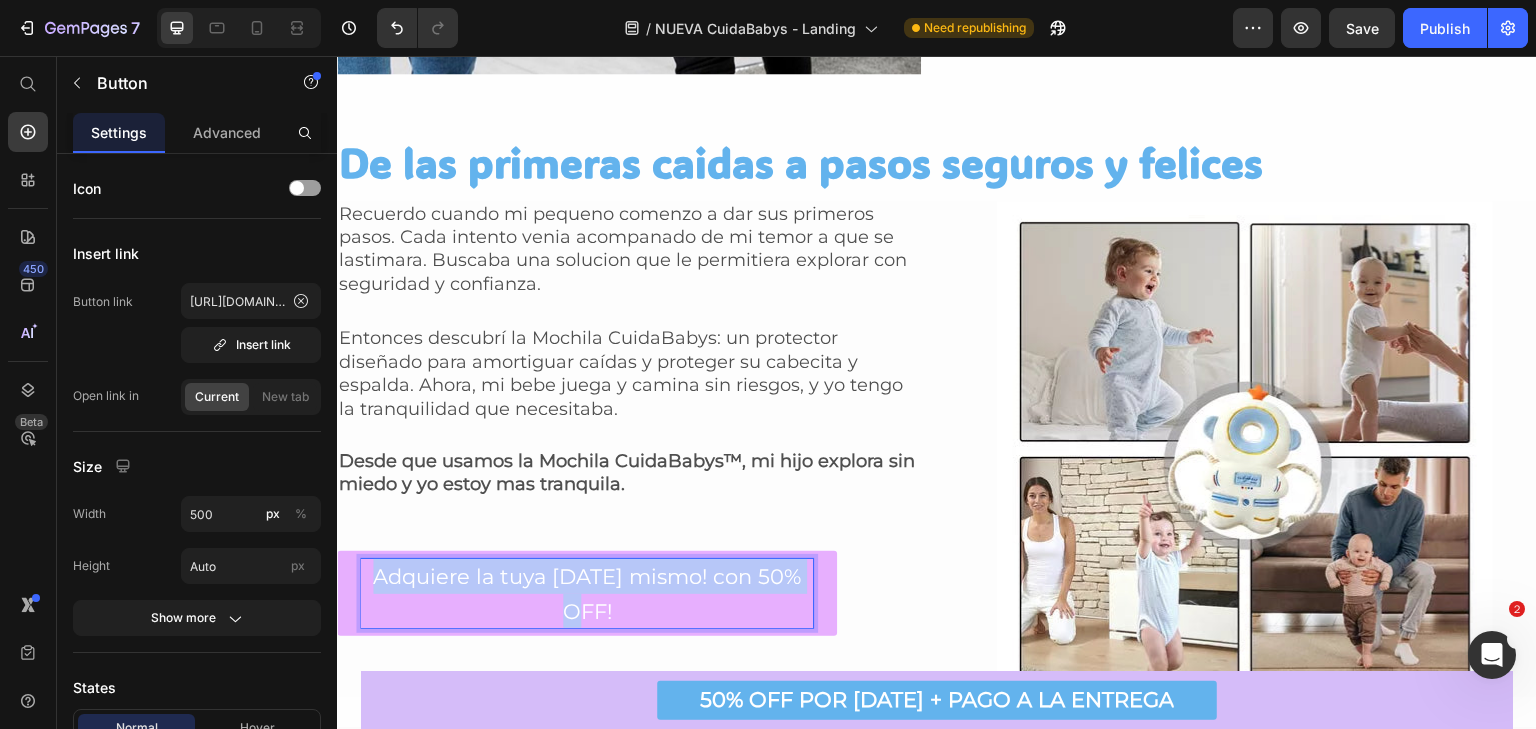 click on "Adquiere la tuya hoy mismo! con 50% OFF!" at bounding box center (587, 594) 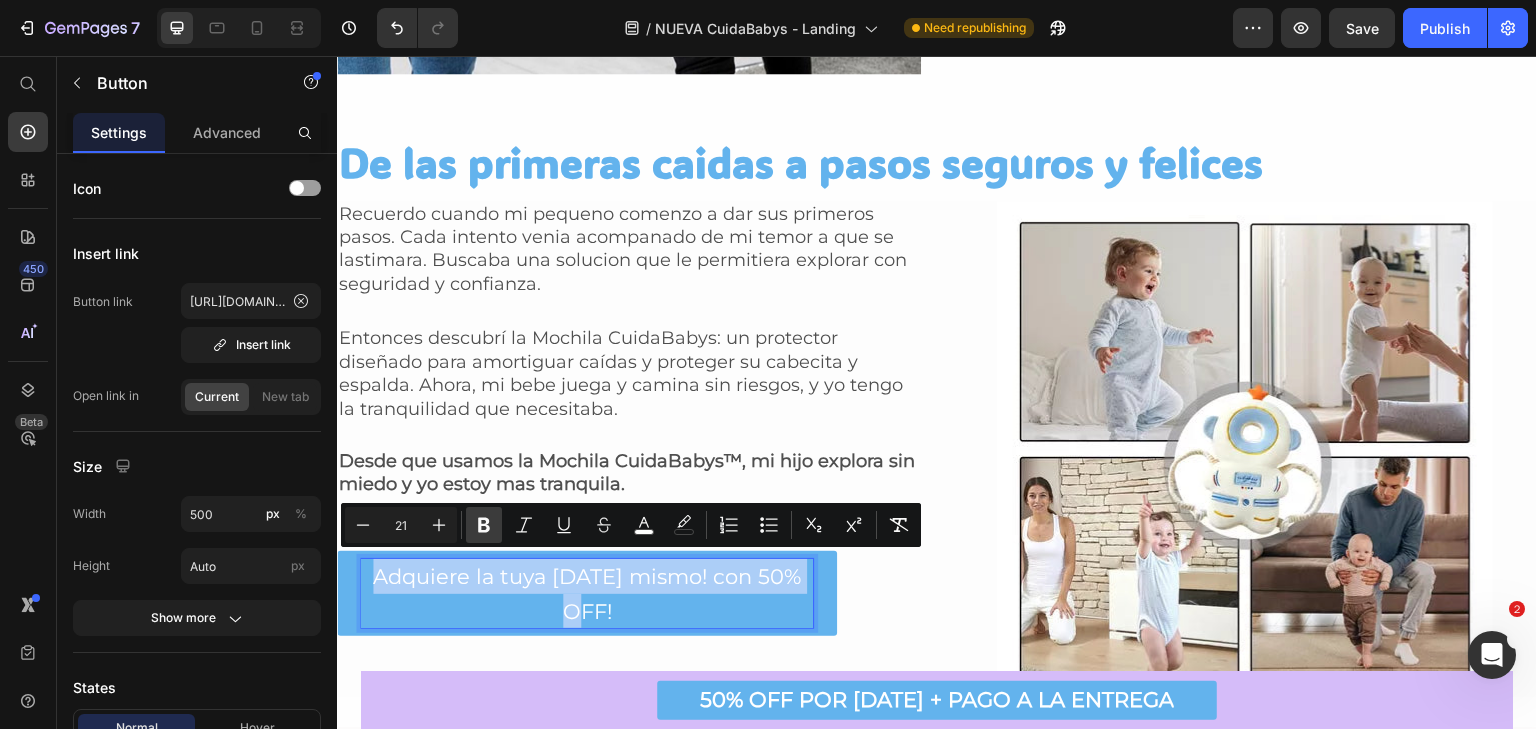 click on "Bold" at bounding box center (484, 525) 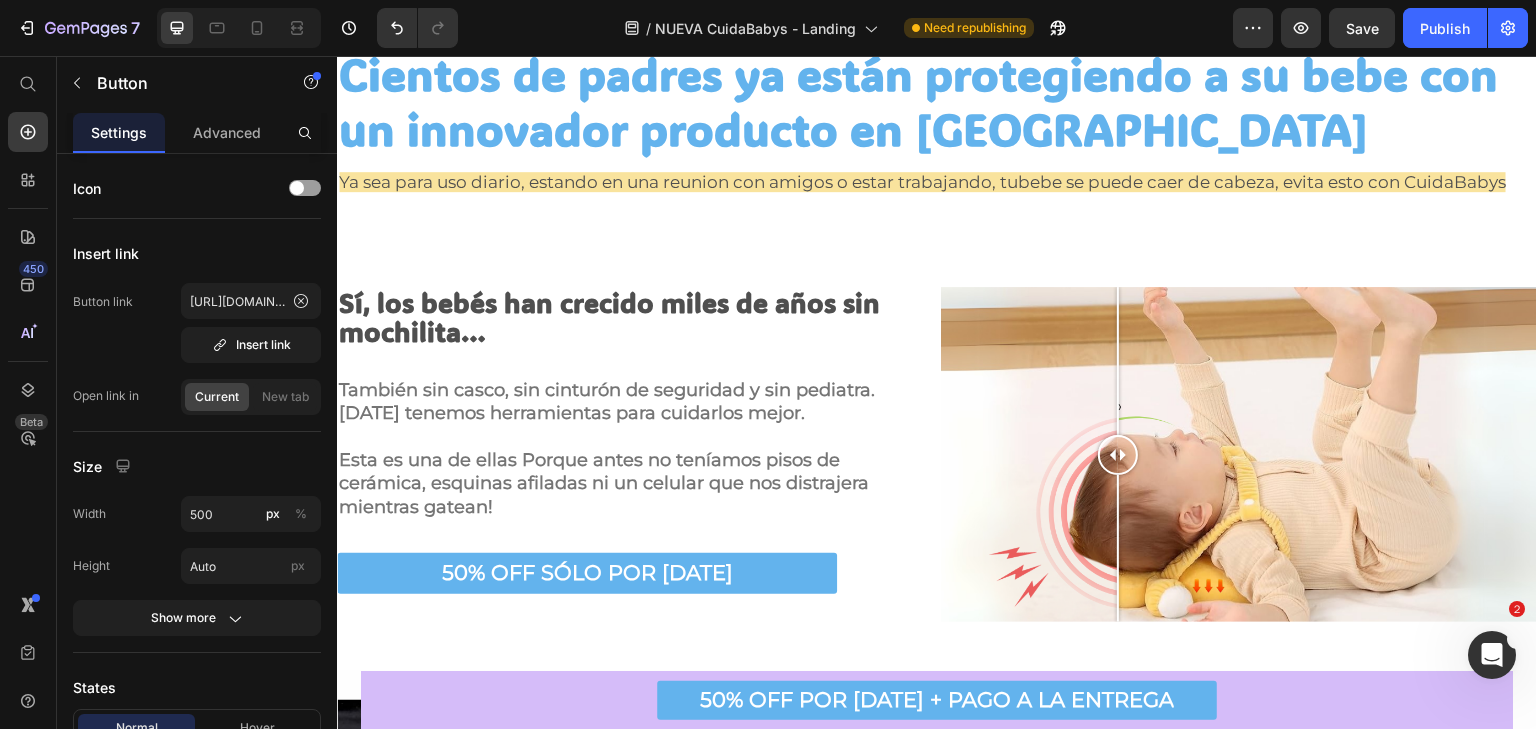 scroll, scrollTop: 100, scrollLeft: 0, axis: vertical 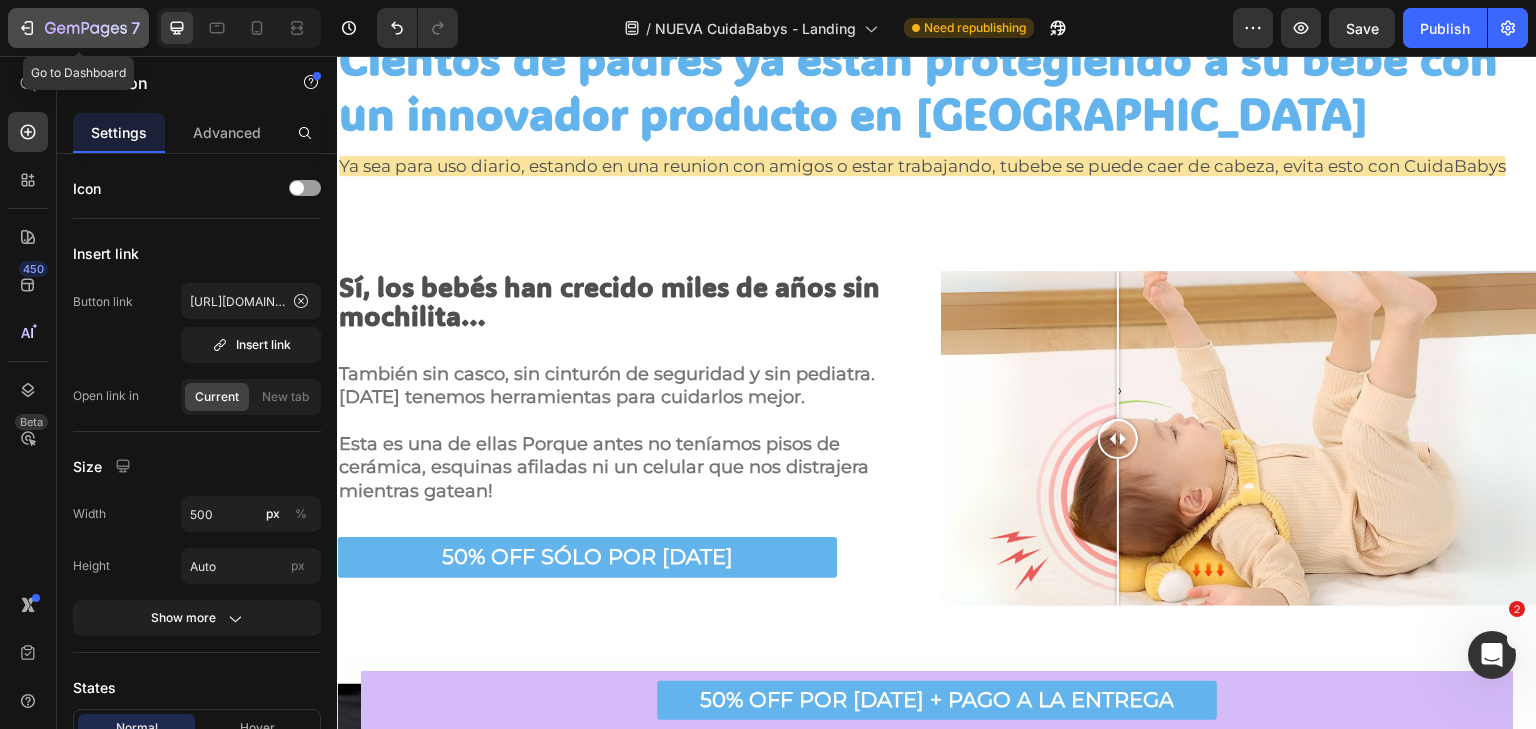 click on "7" 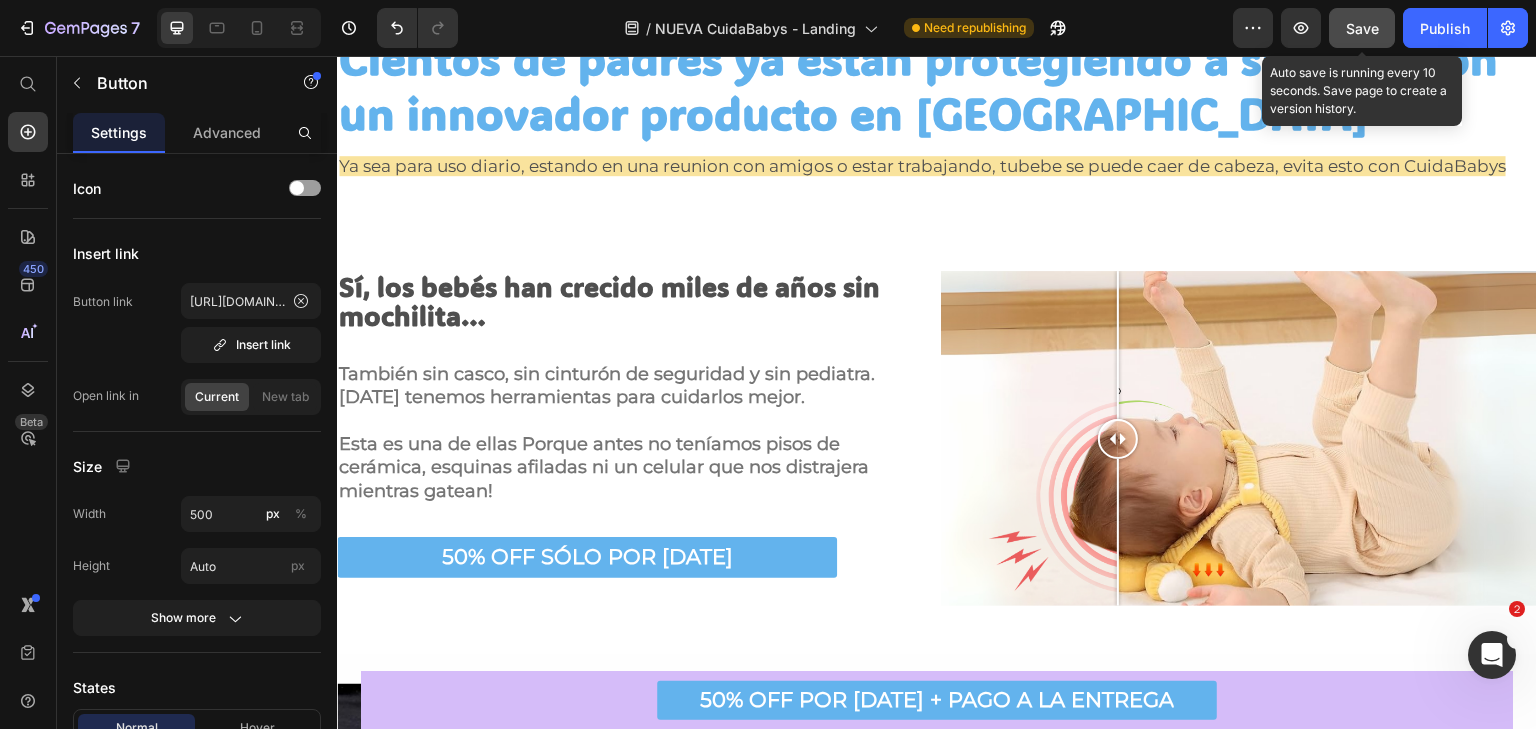 click on "Save" at bounding box center [1362, 28] 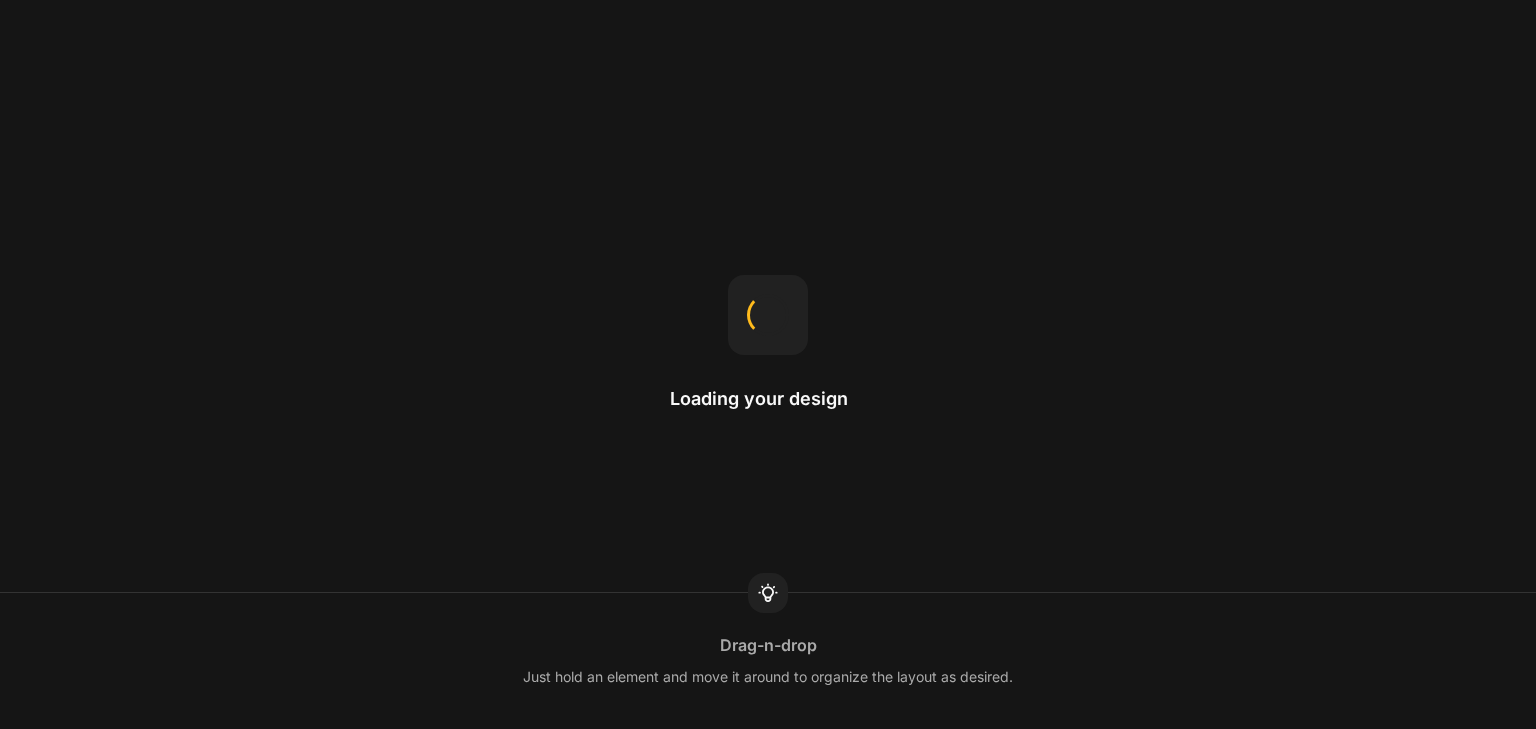 scroll, scrollTop: 0, scrollLeft: 0, axis: both 